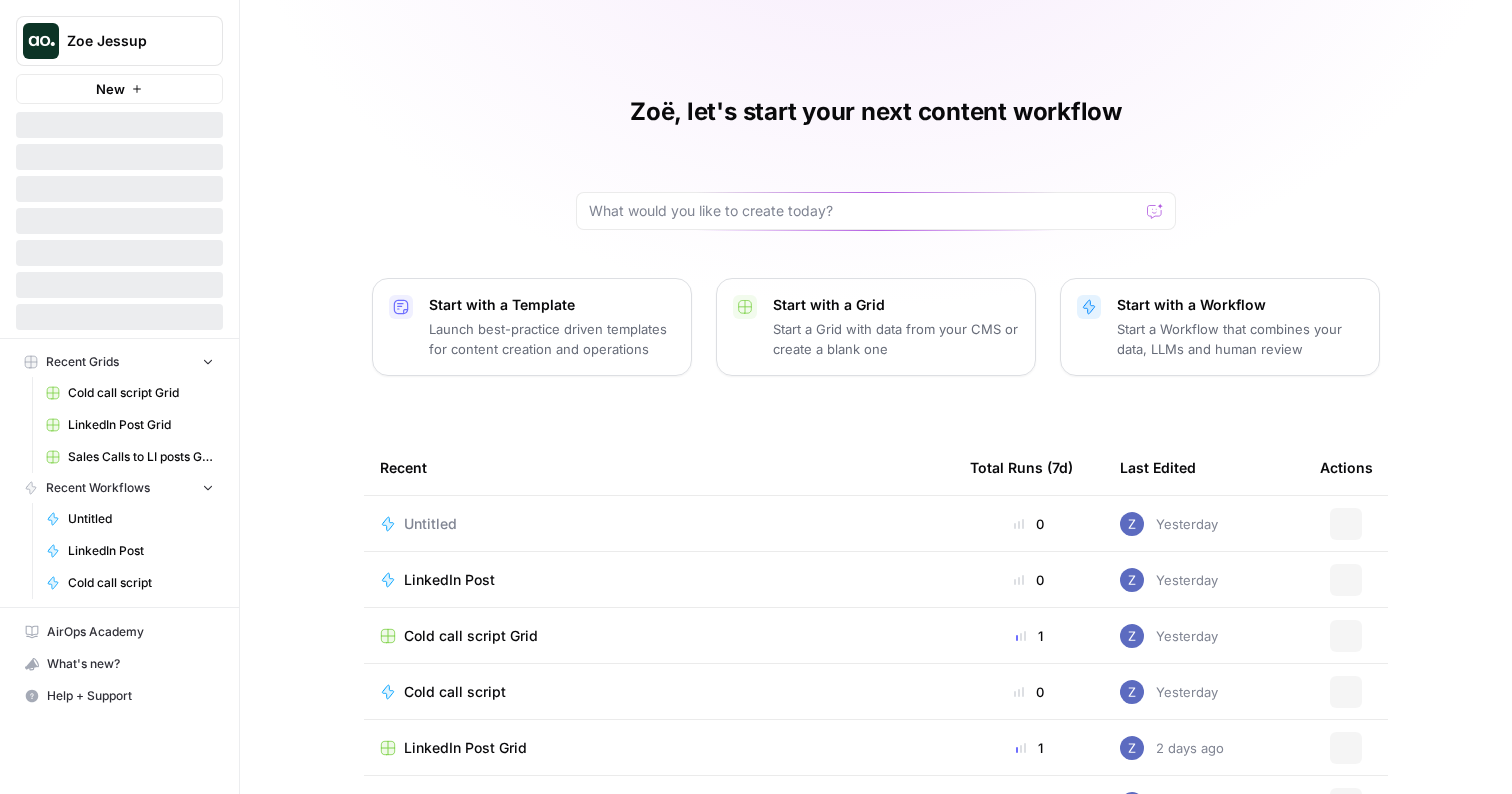 scroll, scrollTop: 0, scrollLeft: 0, axis: both 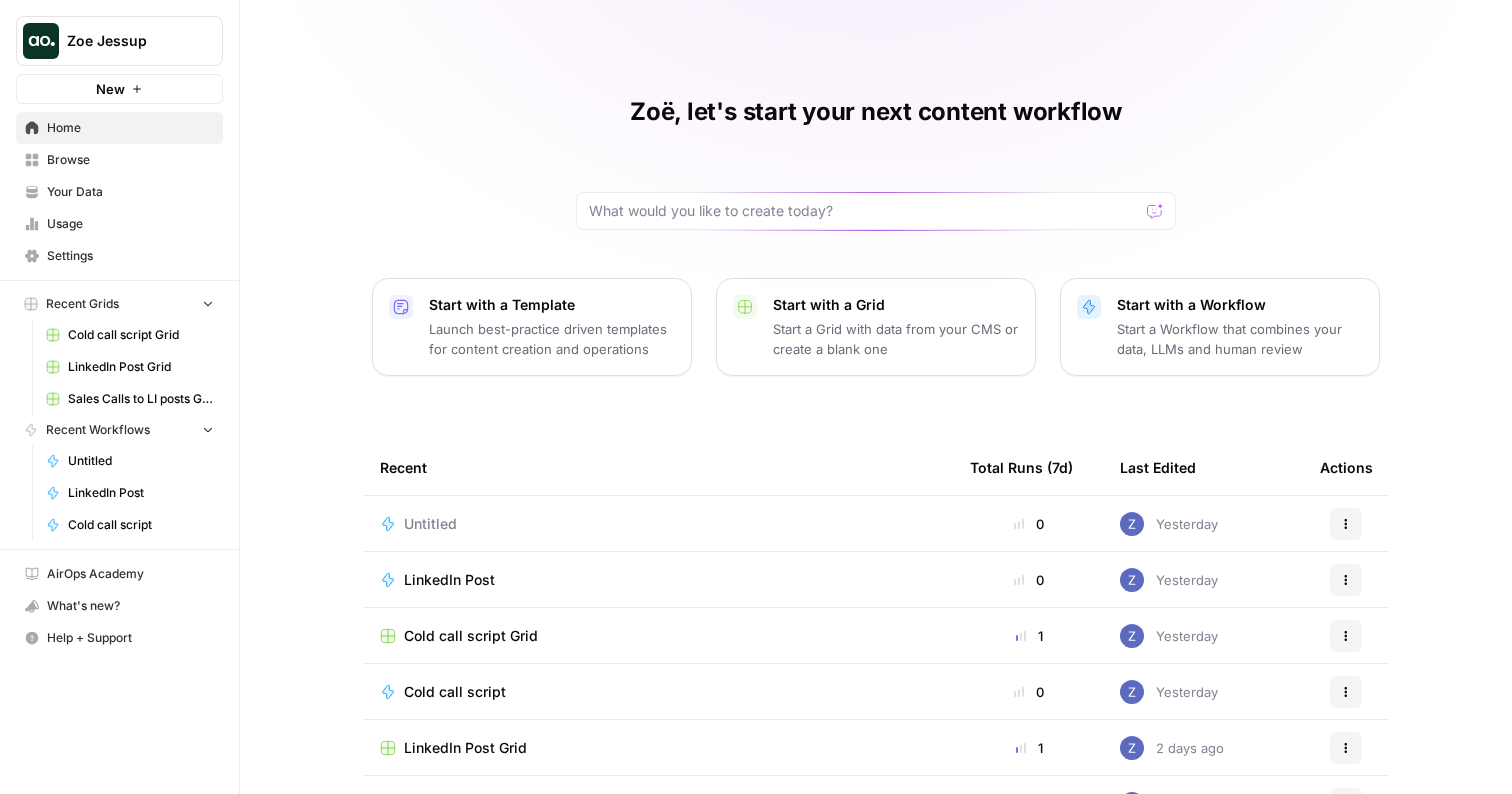 click on "Browse" at bounding box center [130, 160] 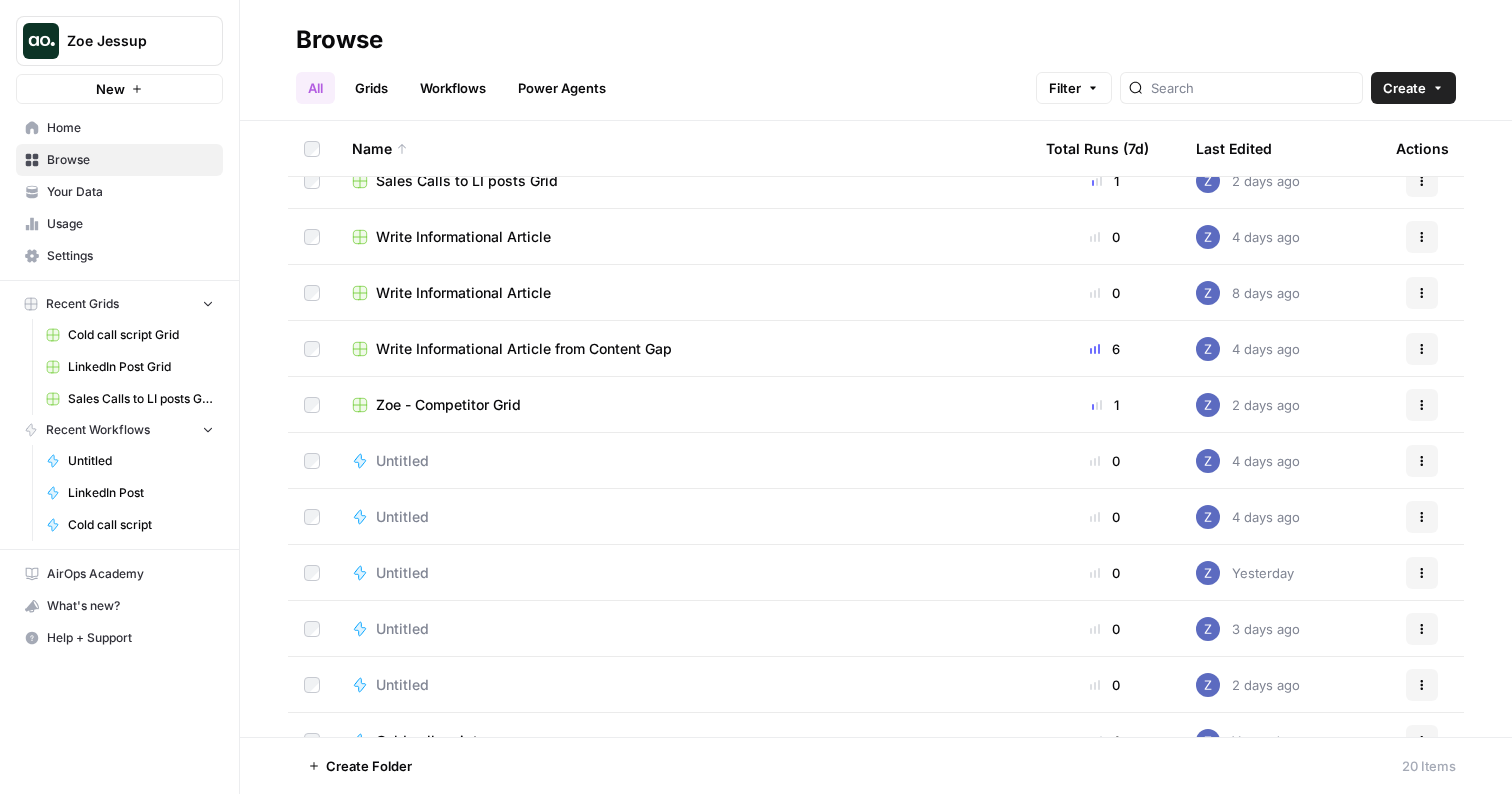 scroll, scrollTop: 308, scrollLeft: 0, axis: vertical 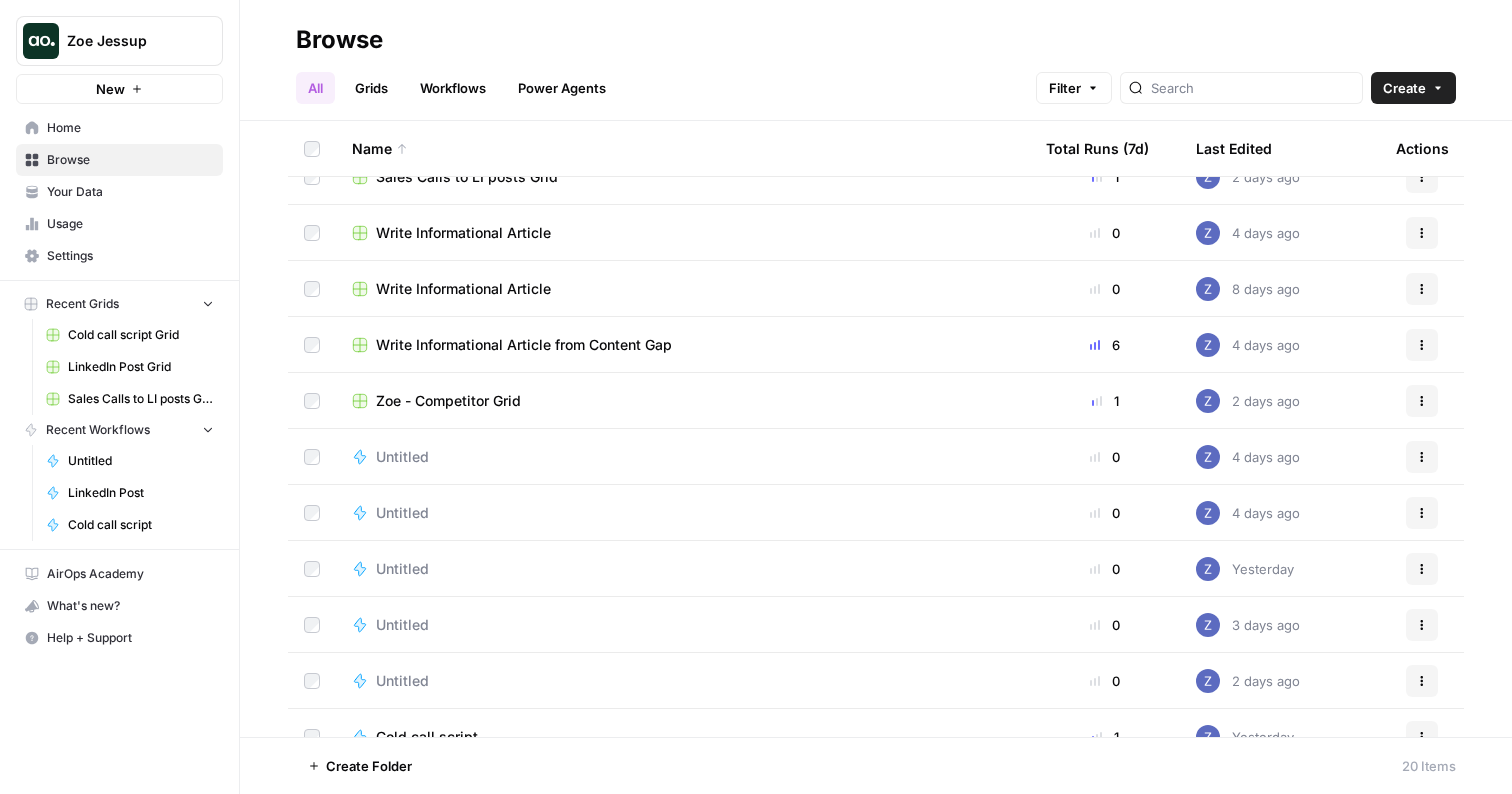 click on "Write Informational Article" at bounding box center [463, 289] 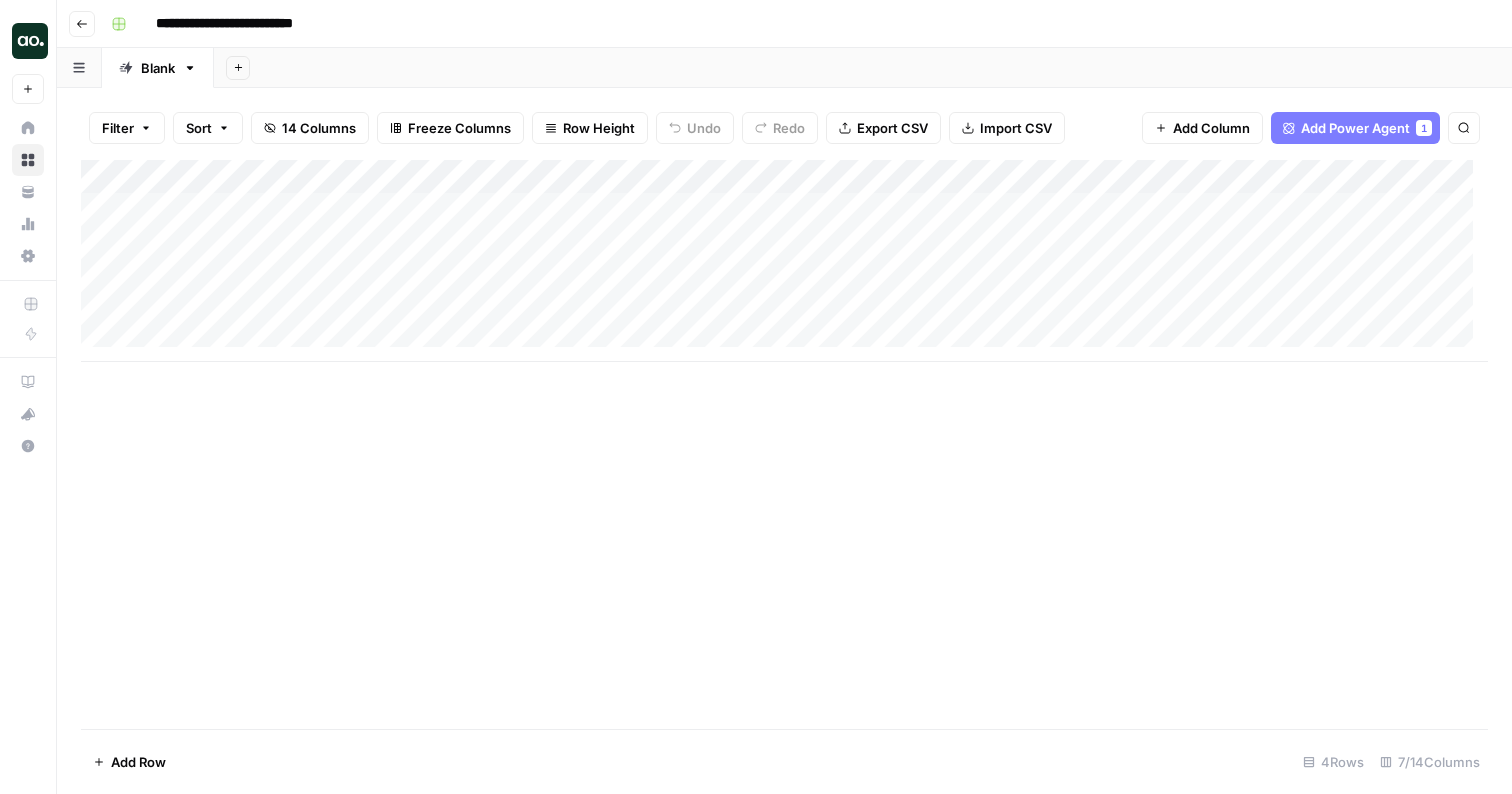 click on "Add Column" at bounding box center (784, 261) 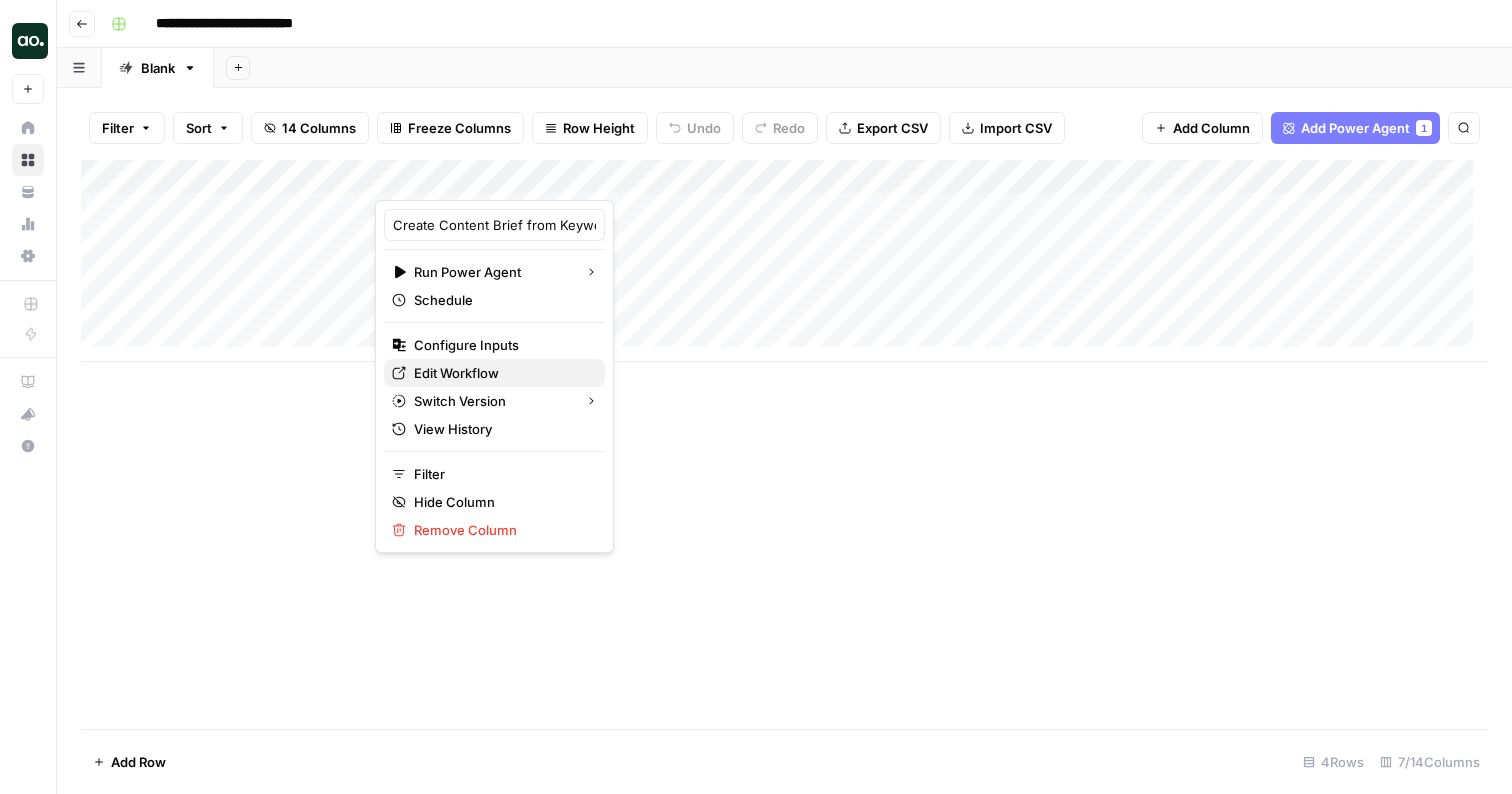 click on "Edit Workflow" at bounding box center [501, 373] 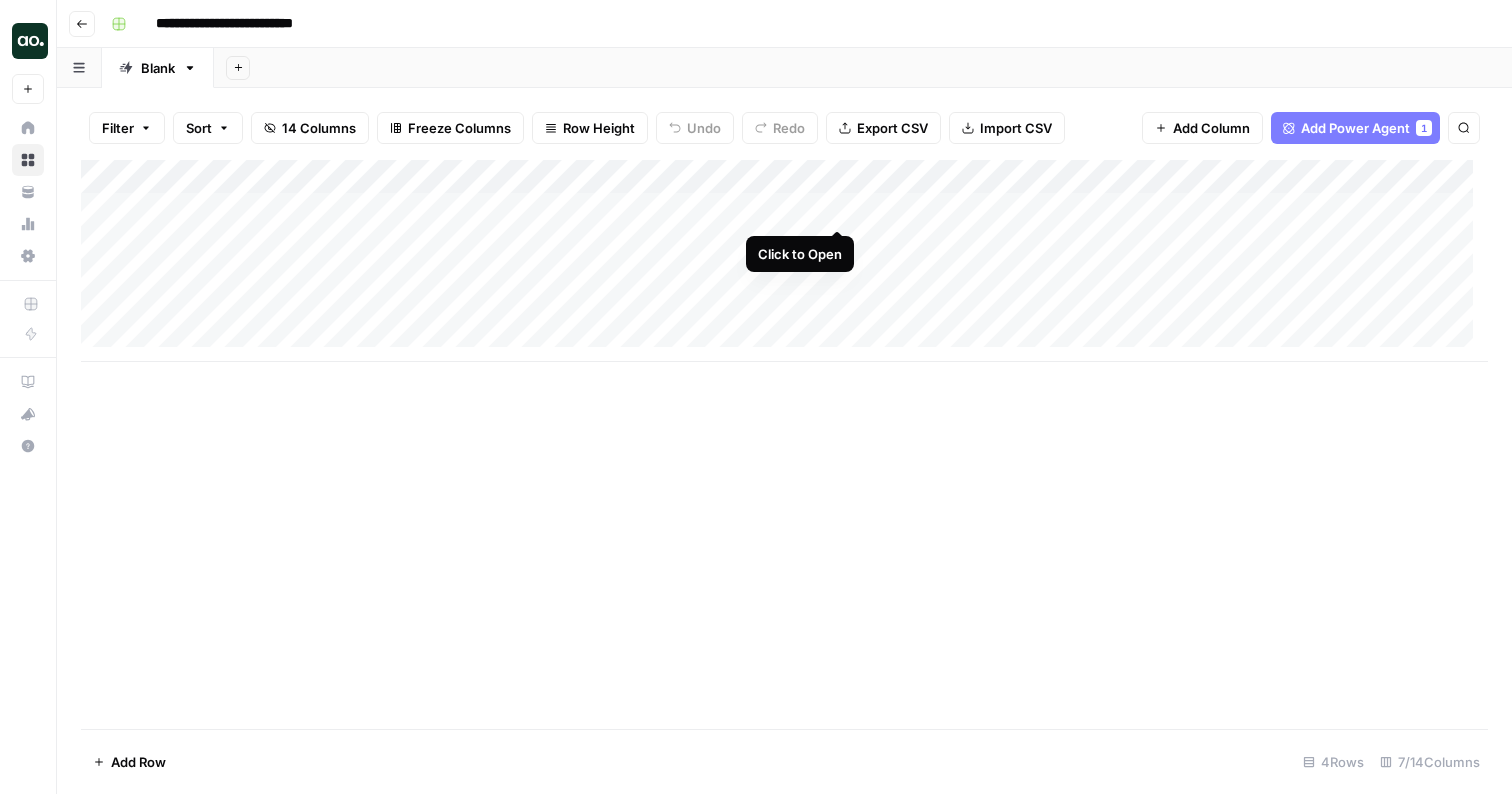 click on "Add Column" at bounding box center [784, 261] 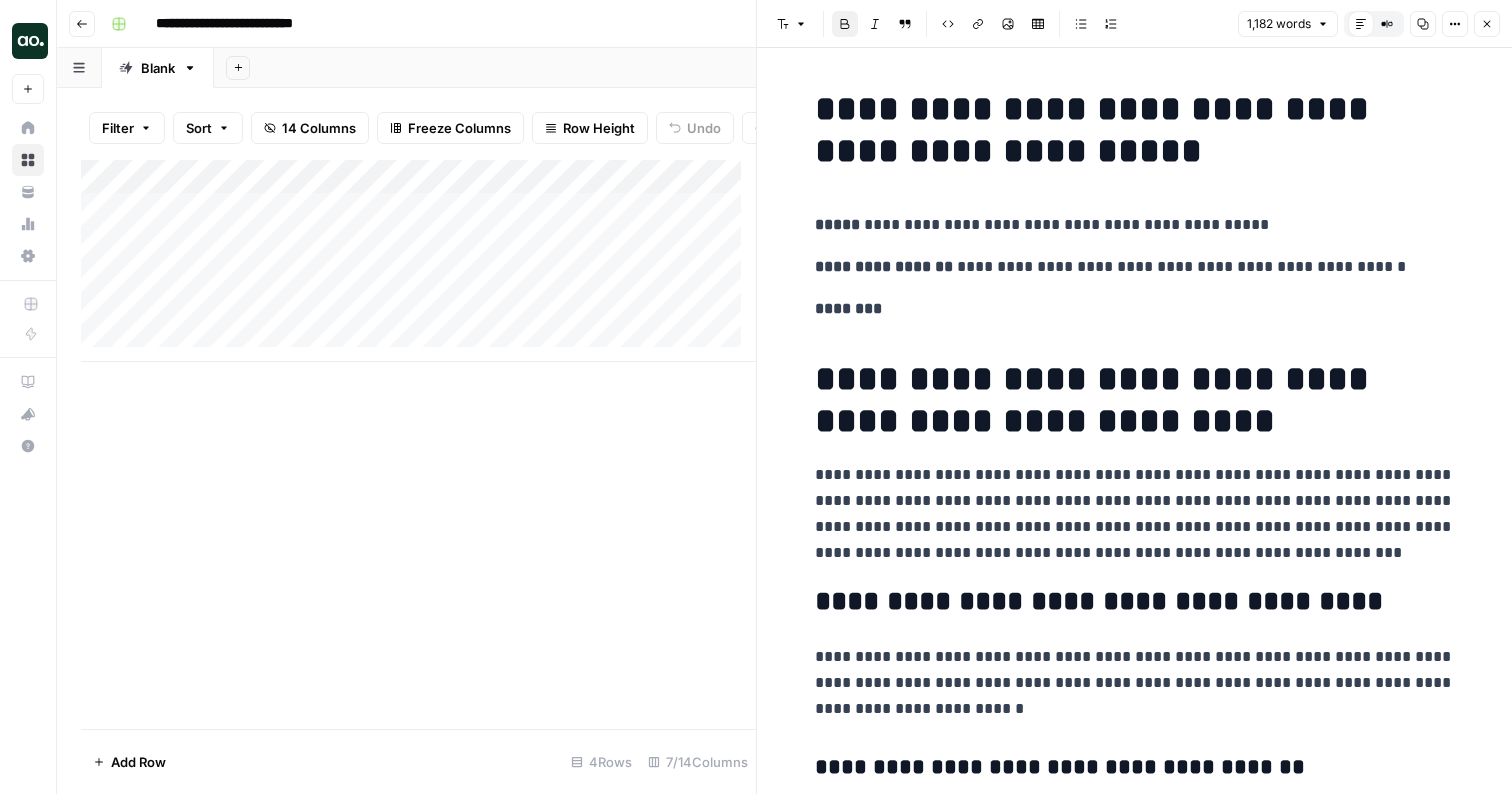 click on "**********" at bounding box center (1135, 3320) 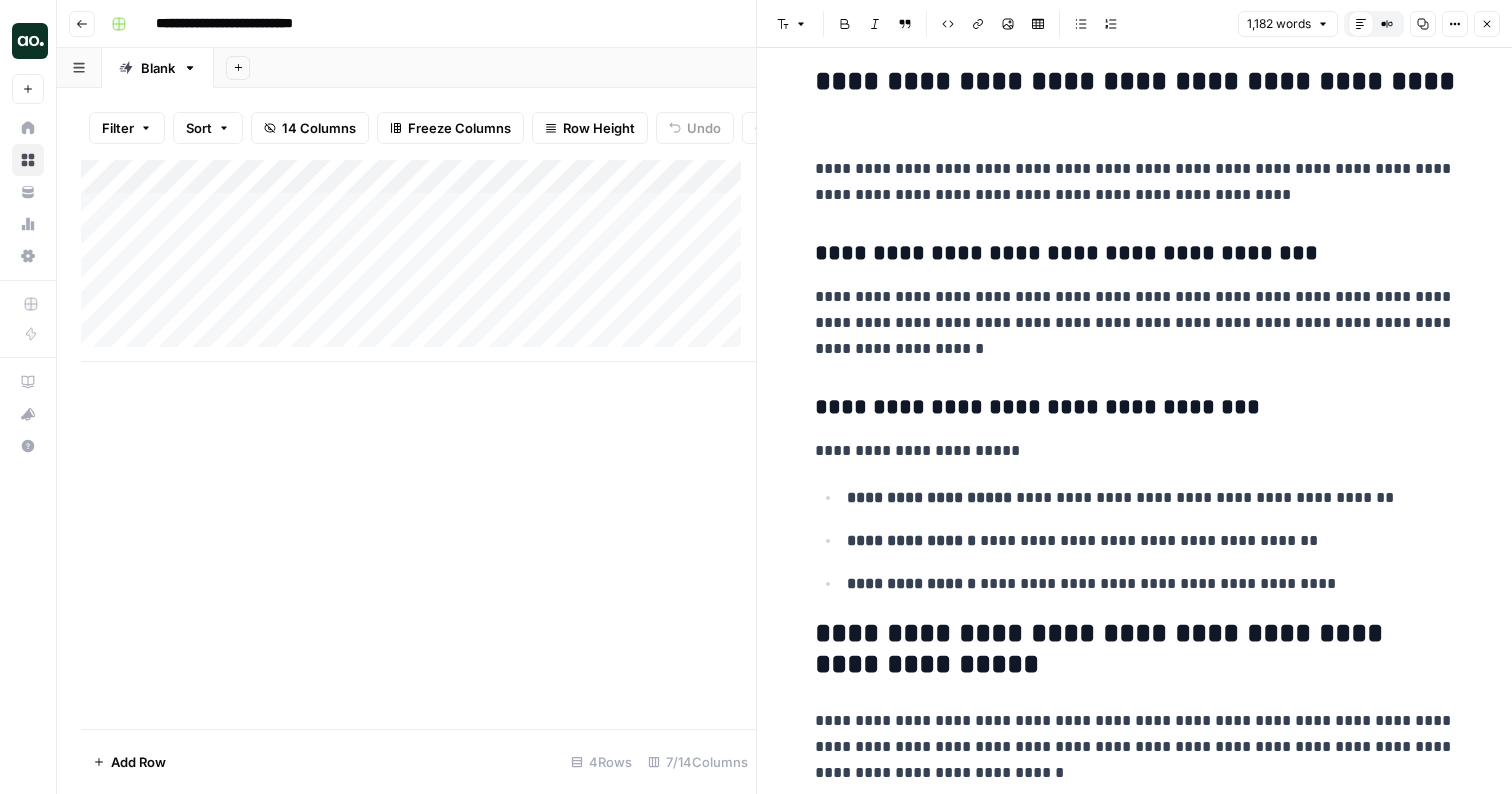scroll, scrollTop: 2168, scrollLeft: 0, axis: vertical 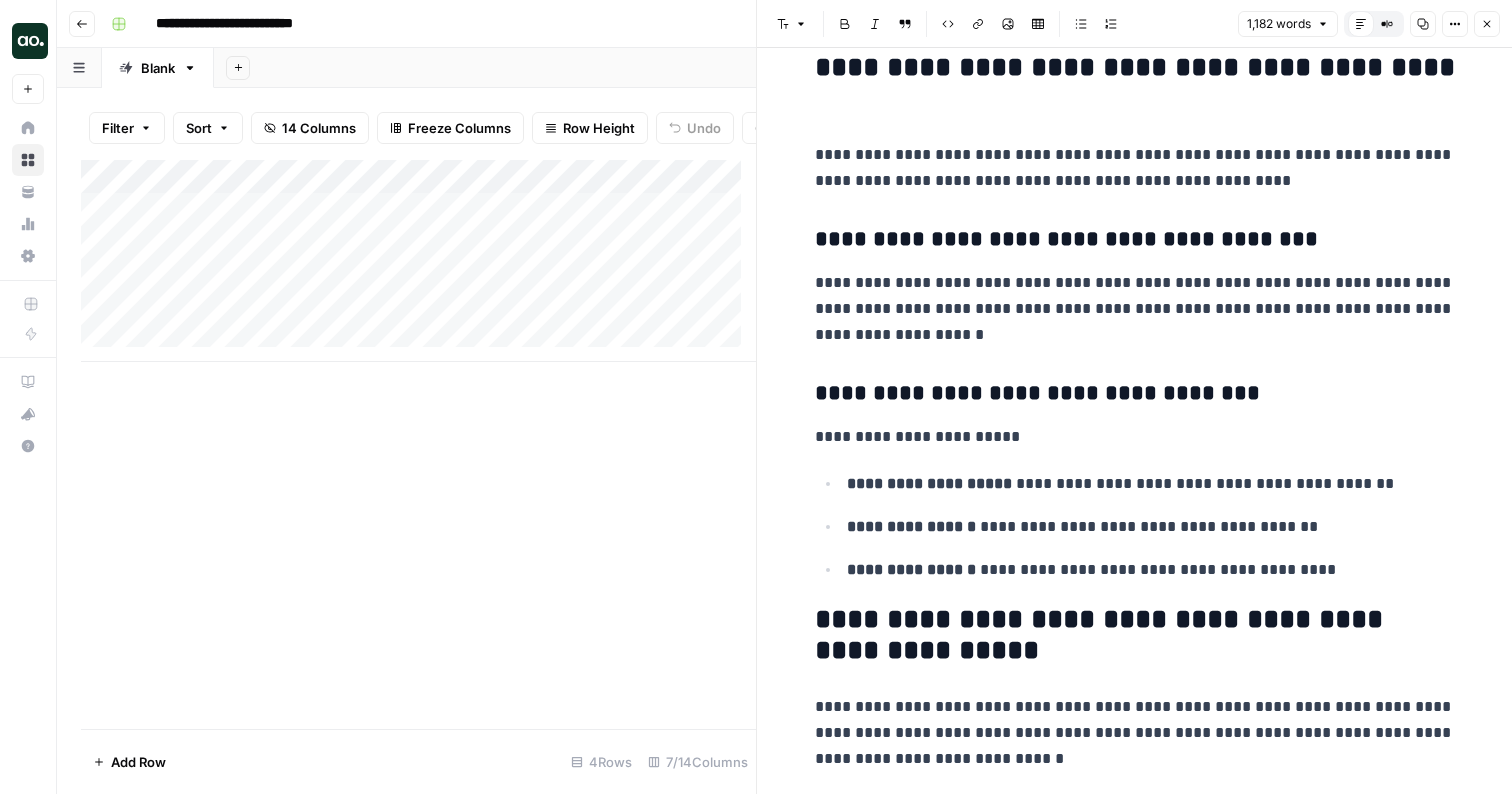 click 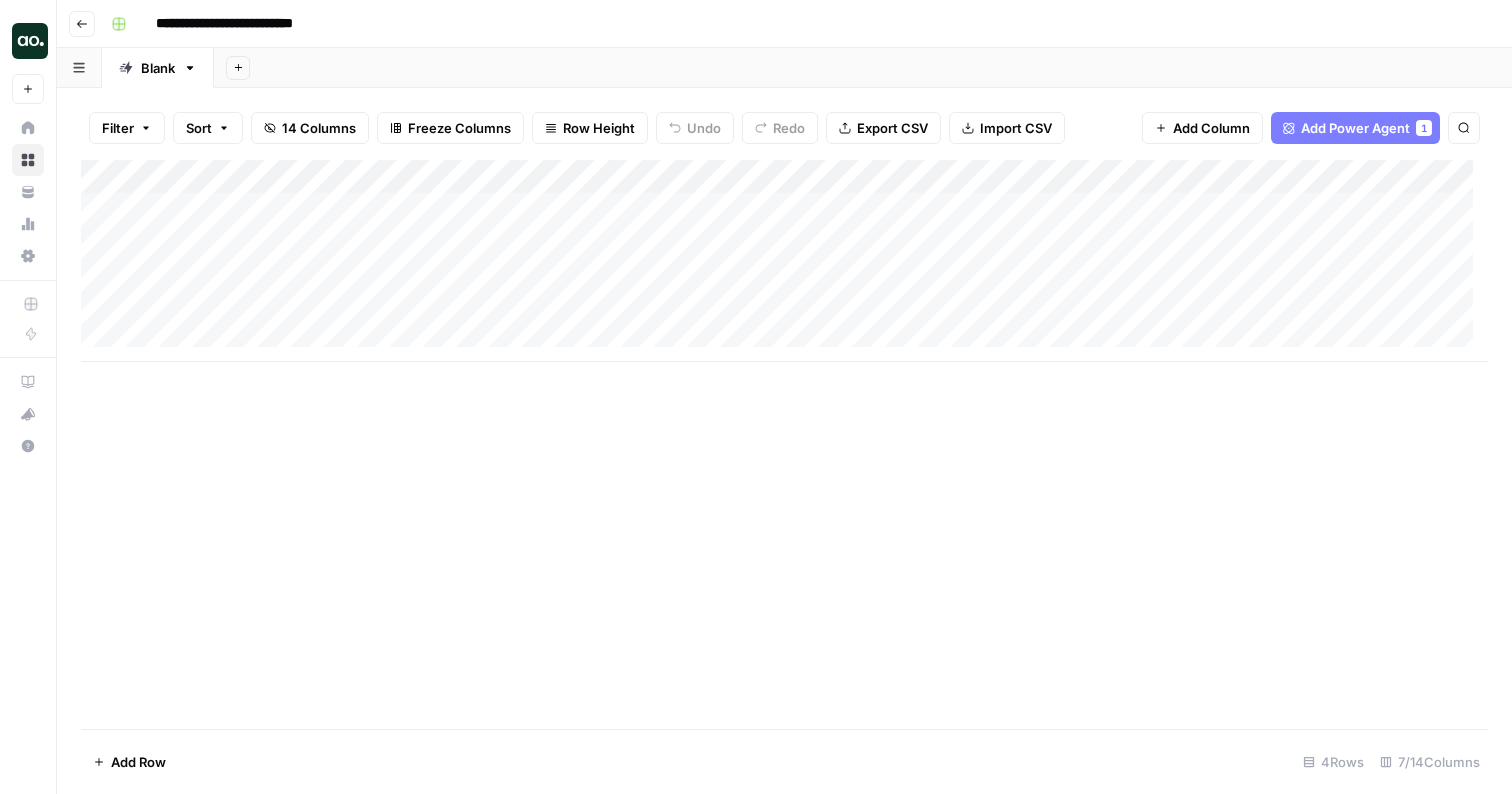 click on "Add Column" at bounding box center [784, 261] 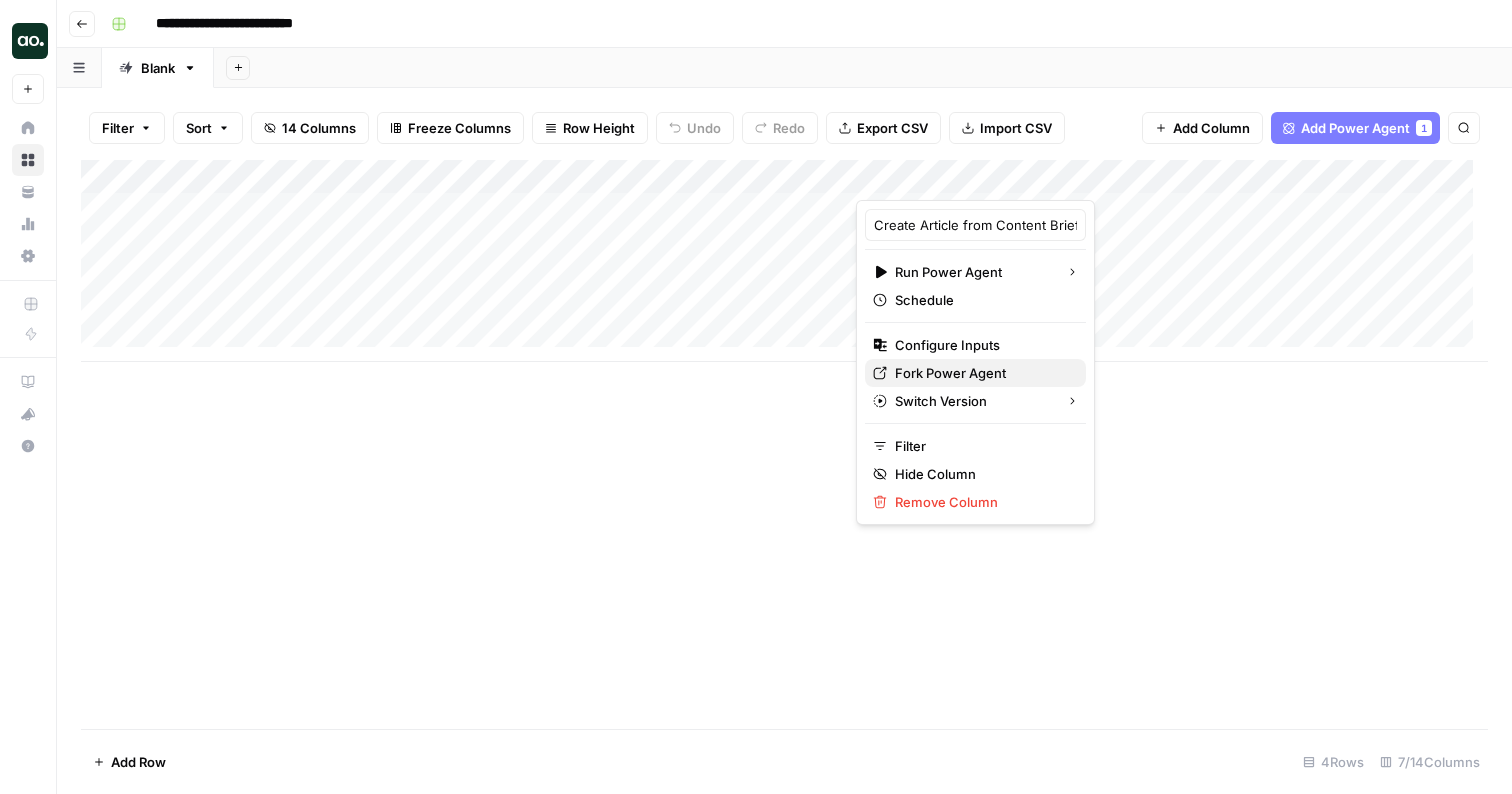 click on "Fork Power Agent" at bounding box center (982, 373) 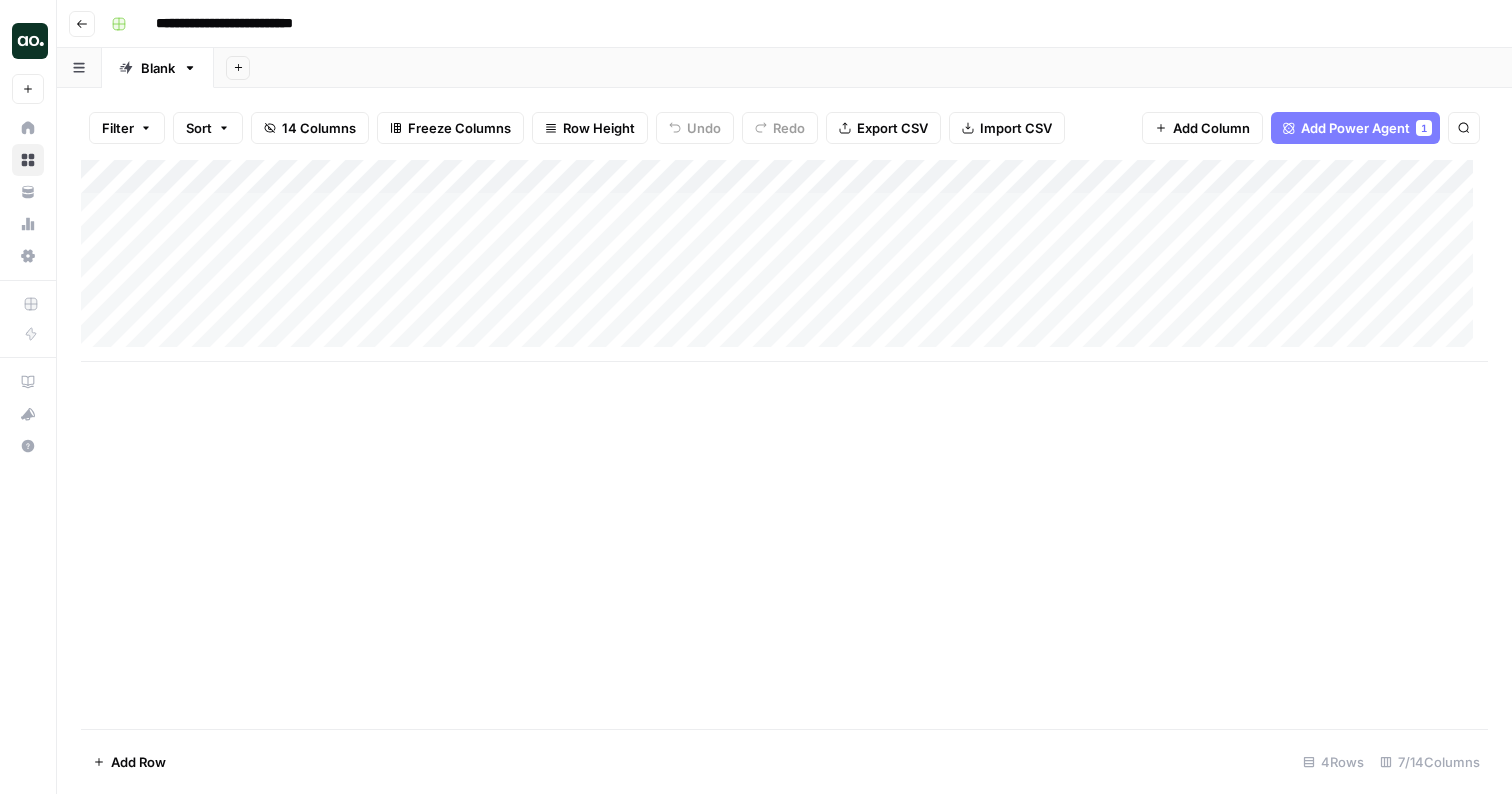 click on "Add Column" at bounding box center [784, 261] 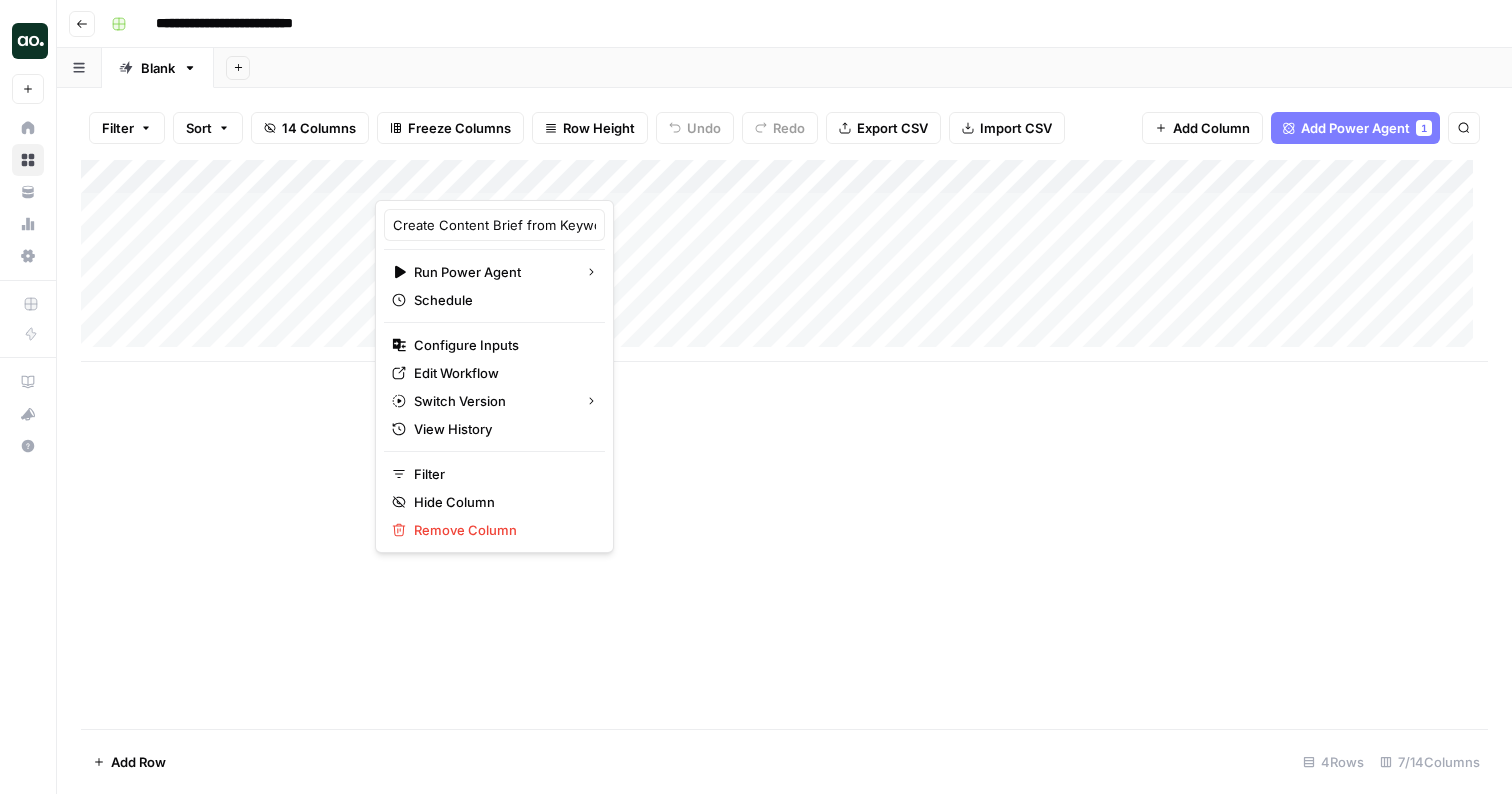 click on "Add Column" at bounding box center (784, 261) 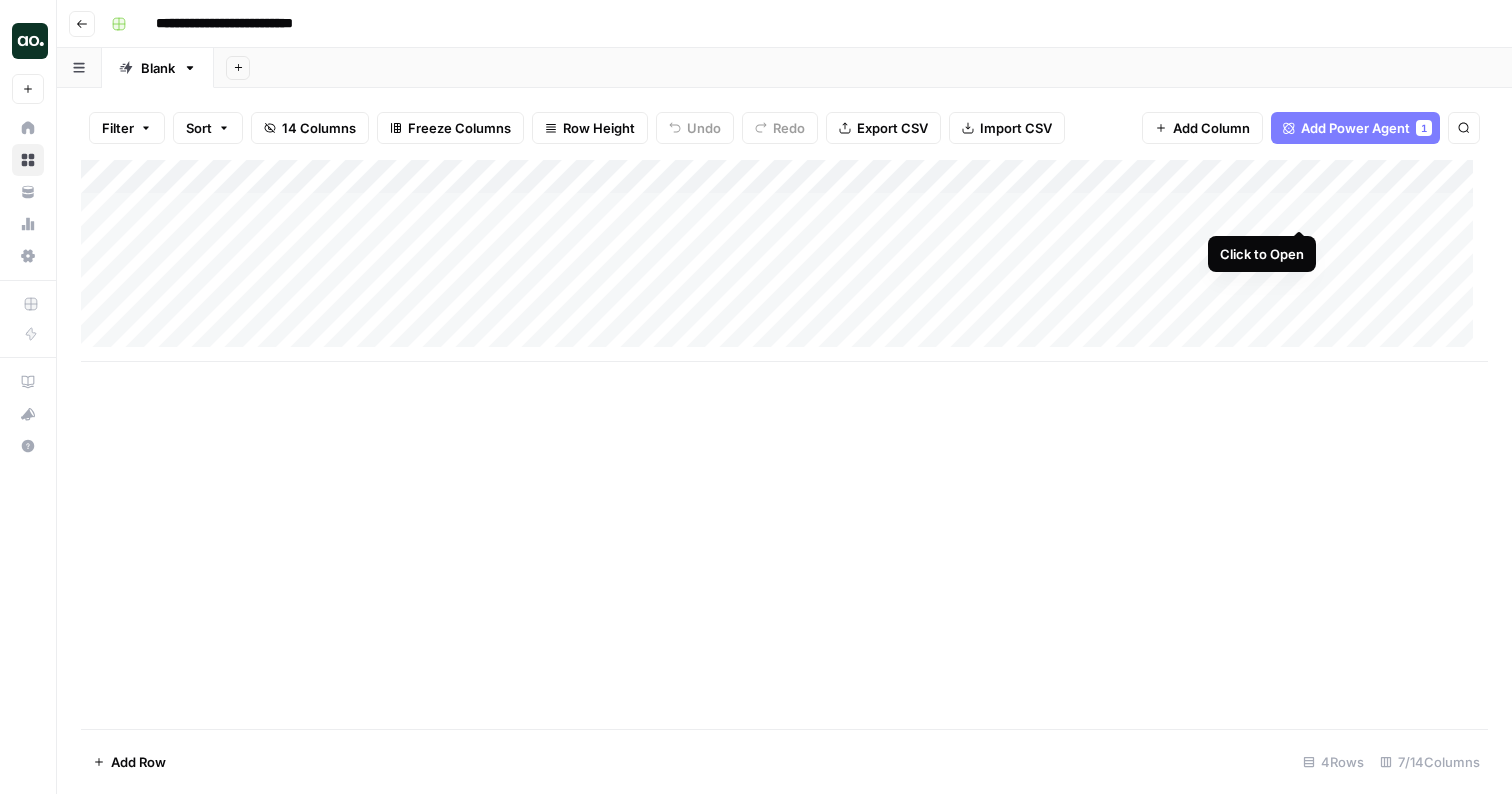 click on "Add Column" at bounding box center [784, 261] 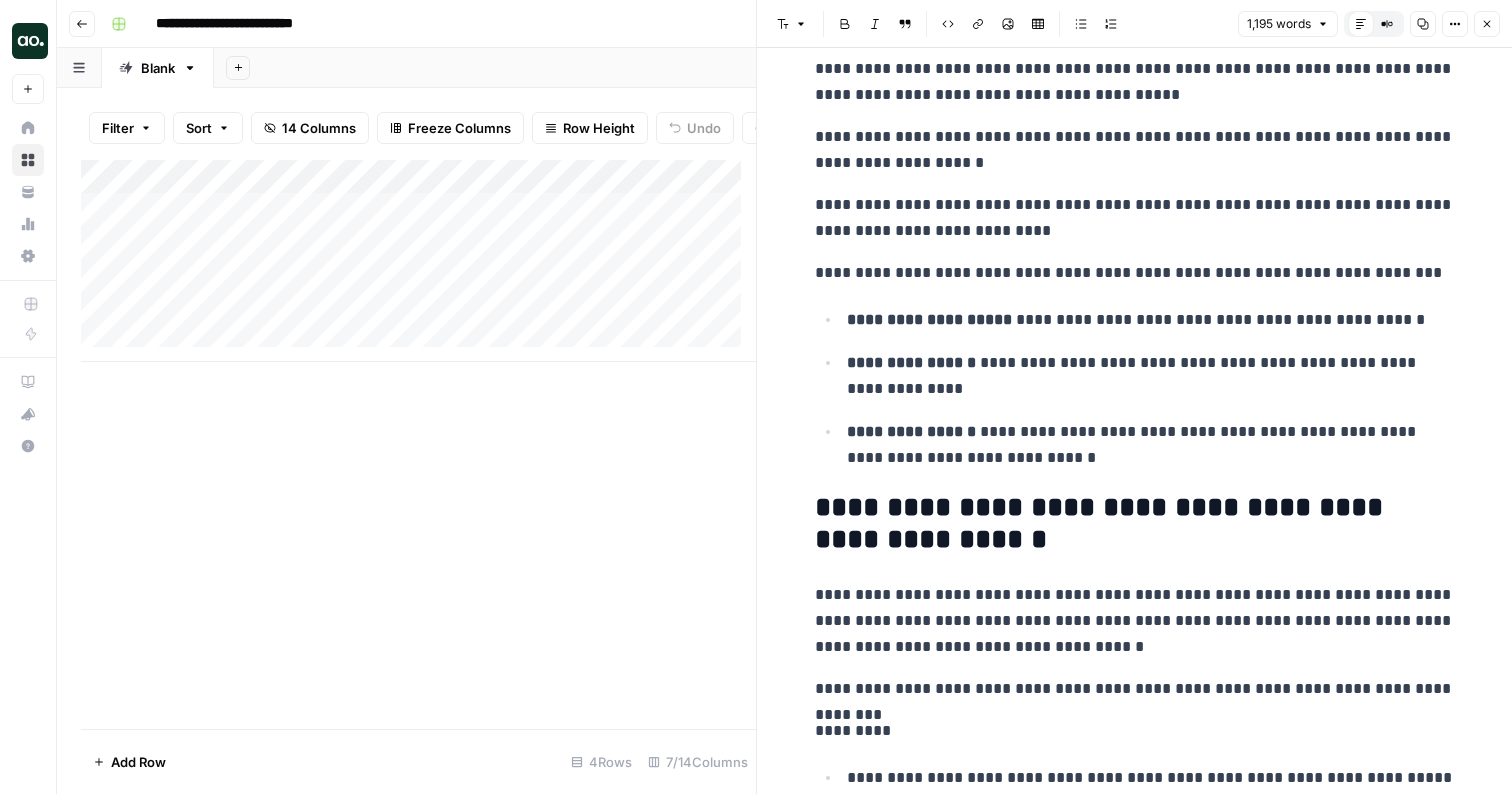 scroll, scrollTop: 2245, scrollLeft: 0, axis: vertical 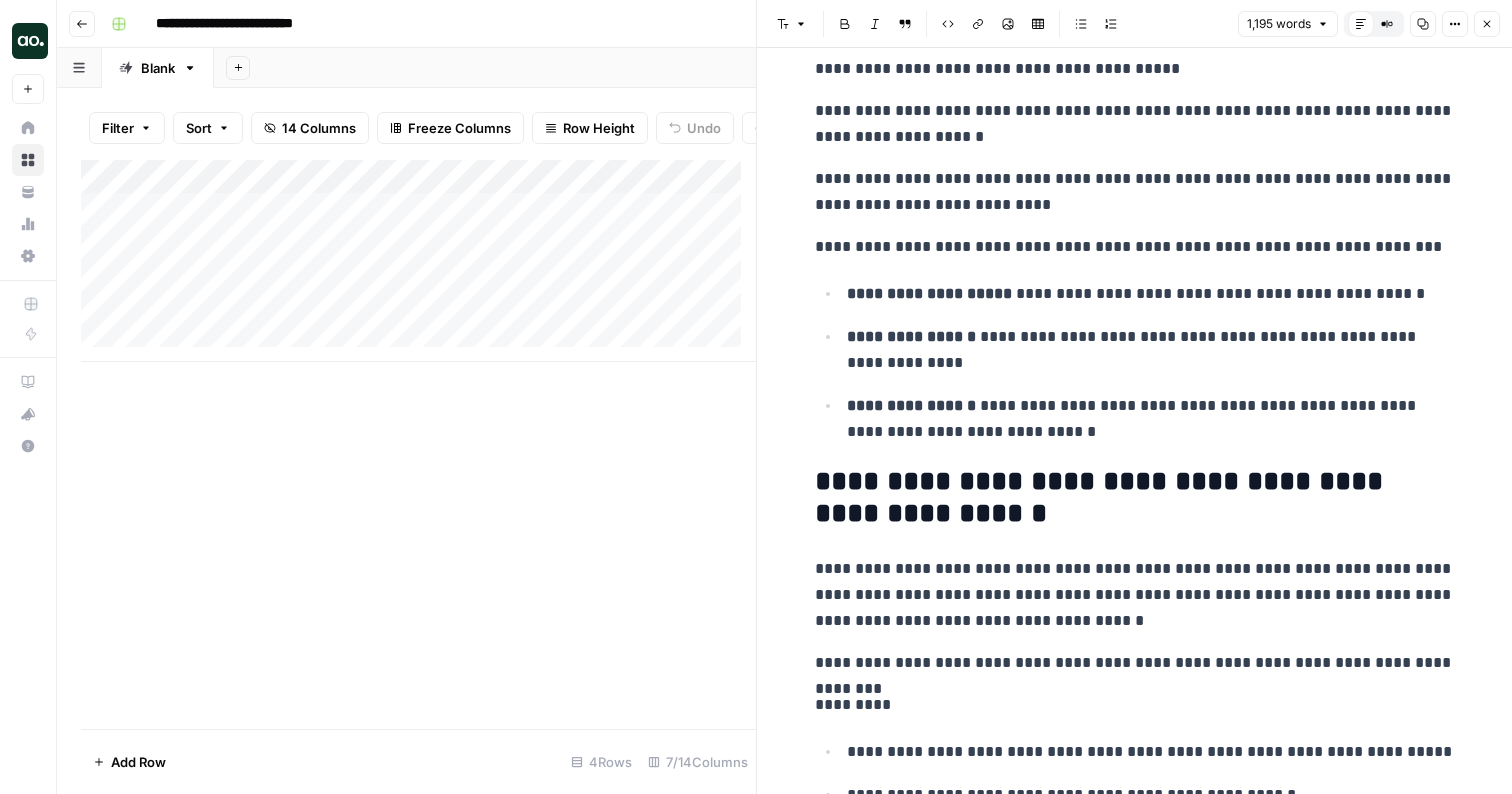click on "Close" at bounding box center [1487, 24] 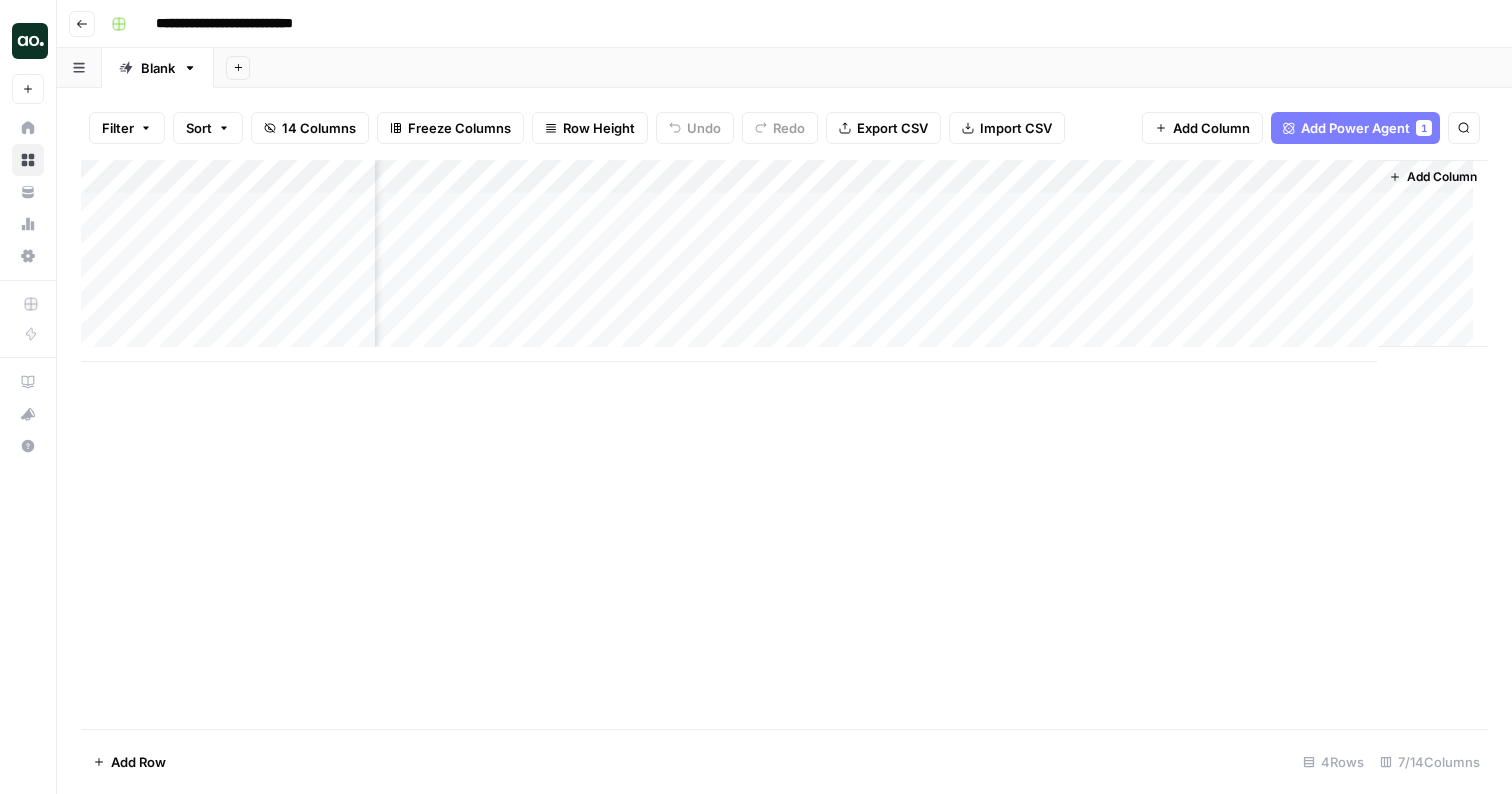 scroll, scrollTop: 0, scrollLeft: 0, axis: both 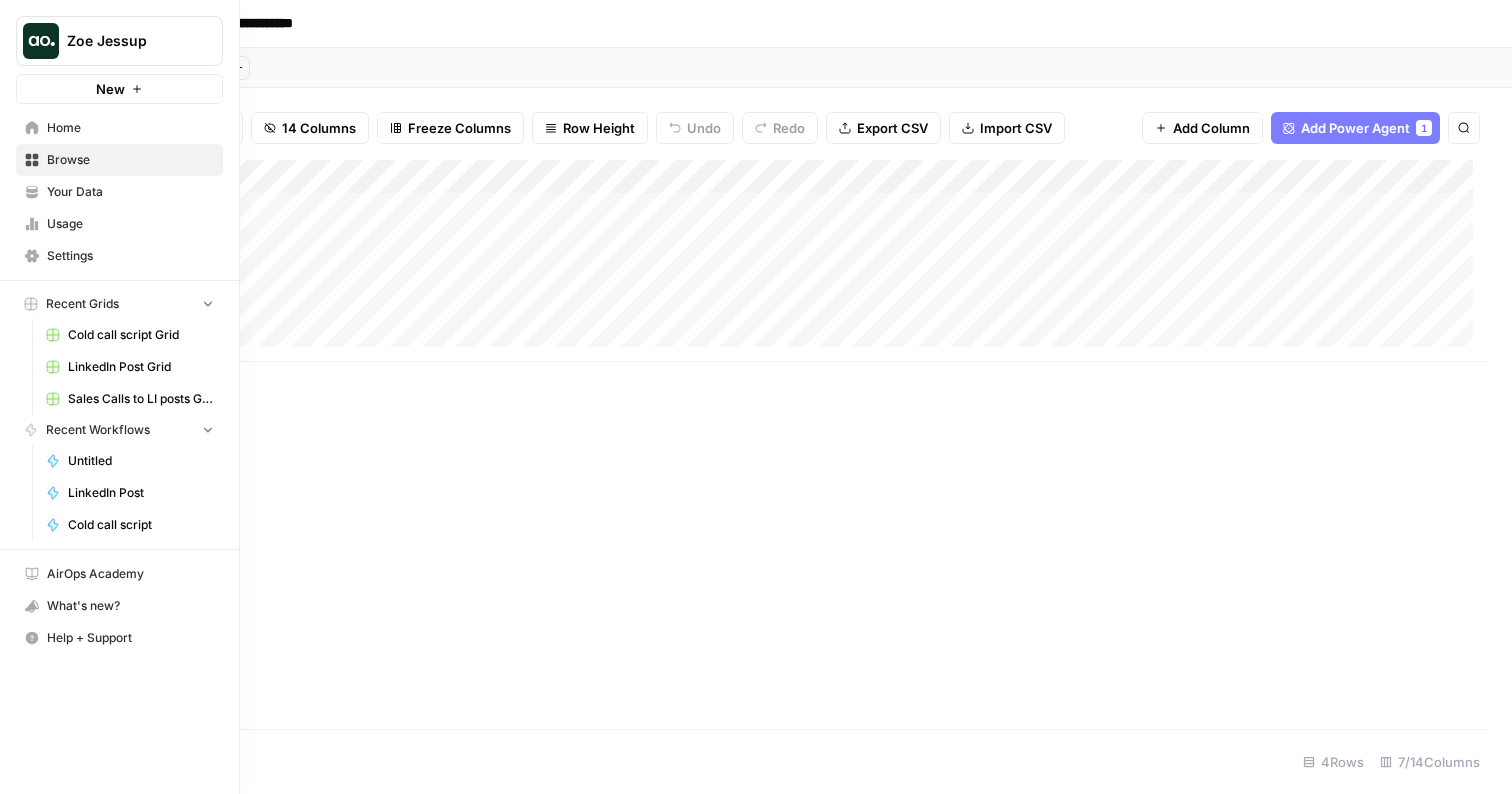 click on "Home" at bounding box center [119, 128] 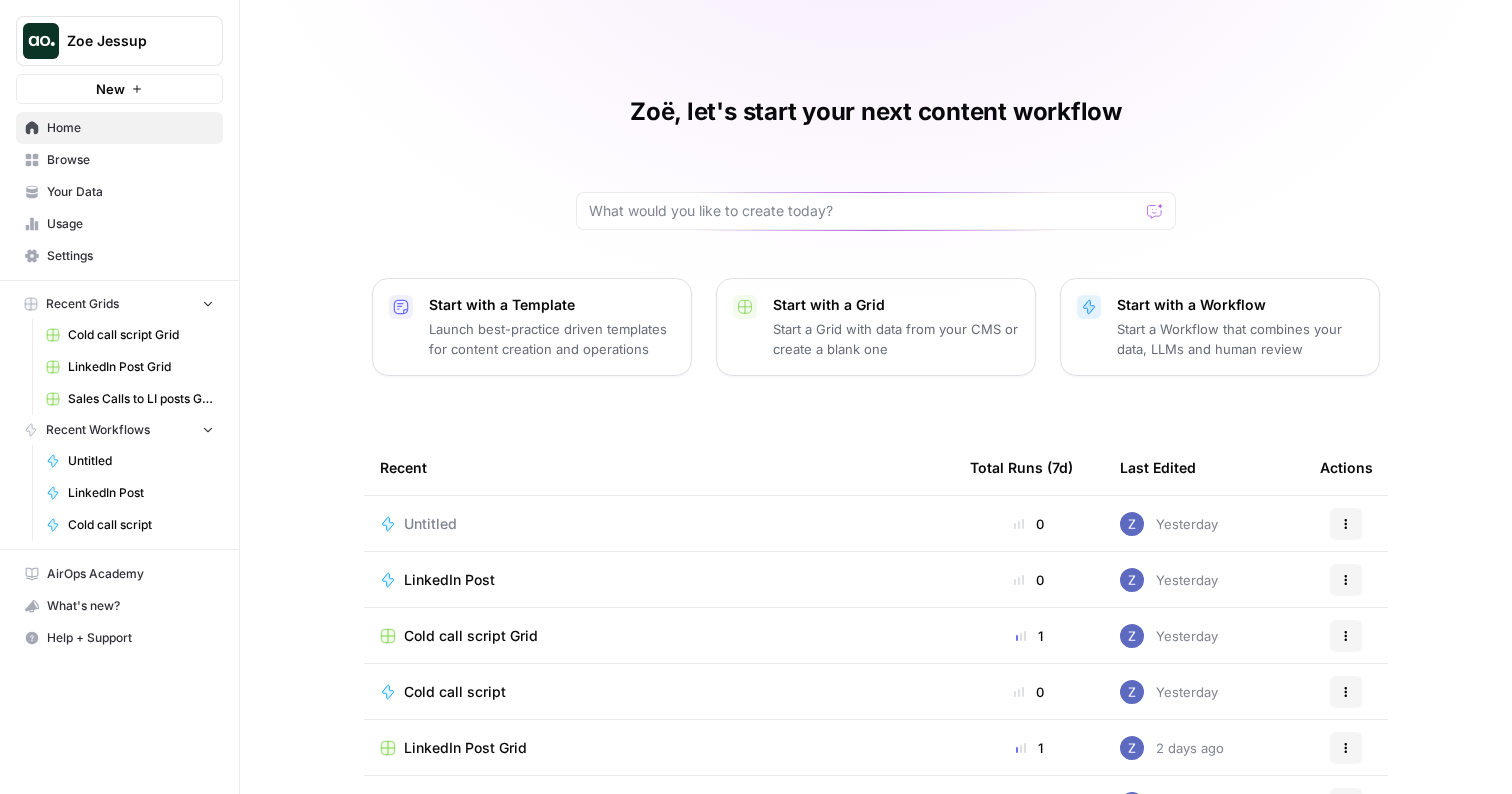 click 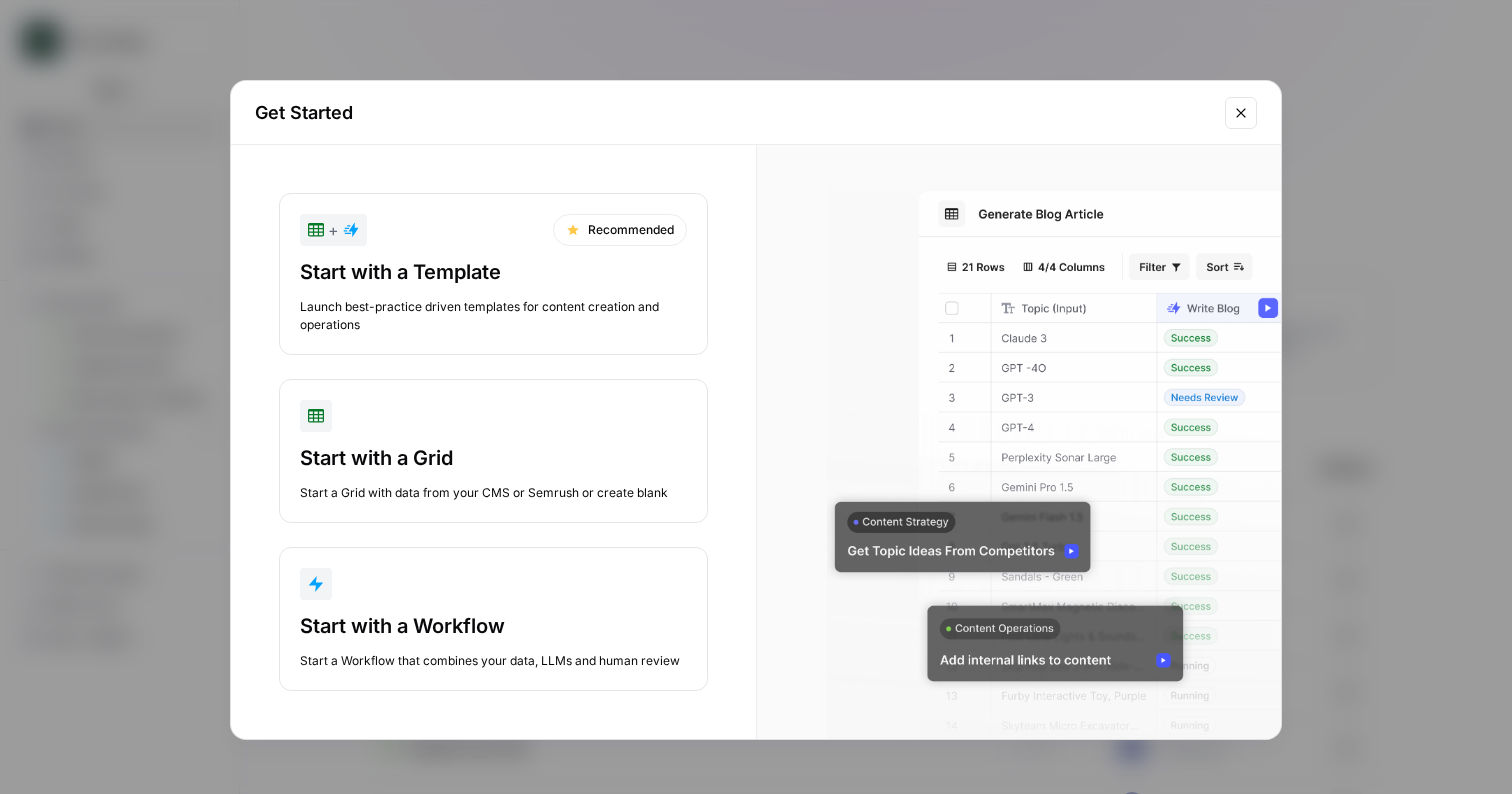 click on "+ Recommended Start with a Template Launch best-practice driven templates for content creation and operations" at bounding box center [493, 274] 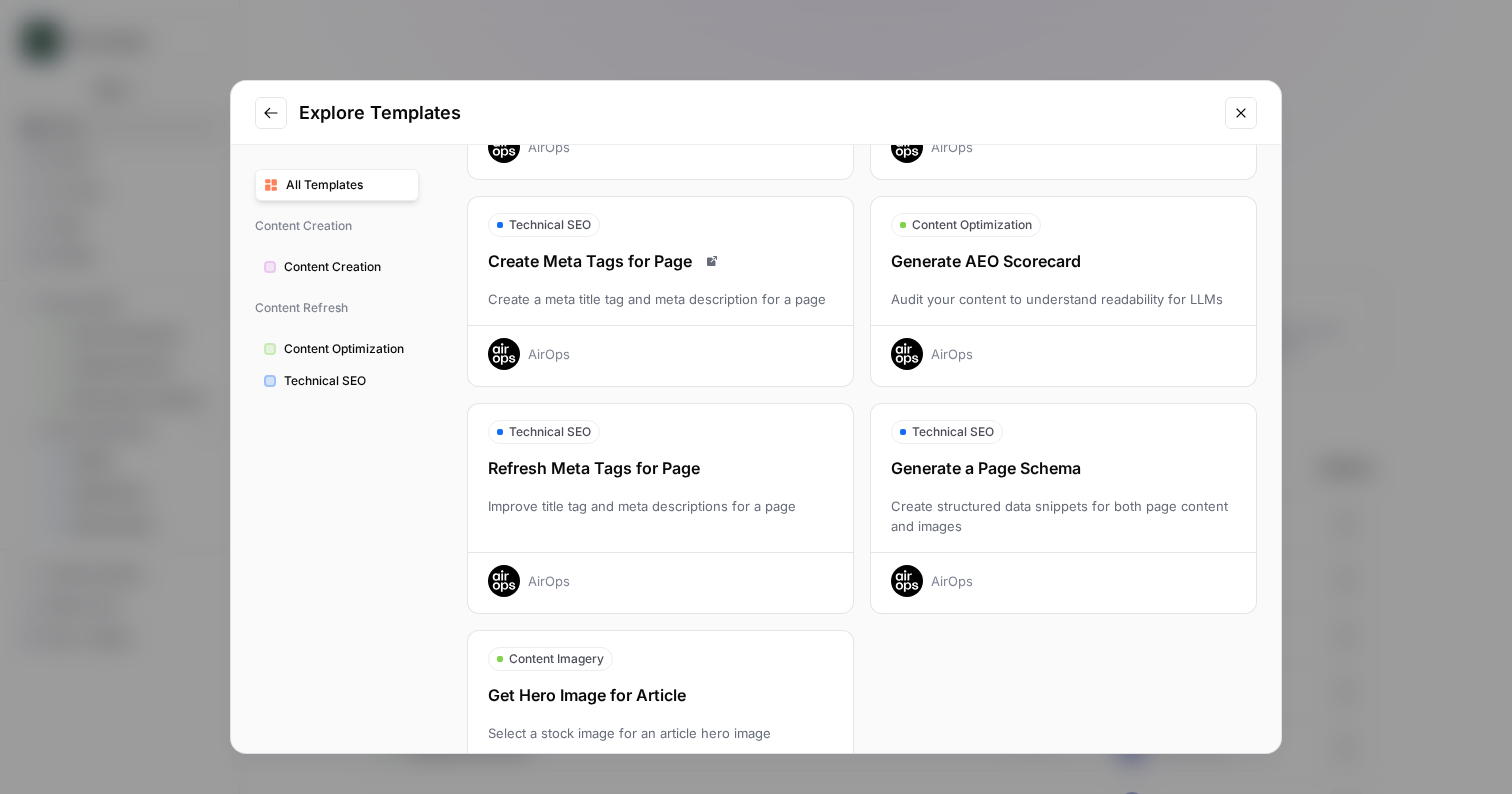 scroll, scrollTop: 481, scrollLeft: 0, axis: vertical 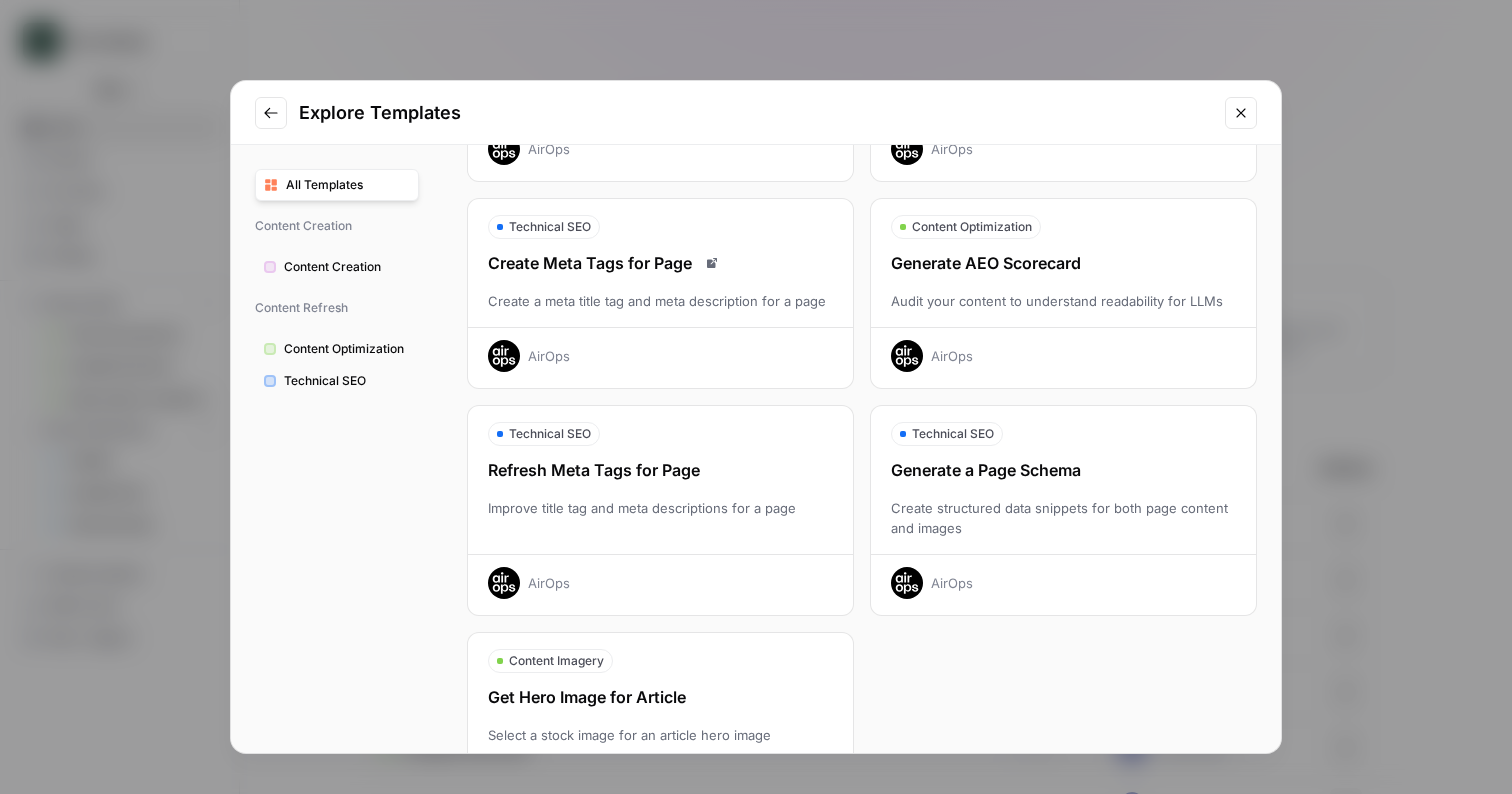 click on "Generate AEO Scorecard" at bounding box center (1063, 263) 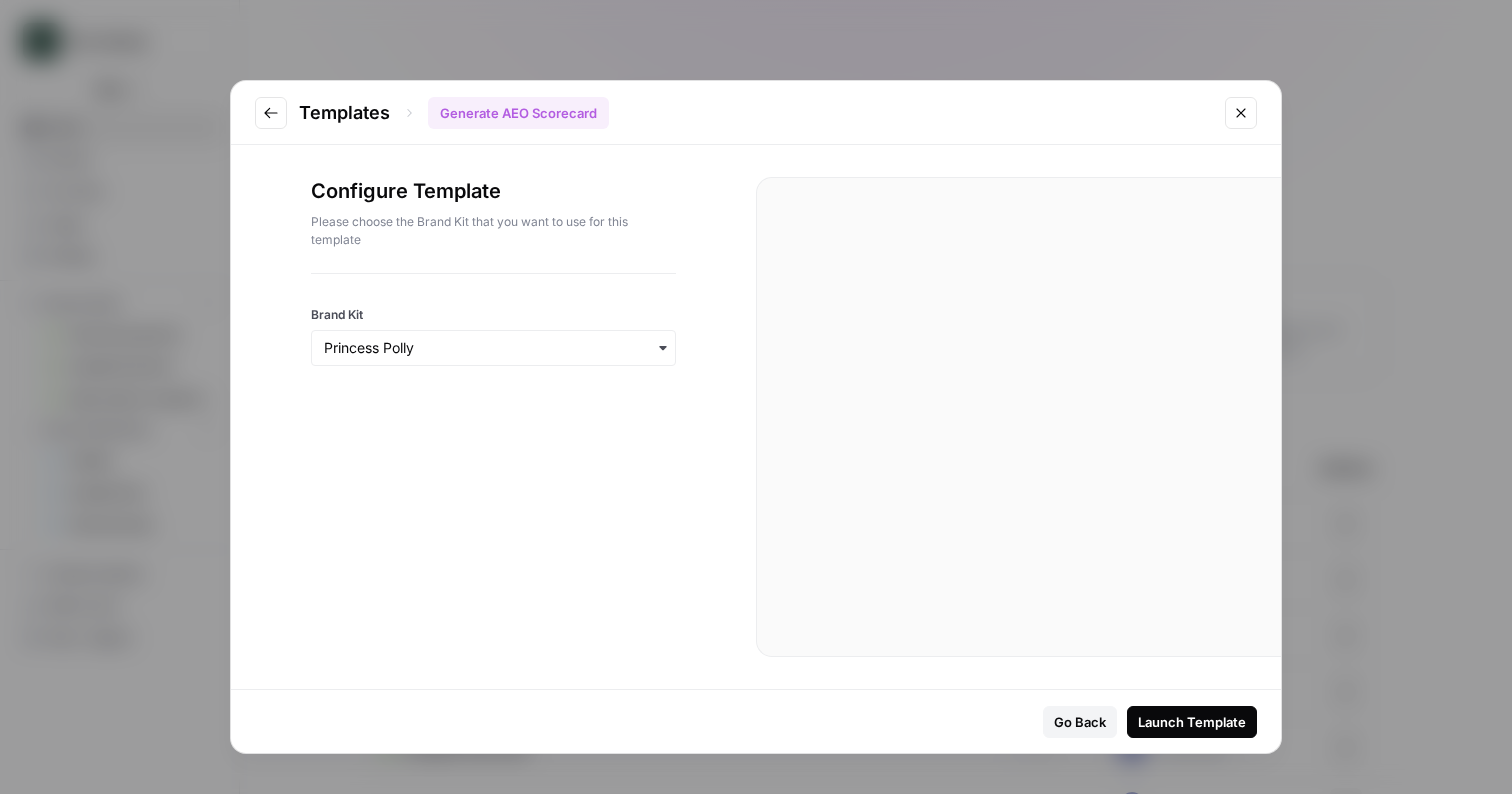 click at bounding box center [493, 348] 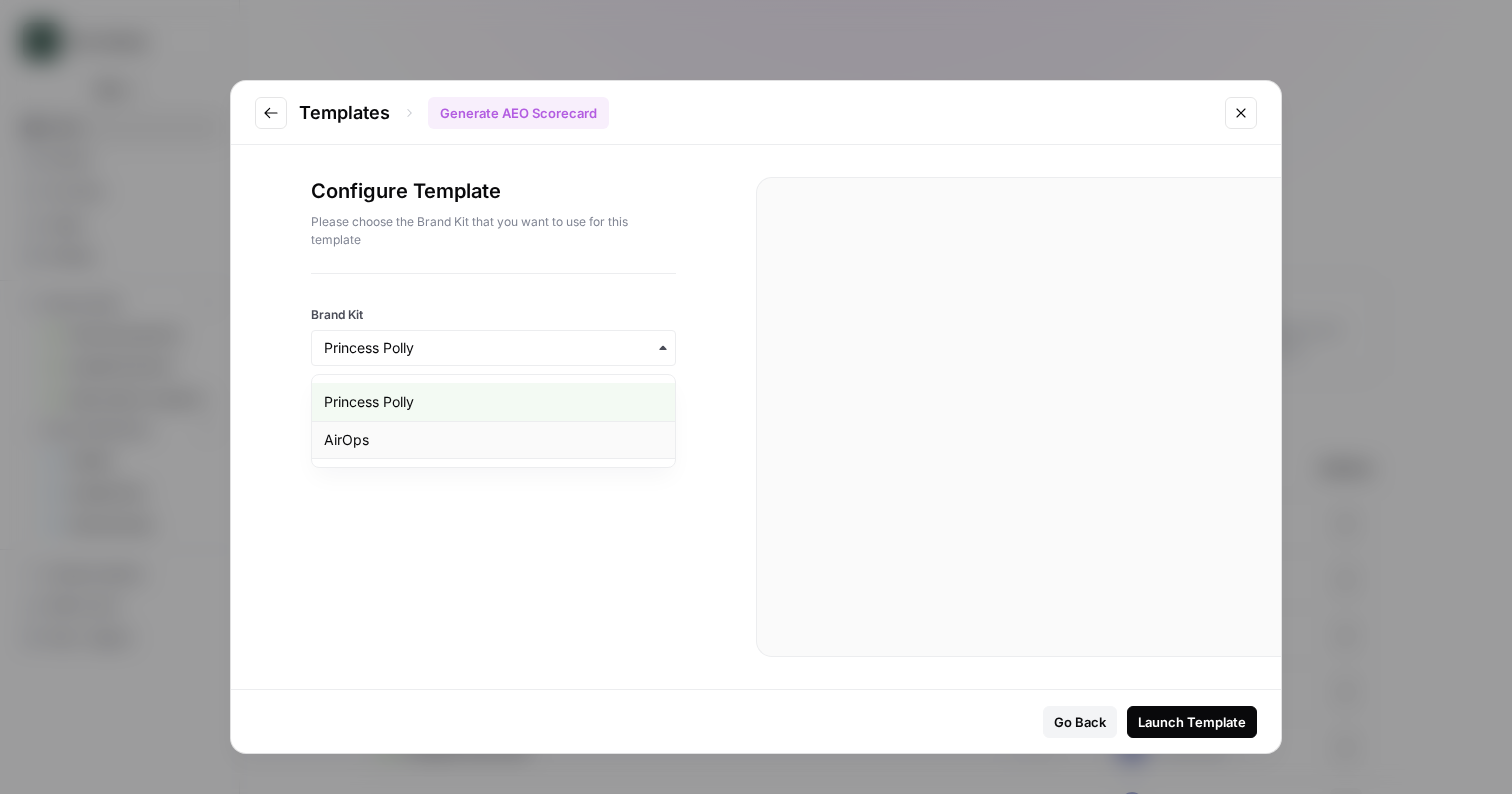 click on "AirOps" at bounding box center [493, 440] 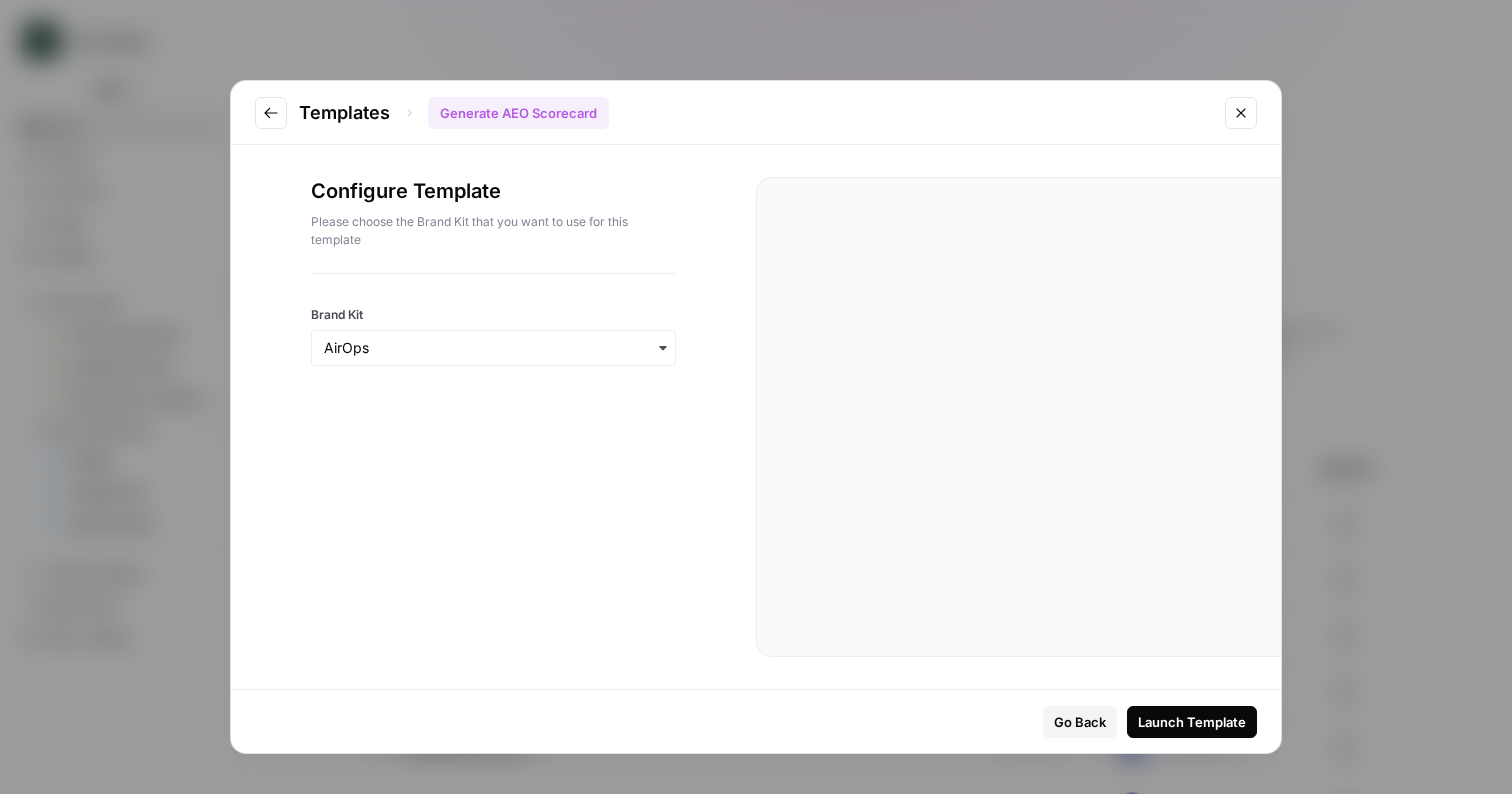 click on "Launch Template" at bounding box center (1192, 722) 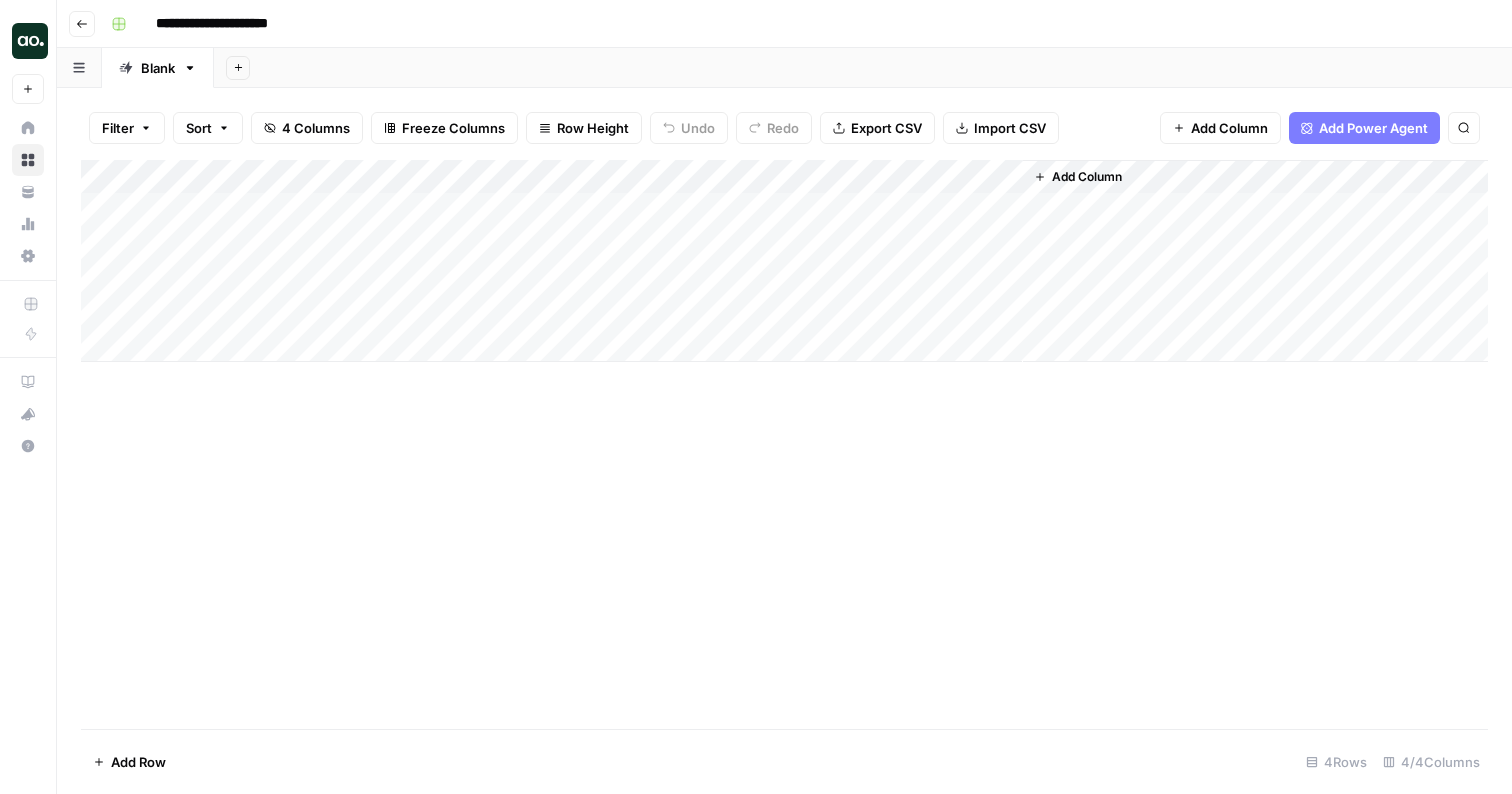 click on "Add Column" at bounding box center (784, 261) 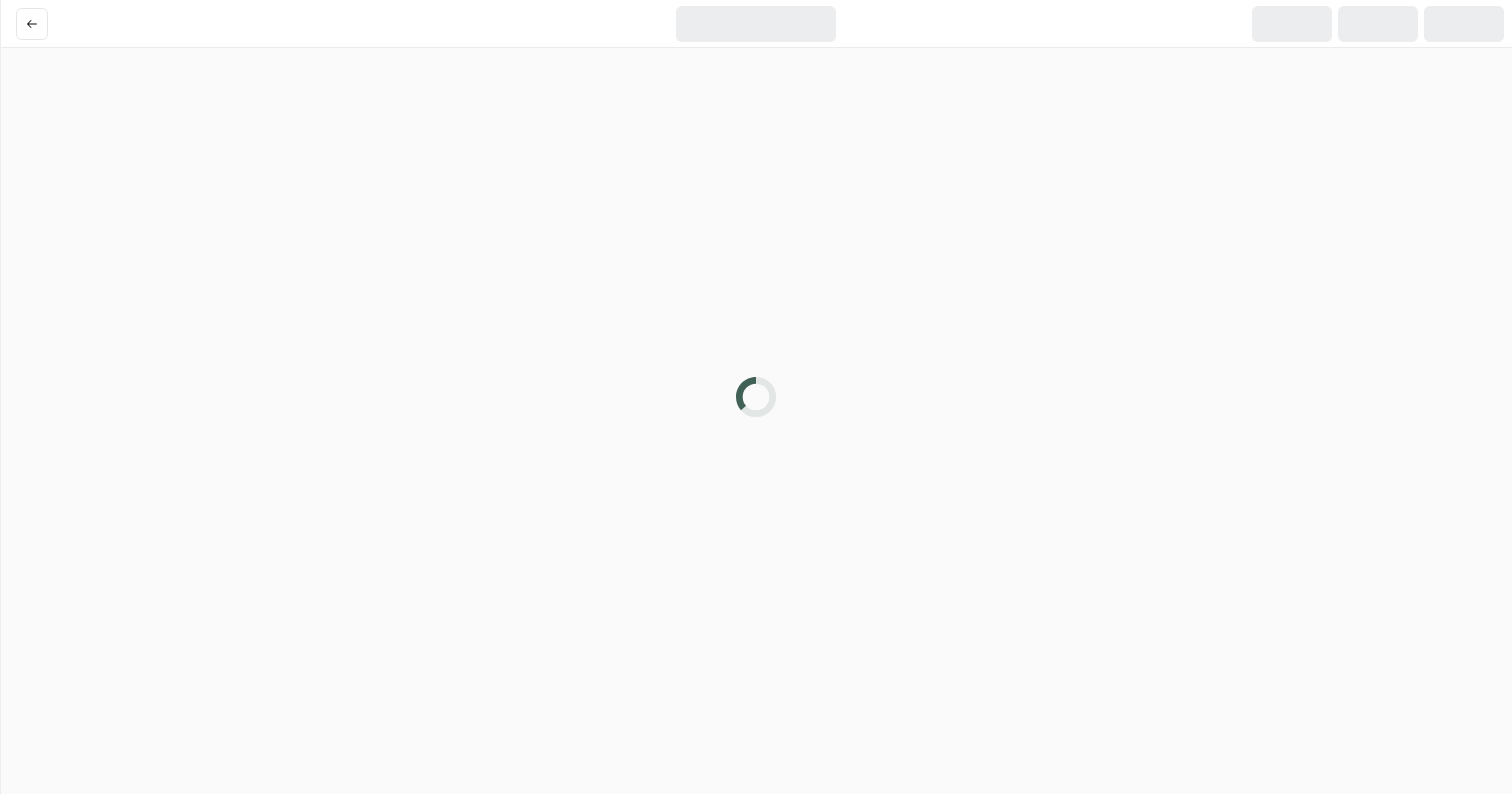 scroll, scrollTop: 0, scrollLeft: 0, axis: both 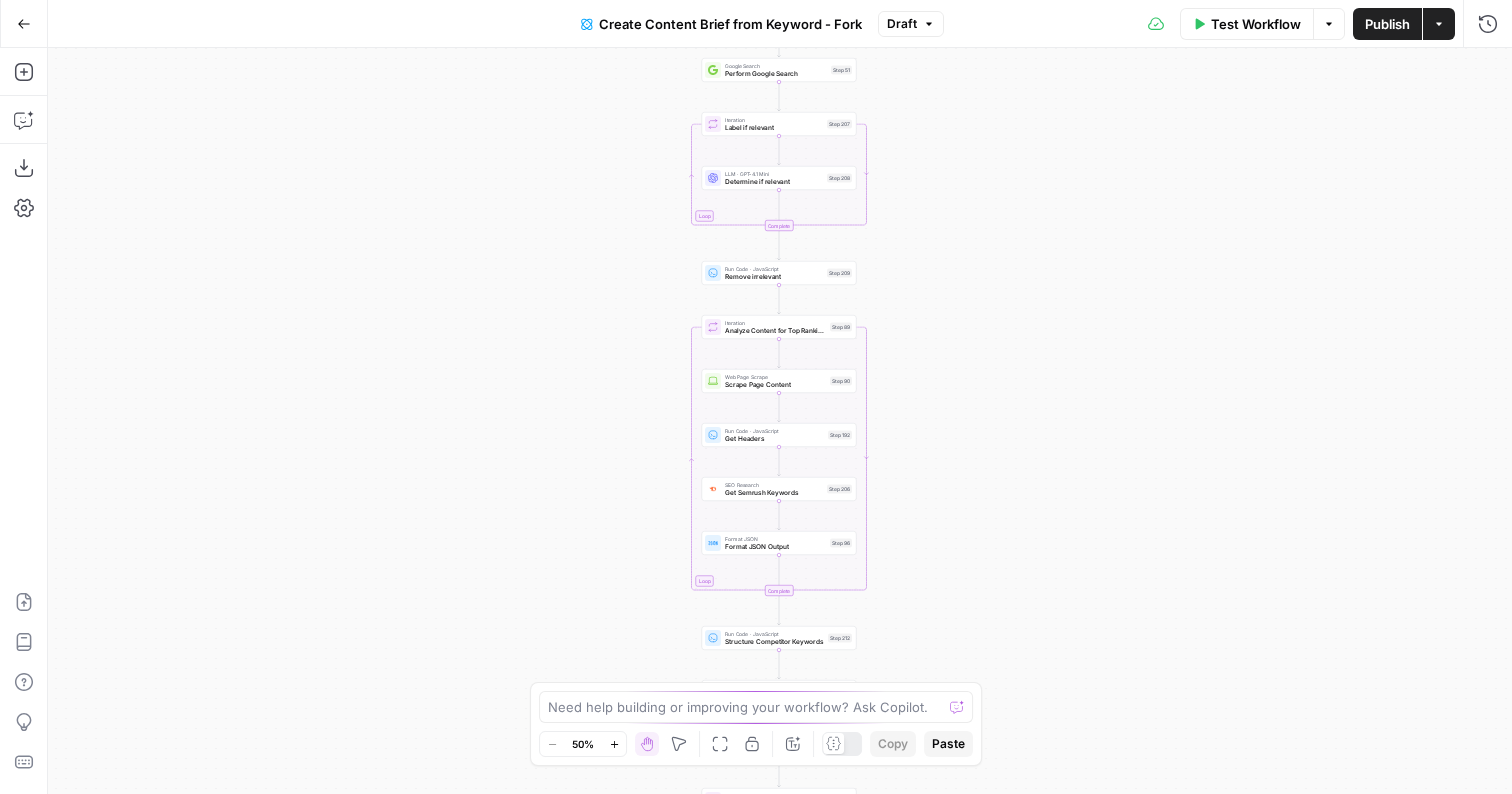 drag, startPoint x: 934, startPoint y: 150, endPoint x: 933, endPoint y: 362, distance: 212.00237 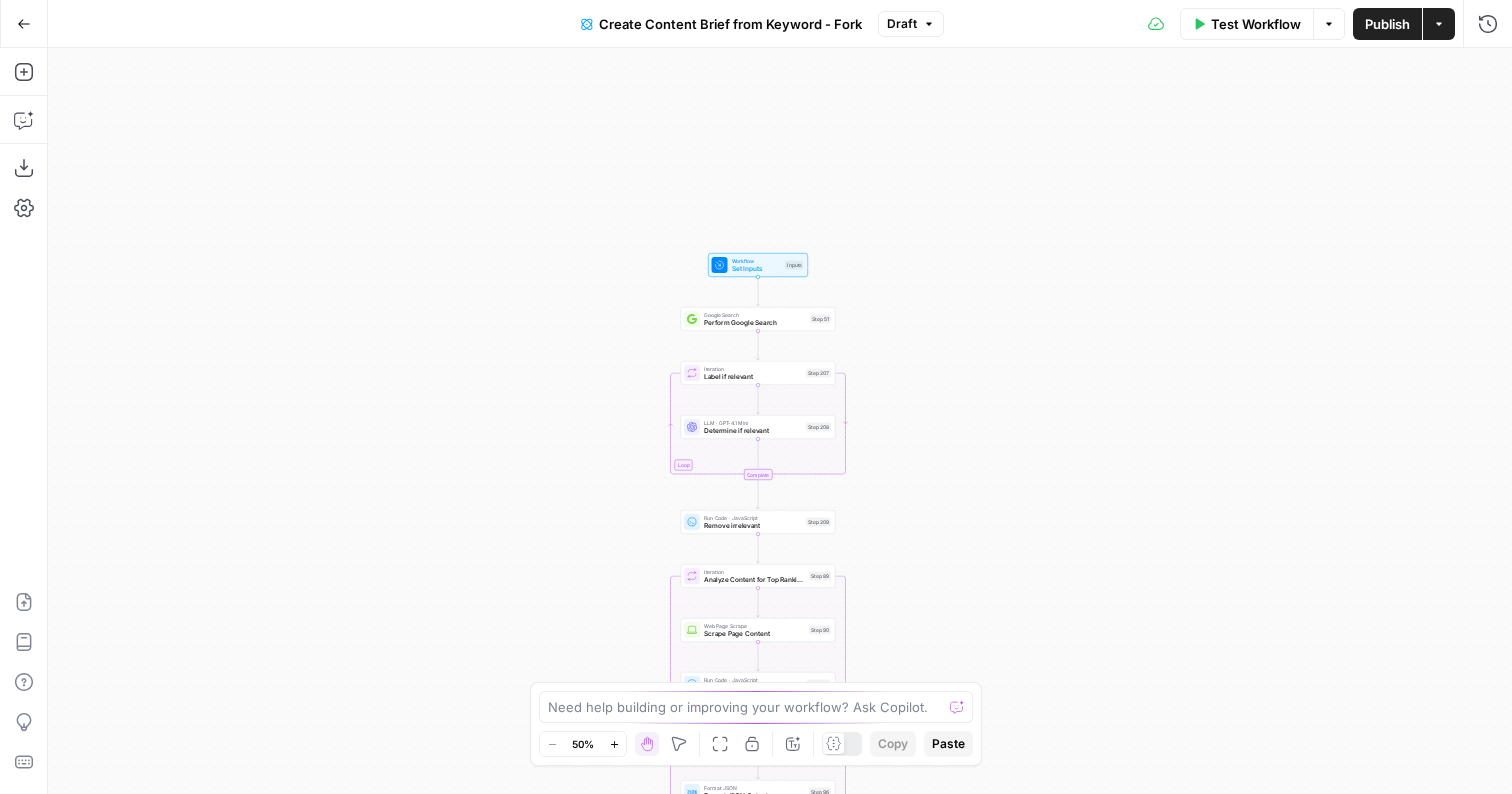 drag, startPoint x: 973, startPoint y: 247, endPoint x: 952, endPoint y: 485, distance: 238.92467 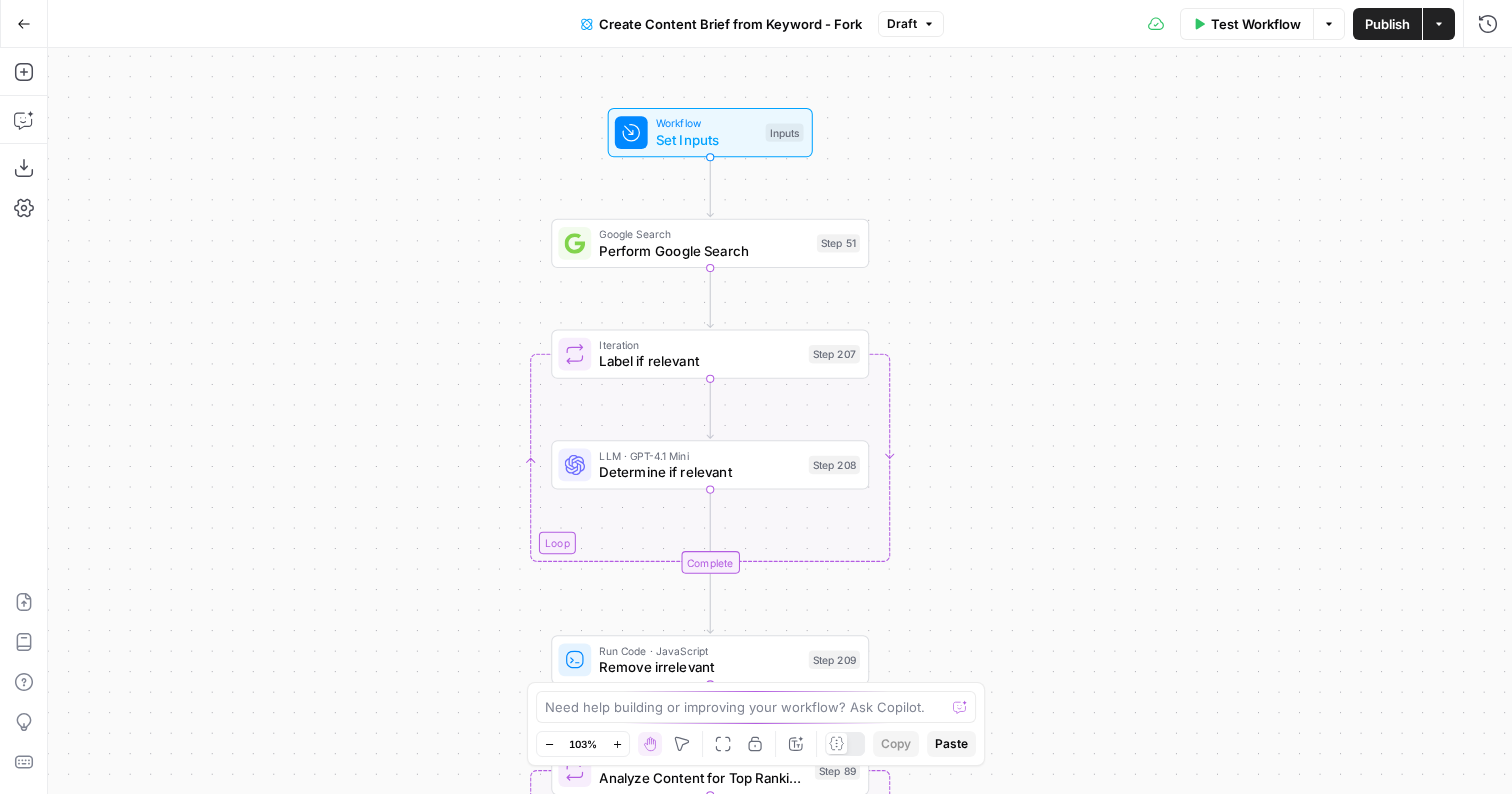 drag, startPoint x: 831, startPoint y: 320, endPoint x: 928, endPoint y: 260, distance: 114.05701 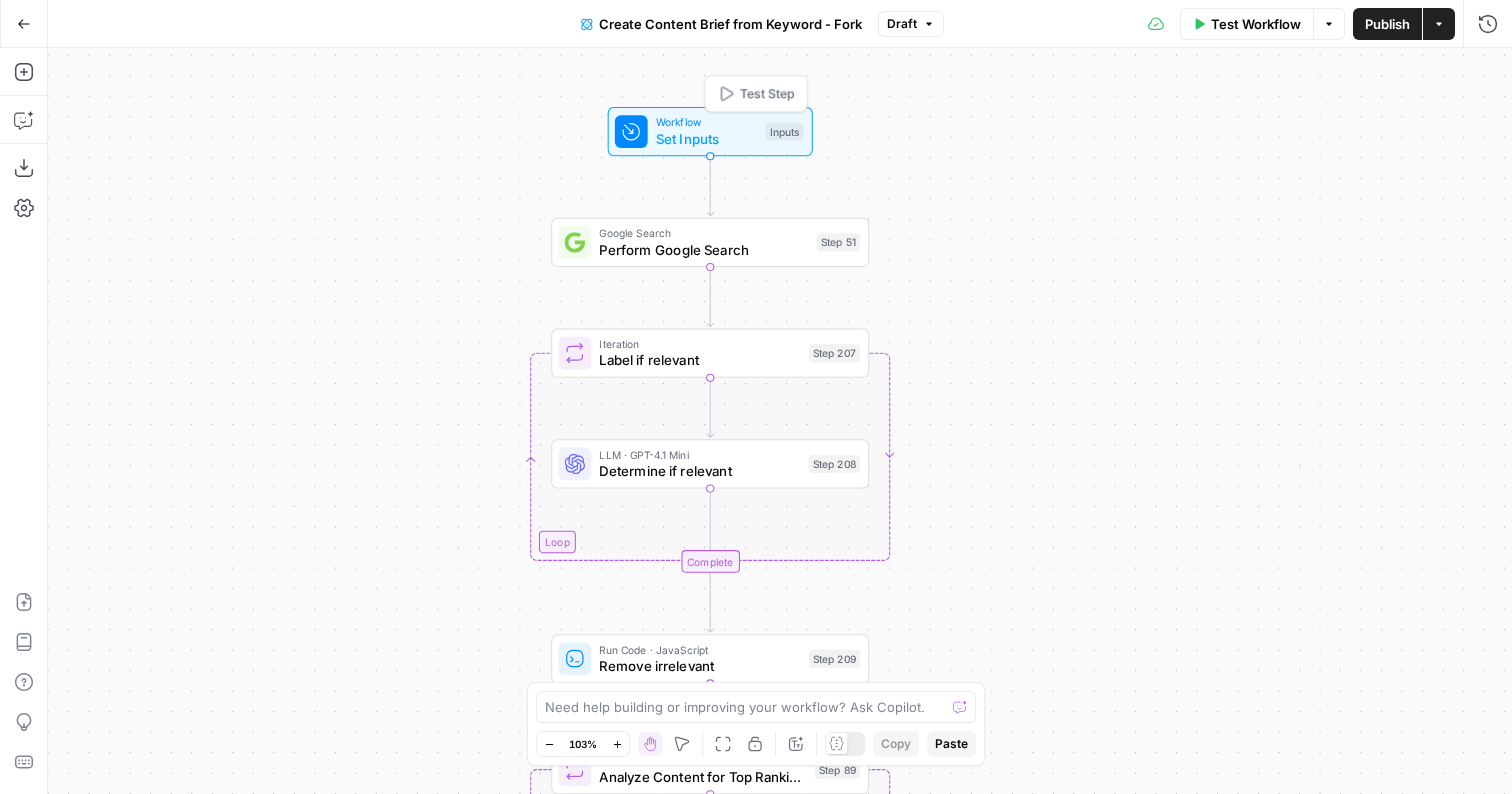 click on "Set Inputs" at bounding box center [707, 139] 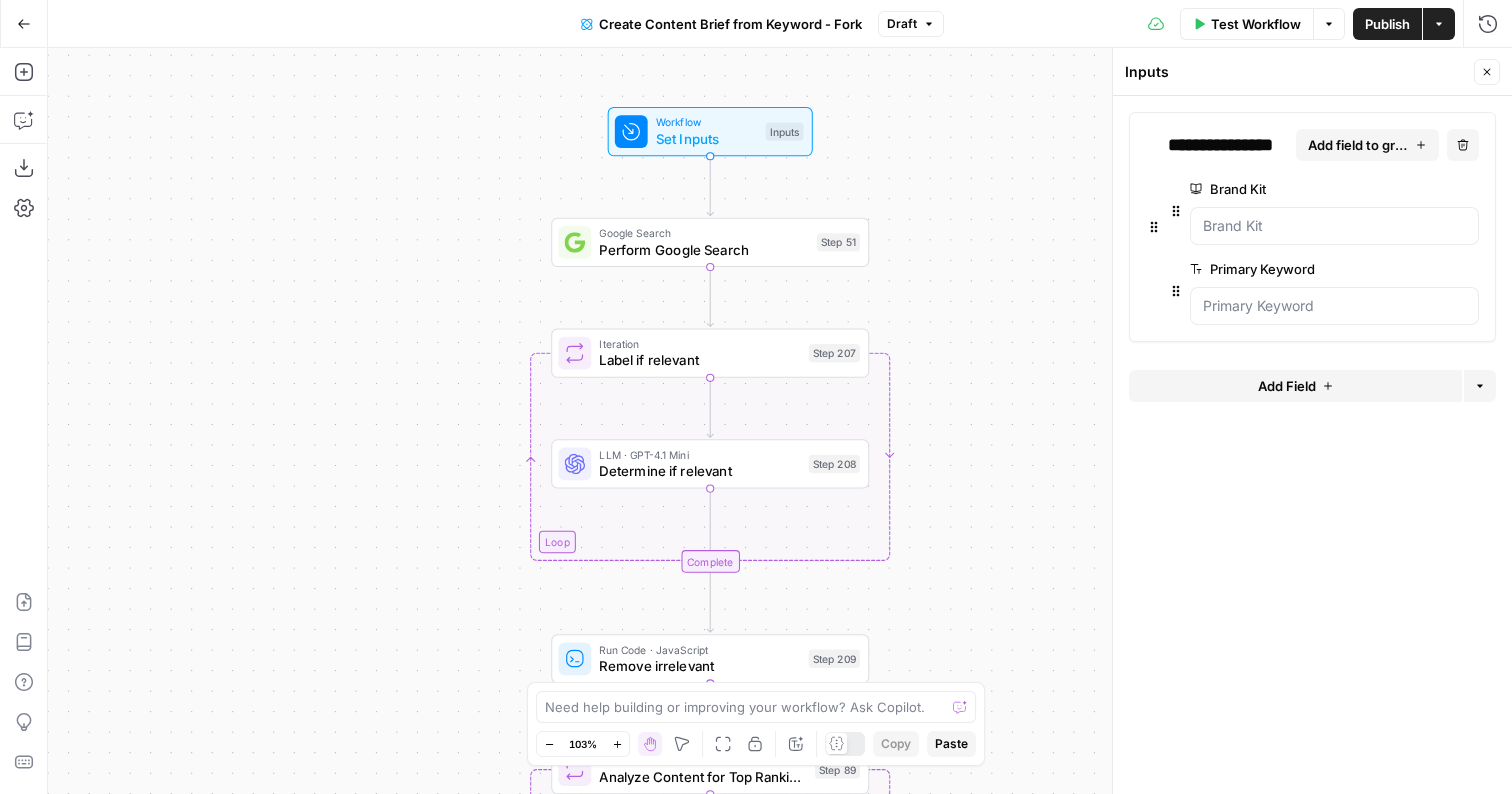 click 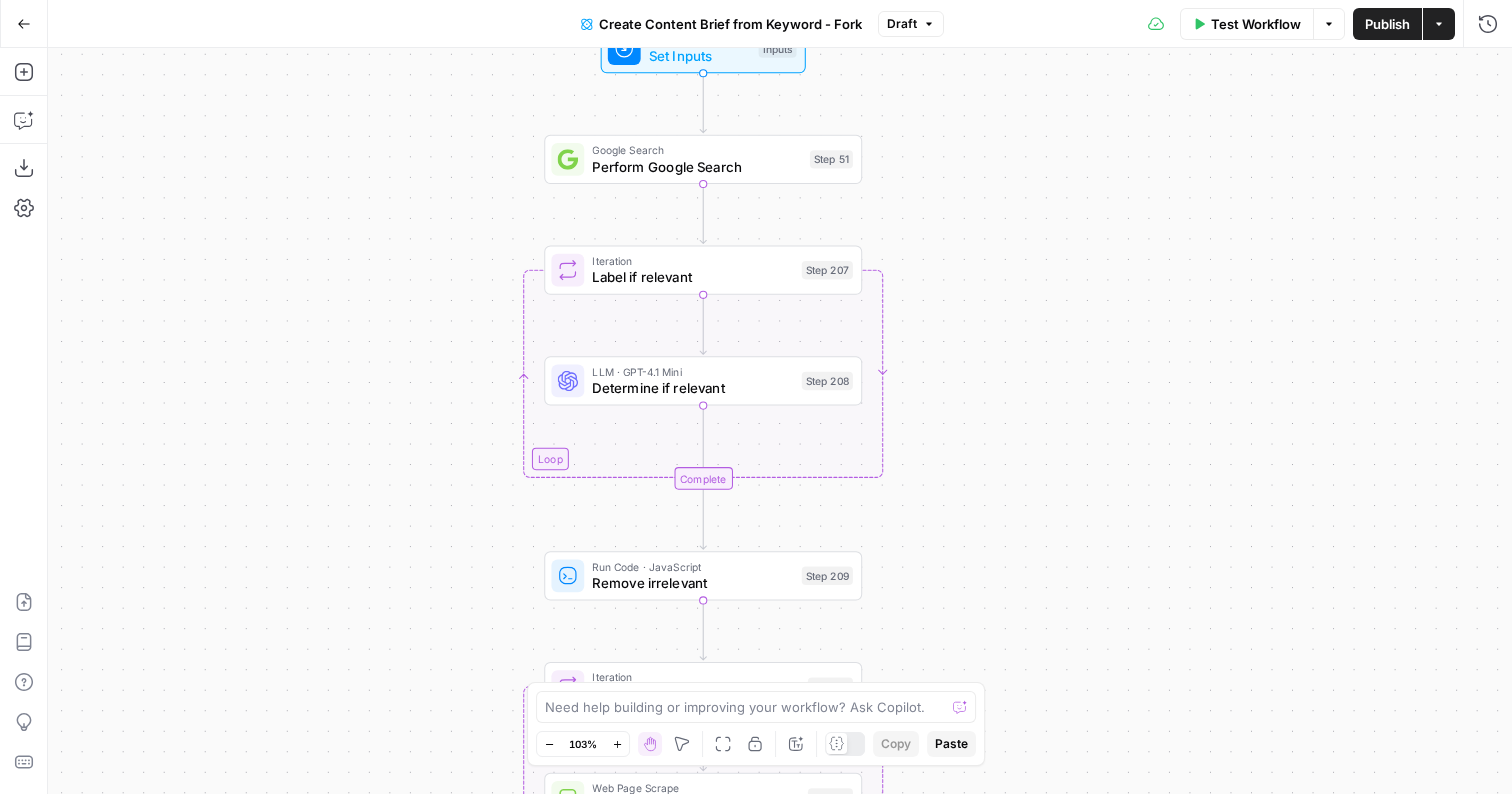 drag, startPoint x: 946, startPoint y: 459, endPoint x: 938, endPoint y: 358, distance: 101.31634 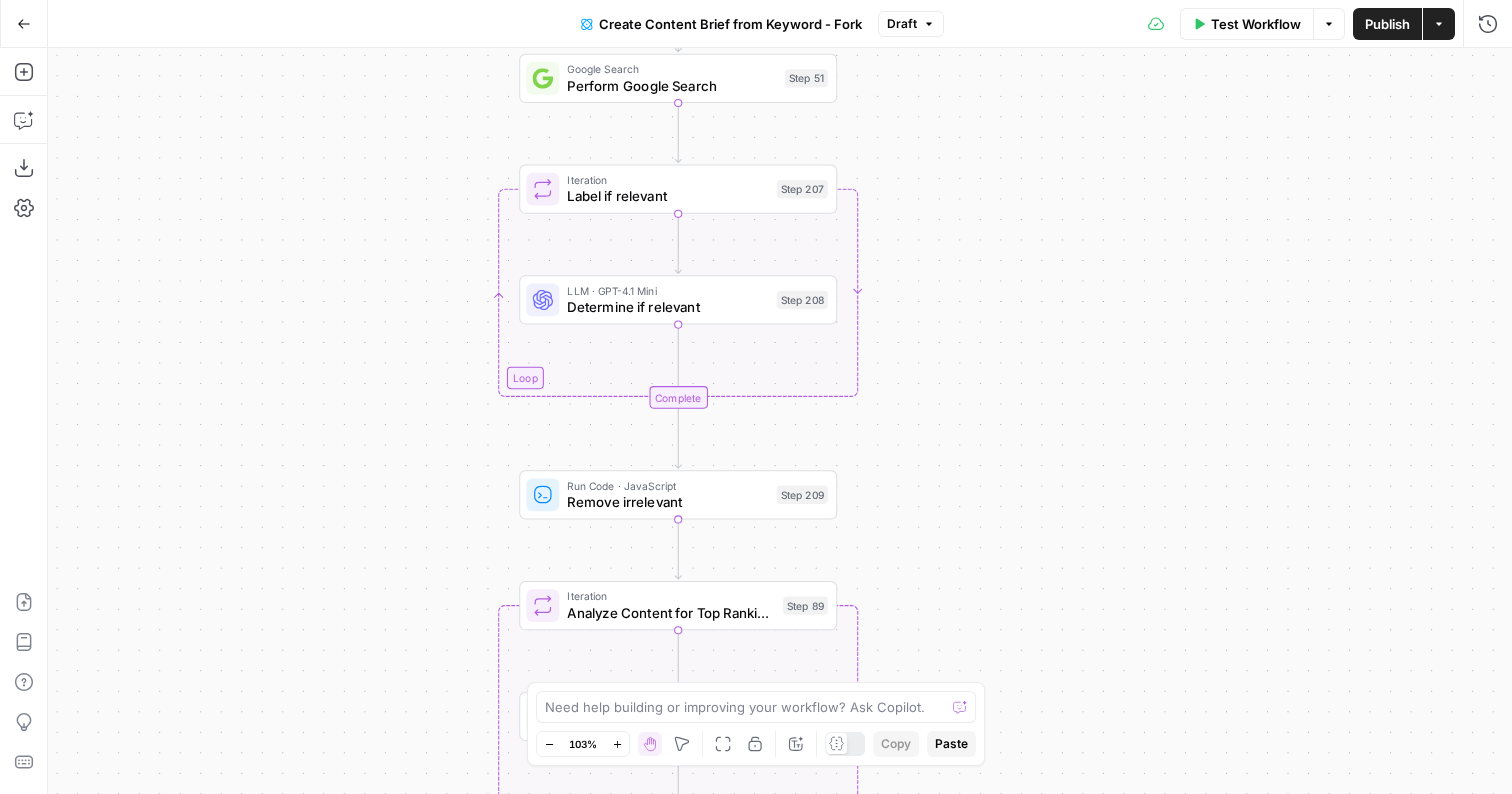 drag, startPoint x: 983, startPoint y: 503, endPoint x: 959, endPoint y: 438, distance: 69.289246 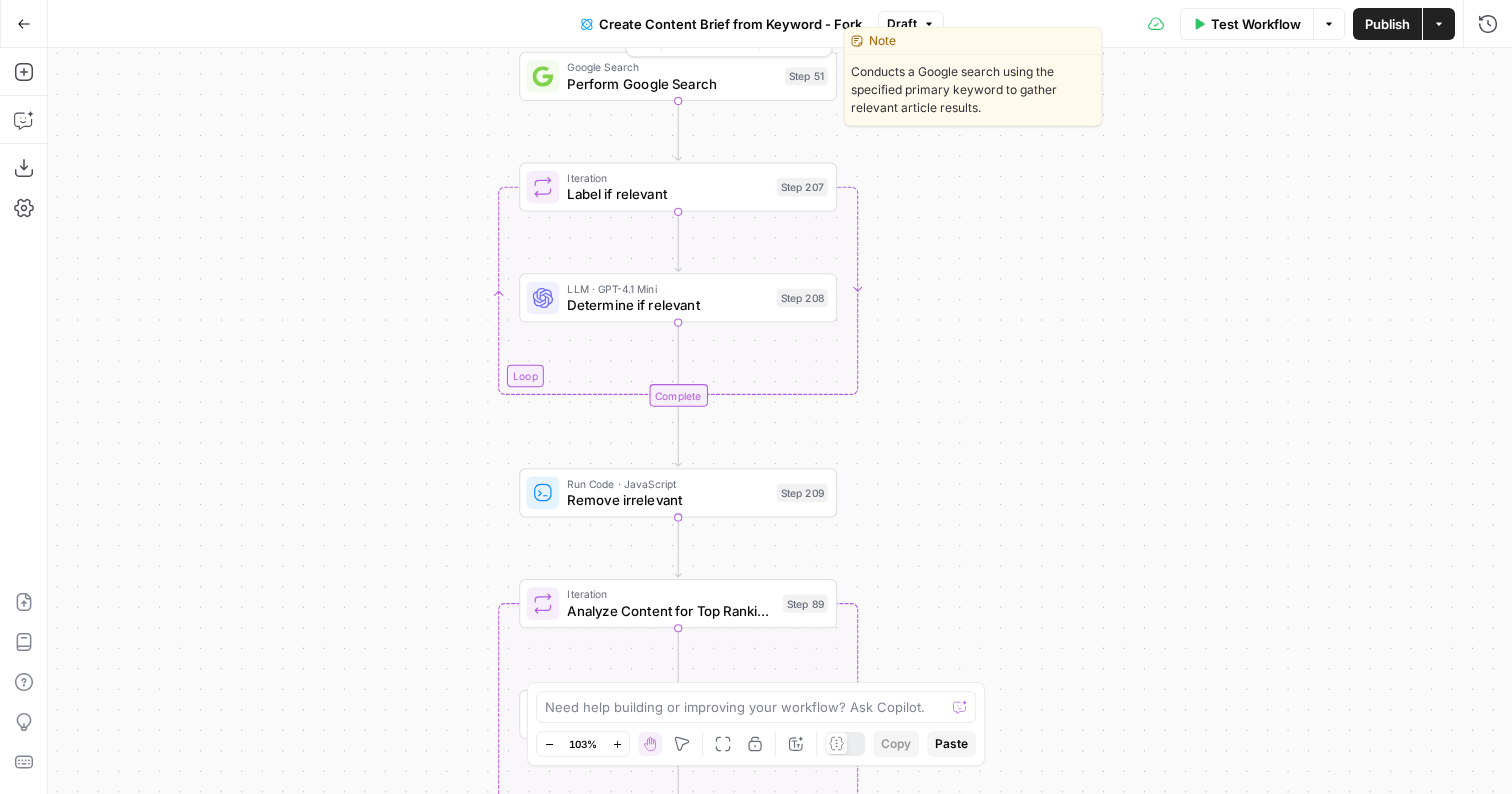 click on "Perform Google Search" at bounding box center [671, 83] 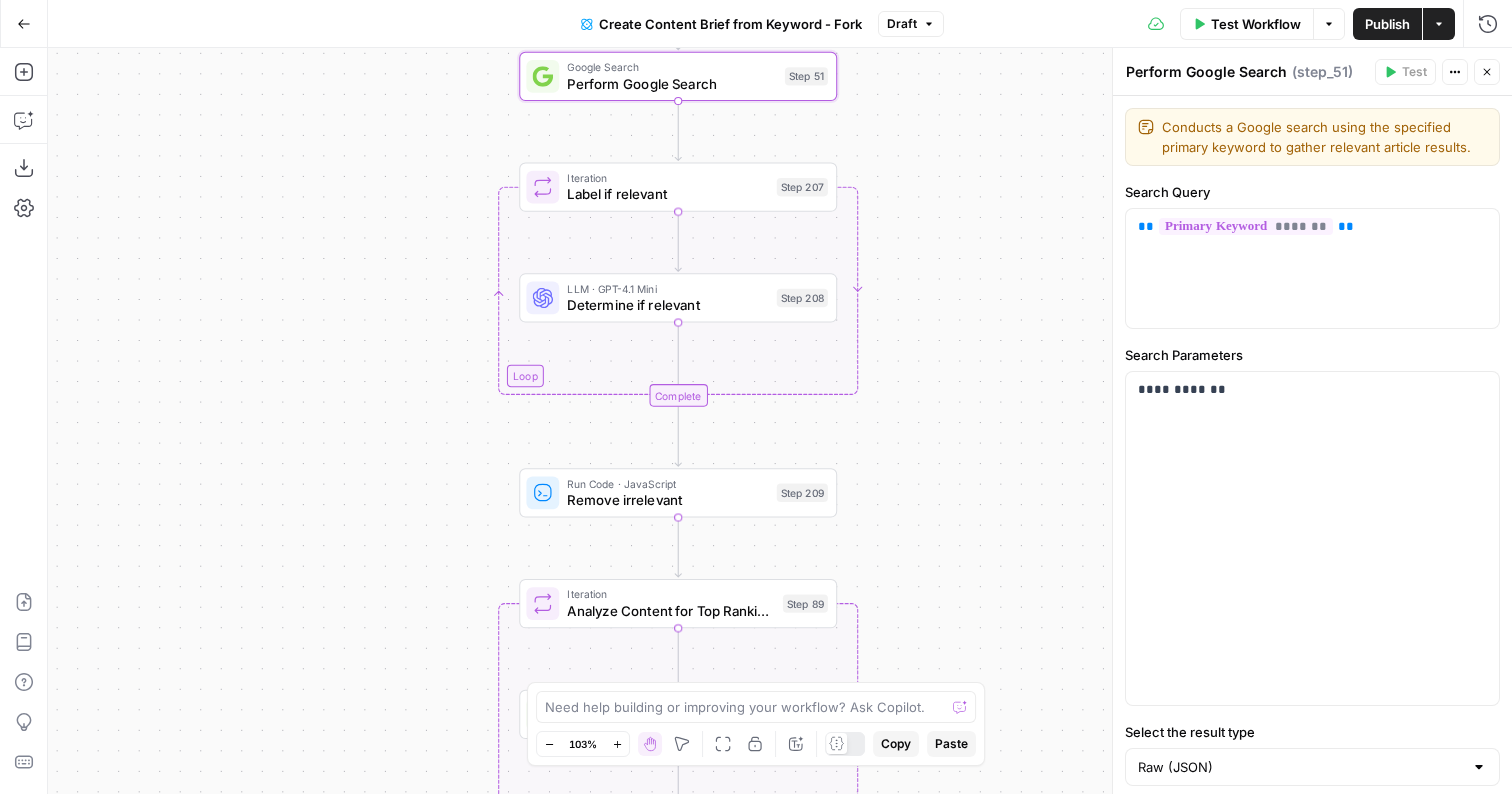 click on "Label if relevant" at bounding box center (667, 194) 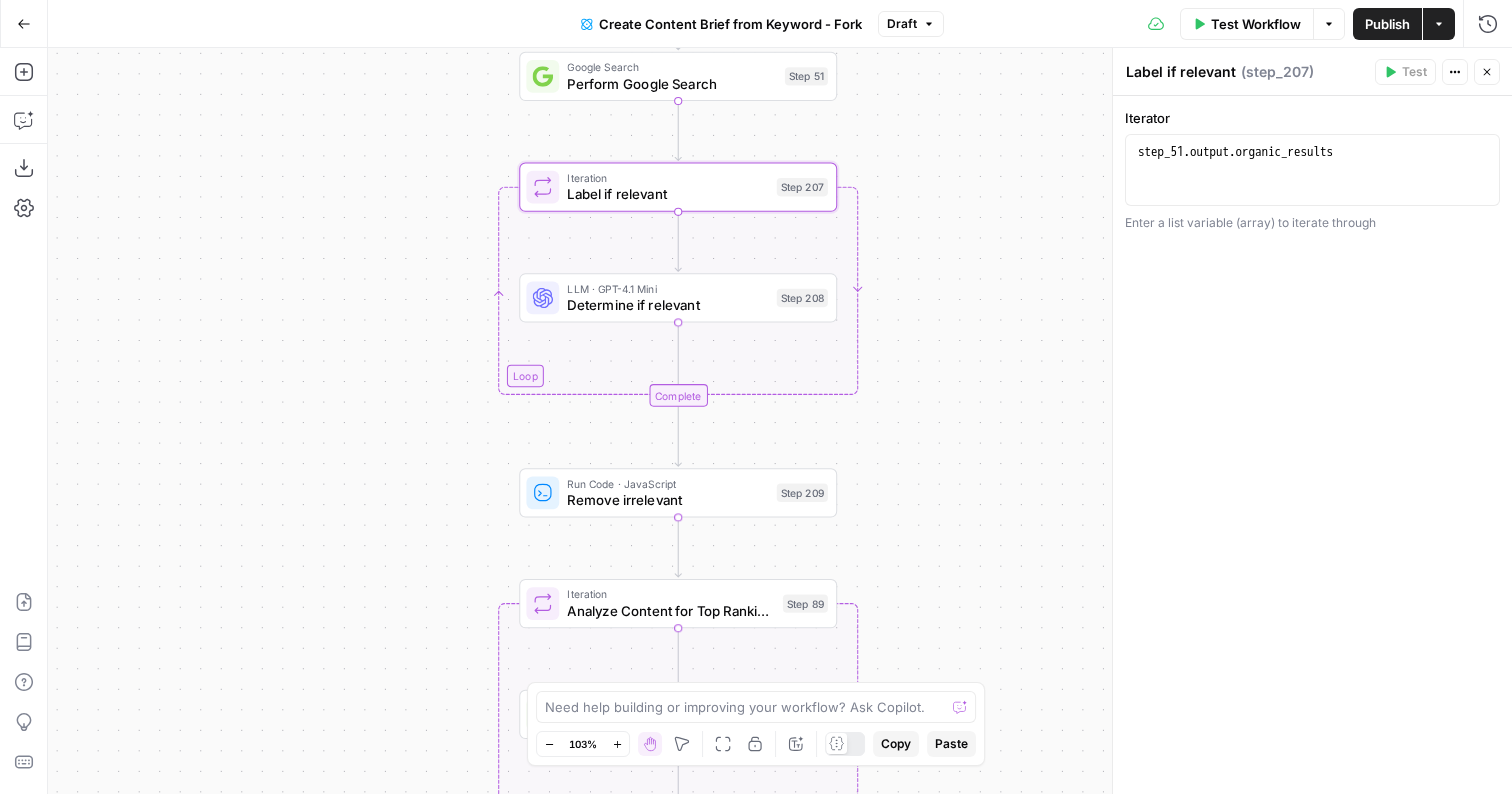 click on "Determine if relevant" at bounding box center [667, 305] 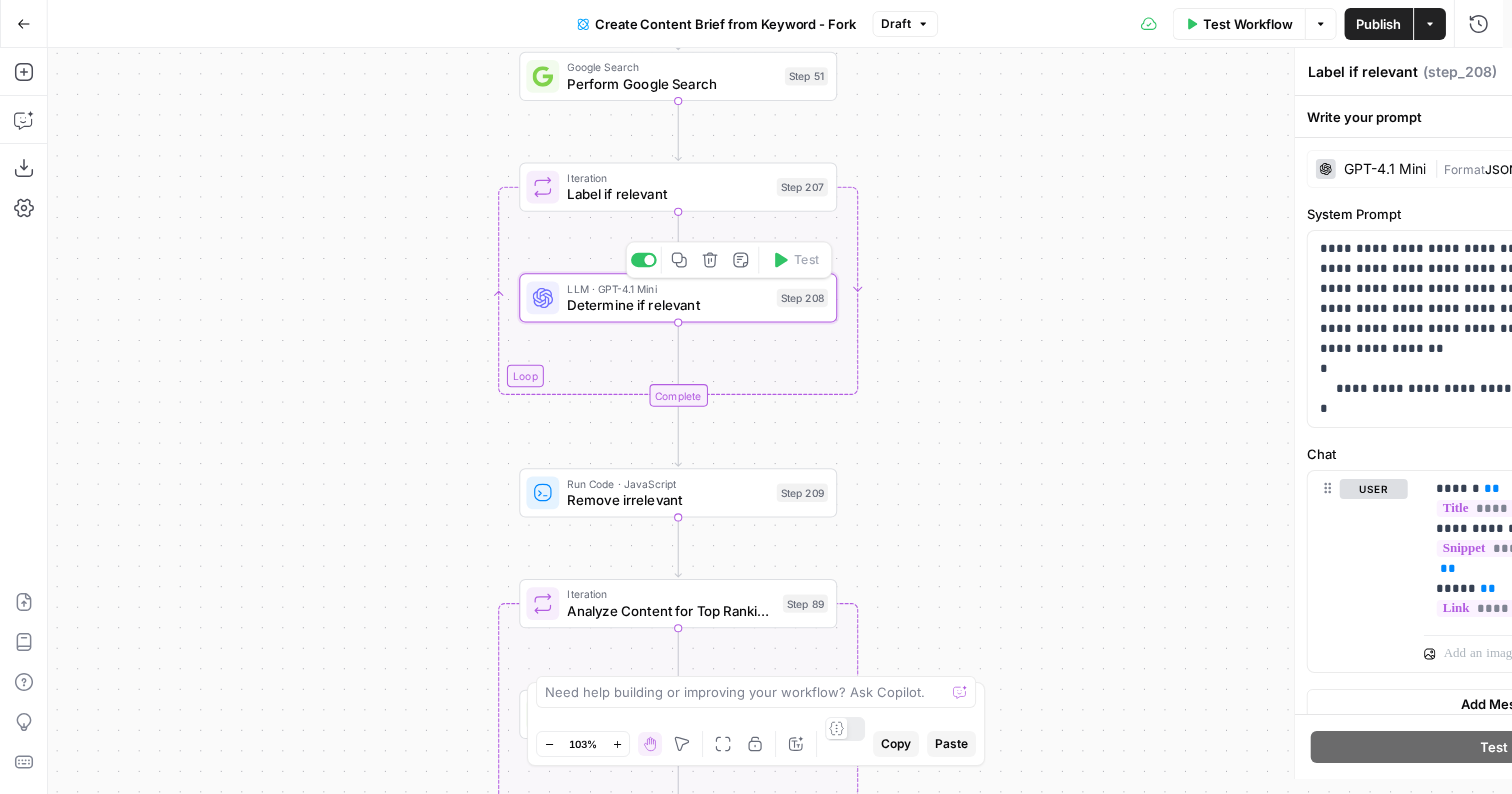 type on "Determine if relevant" 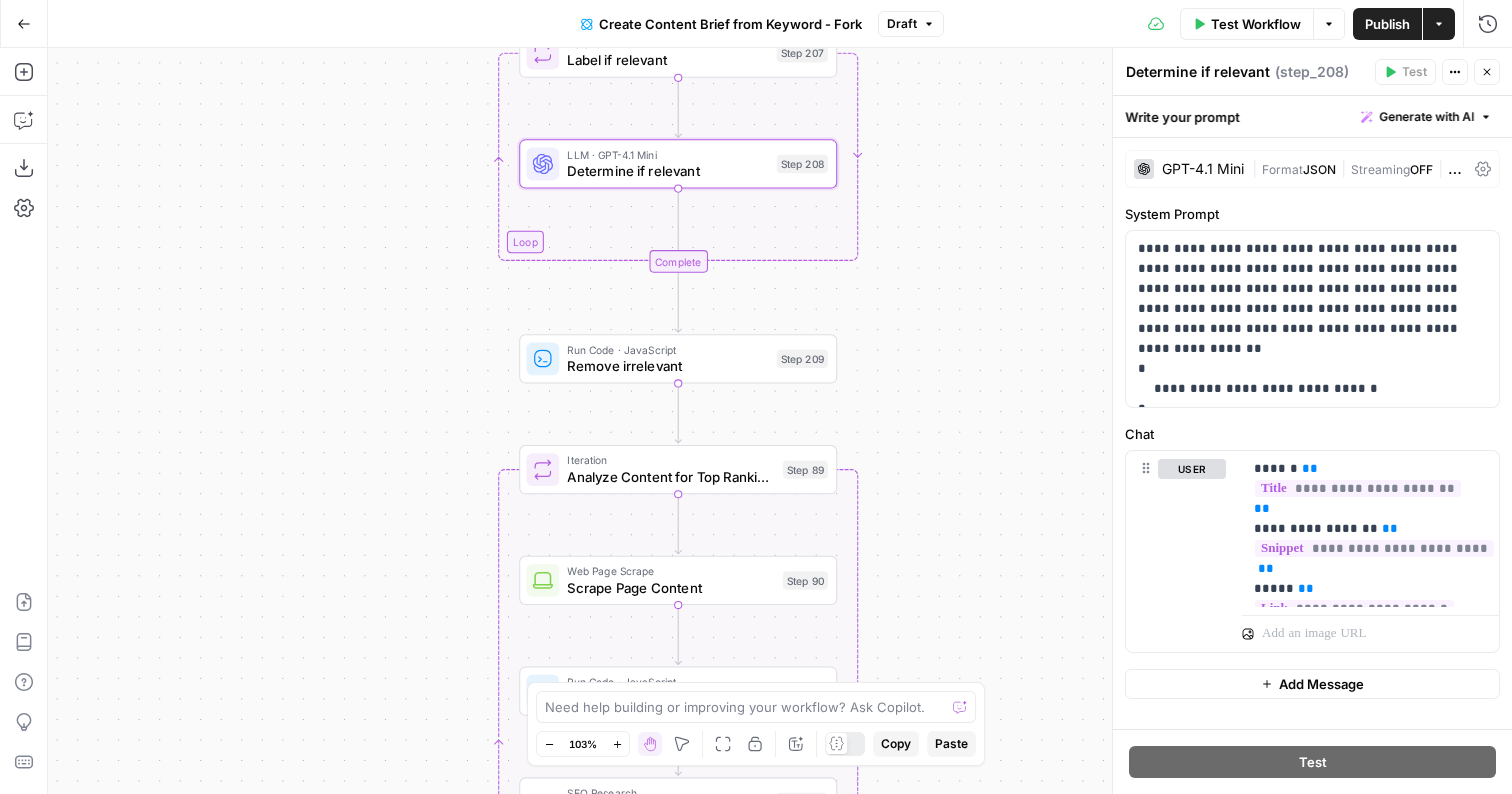 drag, startPoint x: 976, startPoint y: 542, endPoint x: 976, endPoint y: 408, distance: 134 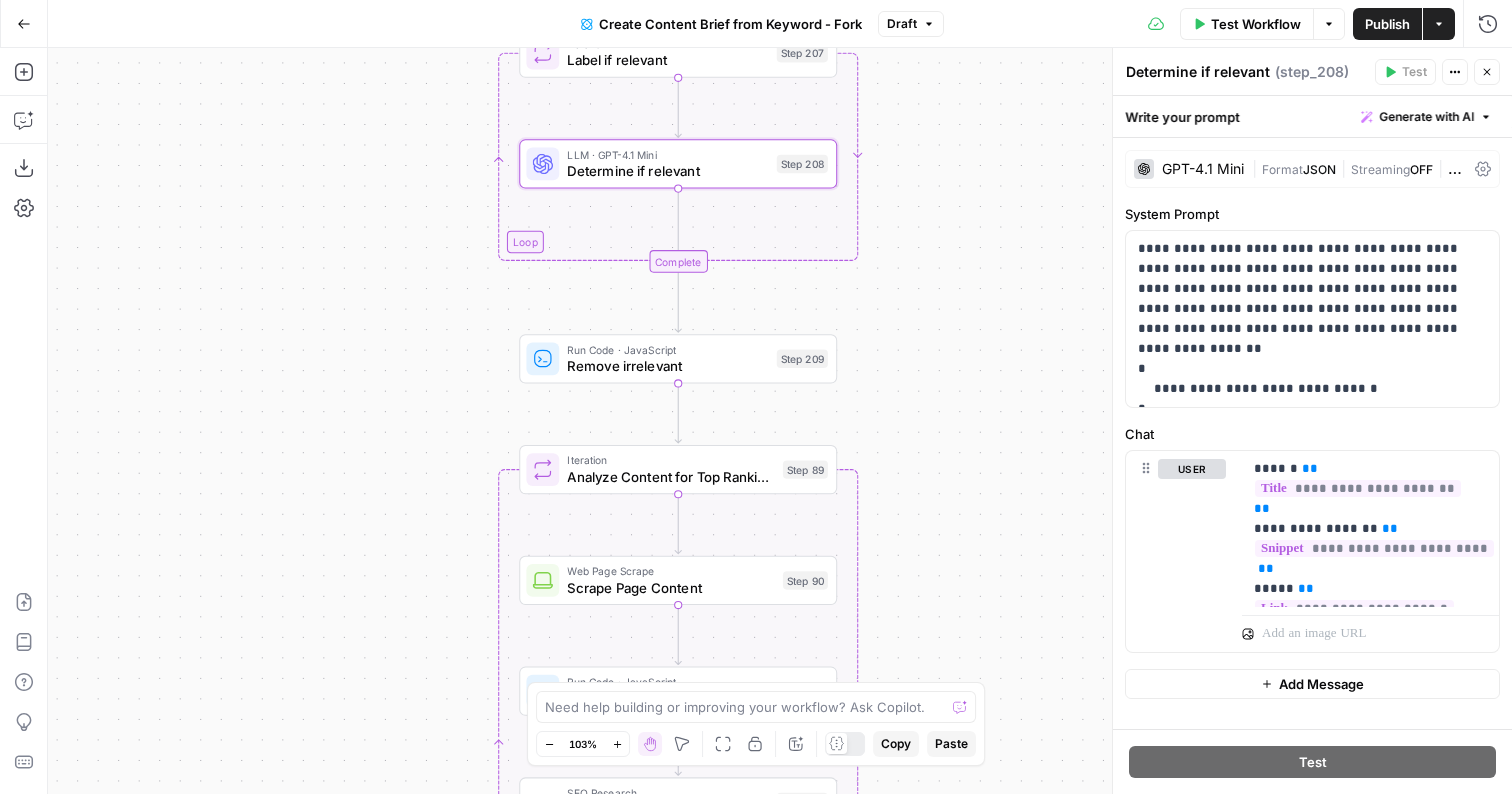 click on "Workflow Set Inputs Inputs Google Search Perform Google Search Step 51 Loop Iteration Label if relevant Step 207 LLM · GPT-4.1 Mini Determine if relevant Step 208 Complete Run Code · JavaScript Remove irrelevant Step 209 Loop Iteration Analyze Content for Top Ranking Pages Step 89 Web Page Scrape Scrape Page Content Step 90 Run Code · JavaScript Get Headers Step 192 SEO Research Get Semrush Keywords Step 206 Format JSON Format JSON Output Step 96 Complete Run Code · JavaScript Structure Competitor Keywords Step 212 LLM · Claude Sonnet 4 Analyze Titles Step 198 LLM · GPT-4.1 Extract Titles Step 214 Human Review Review Title Selection Step 202 LLM · Perplexity Sonar Pro Perplexity Research Step 218 LLM · O1 Analysis + Outline Step 197 LLM · GPT-4.1 Extract Brief Step 204 LLM · Claude Sonnet 4 Develop outline Step 219 LLM · GPT-4.1 Extract only outline Step 220 Write Liquid Text Combine Brief Step 205 Format JSON JSON Step 203 End Output" at bounding box center [780, 421] 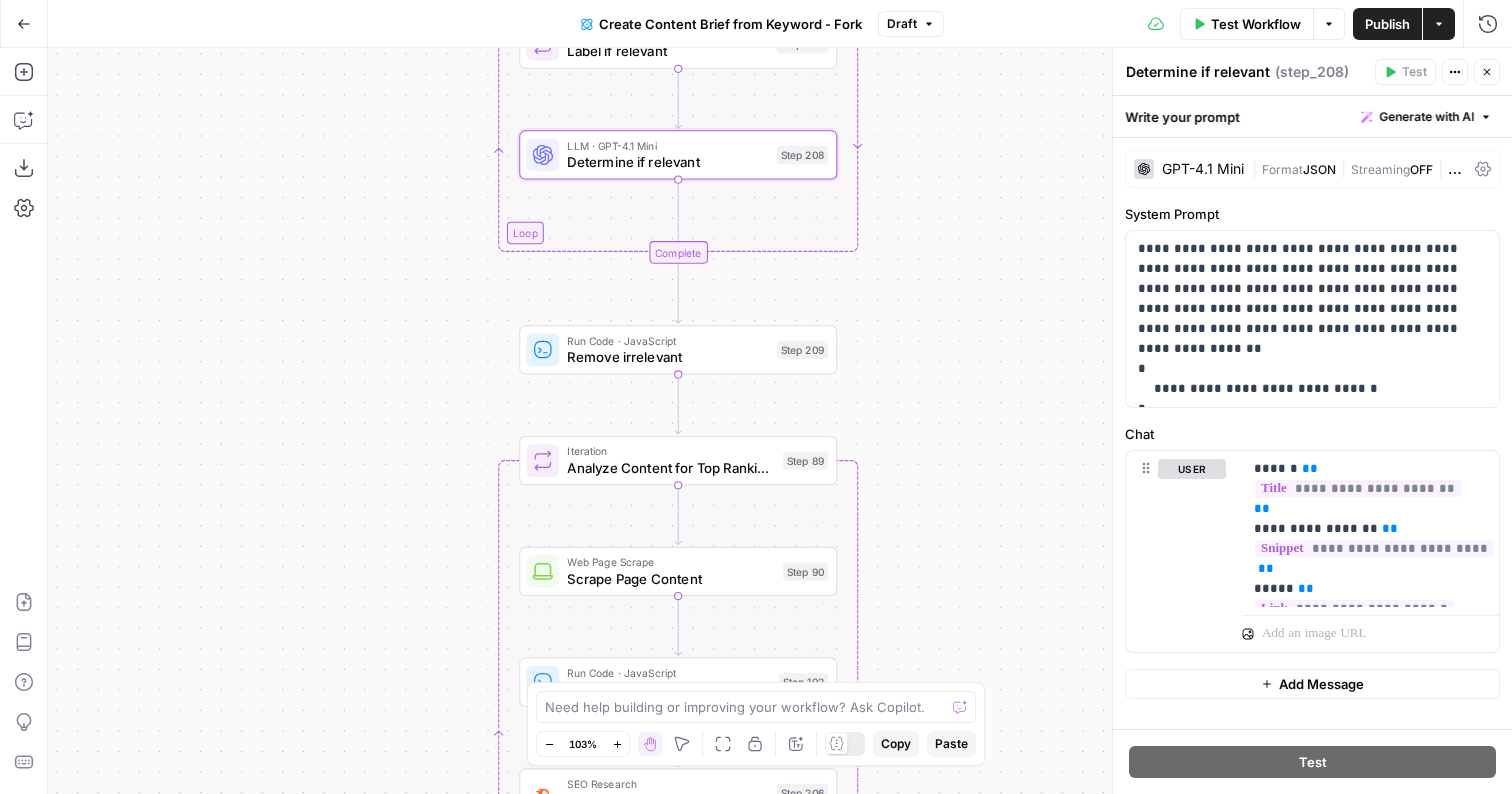 drag, startPoint x: 947, startPoint y: 577, endPoint x: 946, endPoint y: 443, distance: 134.00374 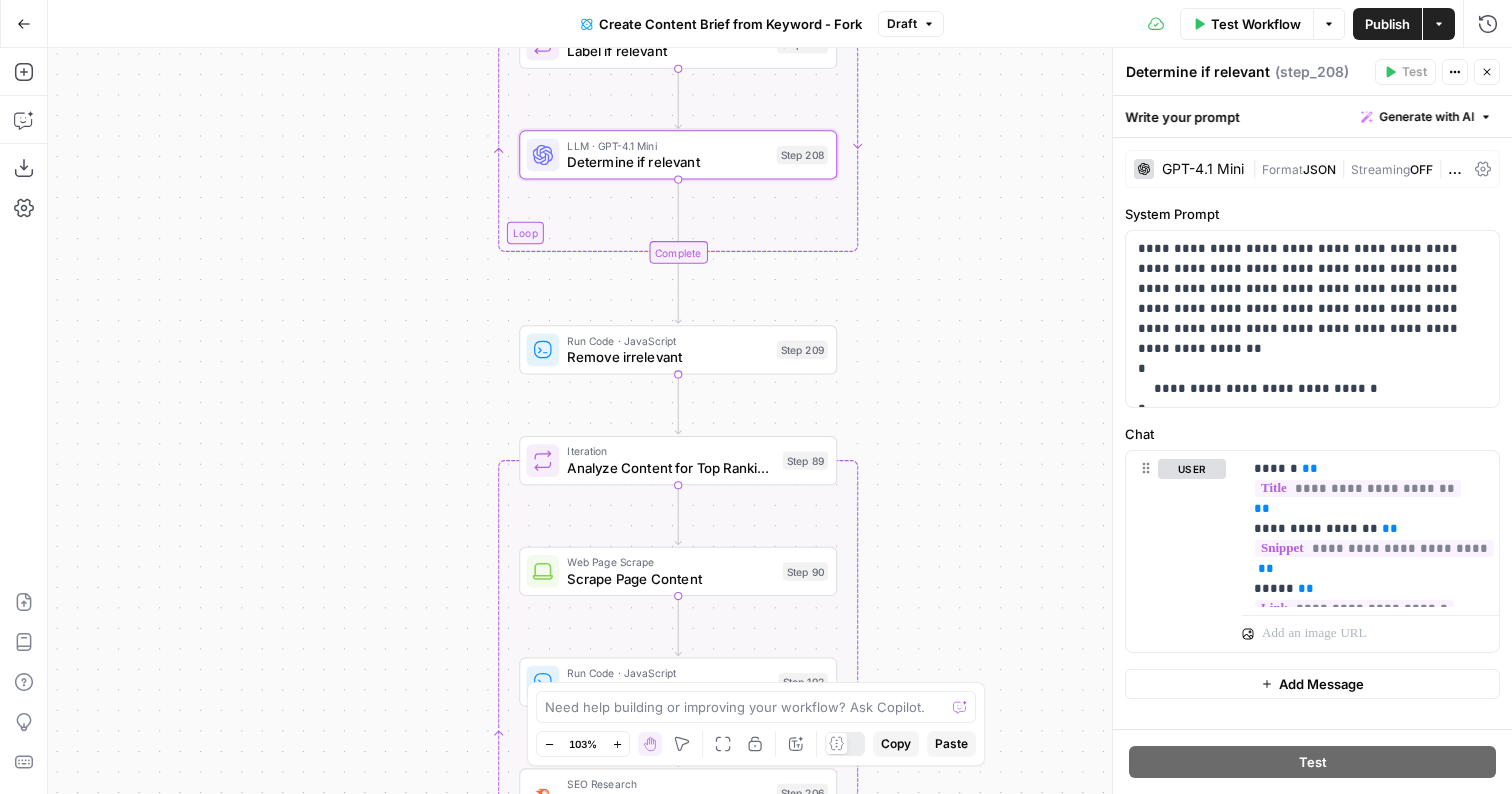click on "Workflow Set Inputs Inputs Google Search Perform Google Search Step 51 Loop Iteration Label if relevant Step 207 LLM · GPT-4.1 Mini Determine if relevant Step 208 Complete Run Code · JavaScript Remove irrelevant Step 209 Loop Iteration Analyze Content for Top Ranking Pages Step 89 Web Page Scrape Scrape Page Content Step 90 Run Code · JavaScript Get Headers Step 192 SEO Research Get Semrush Keywords Step 206 Format JSON Format JSON Output Step 96 Complete Run Code · JavaScript Structure Competitor Keywords Step 212 LLM · Claude Sonnet 4 Analyze Titles Step 198 LLM · GPT-4.1 Extract Titles Step 214 Human Review Review Title Selection Step 202 LLM · Perplexity Sonar Pro Perplexity Research Step 218 LLM · O1 Analysis + Outline Step 197 LLM · GPT-4.1 Extract Brief Step 204 LLM · Claude Sonnet 4 Develop outline Step 219 LLM · GPT-4.1 Extract only outline Step 220 Write Liquid Text Combine Brief Step 205 Format JSON JSON Step 203 End Output" at bounding box center [780, 421] 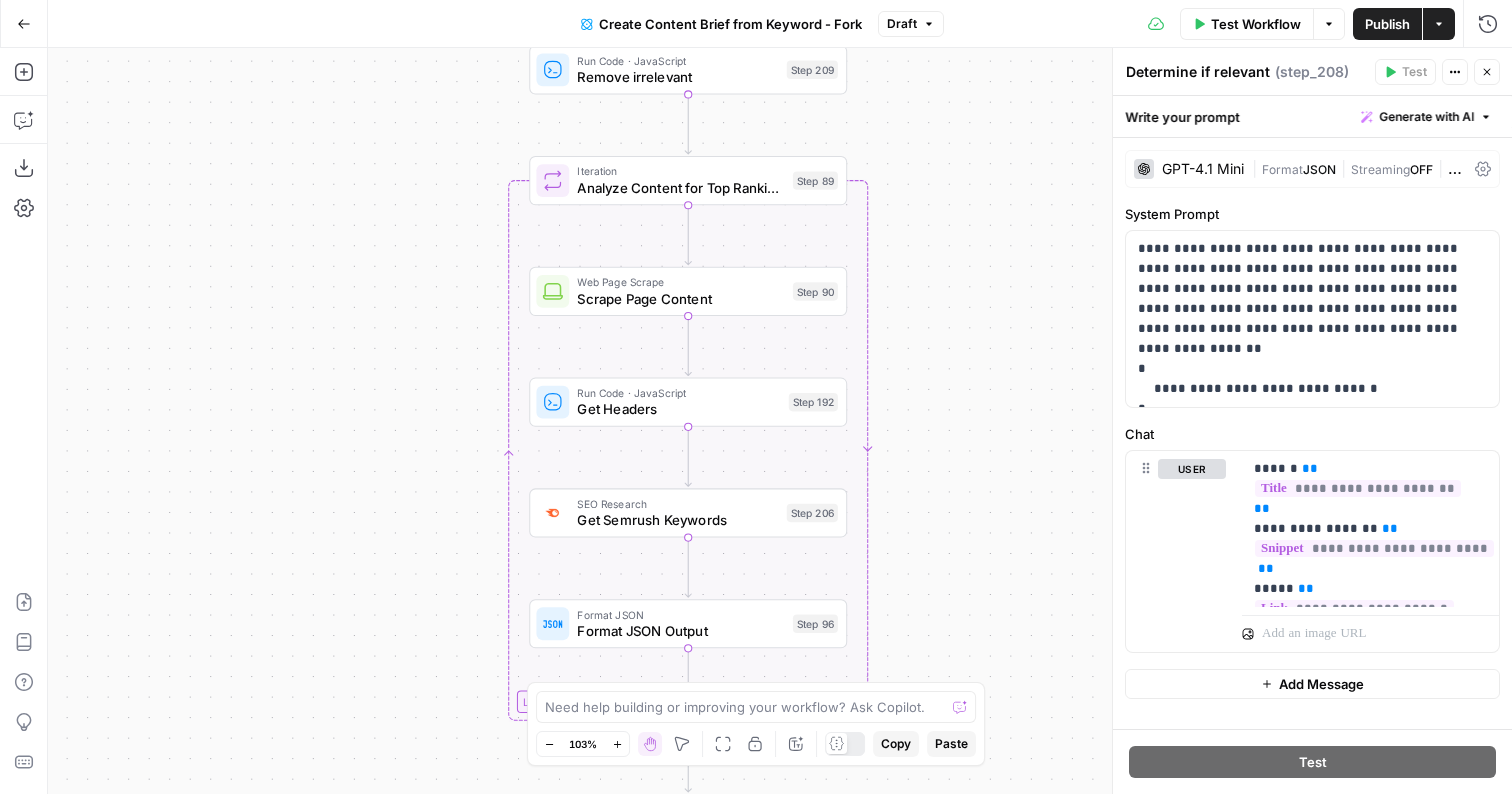 drag, startPoint x: 937, startPoint y: 597, endPoint x: 949, endPoint y: 437, distance: 160.44937 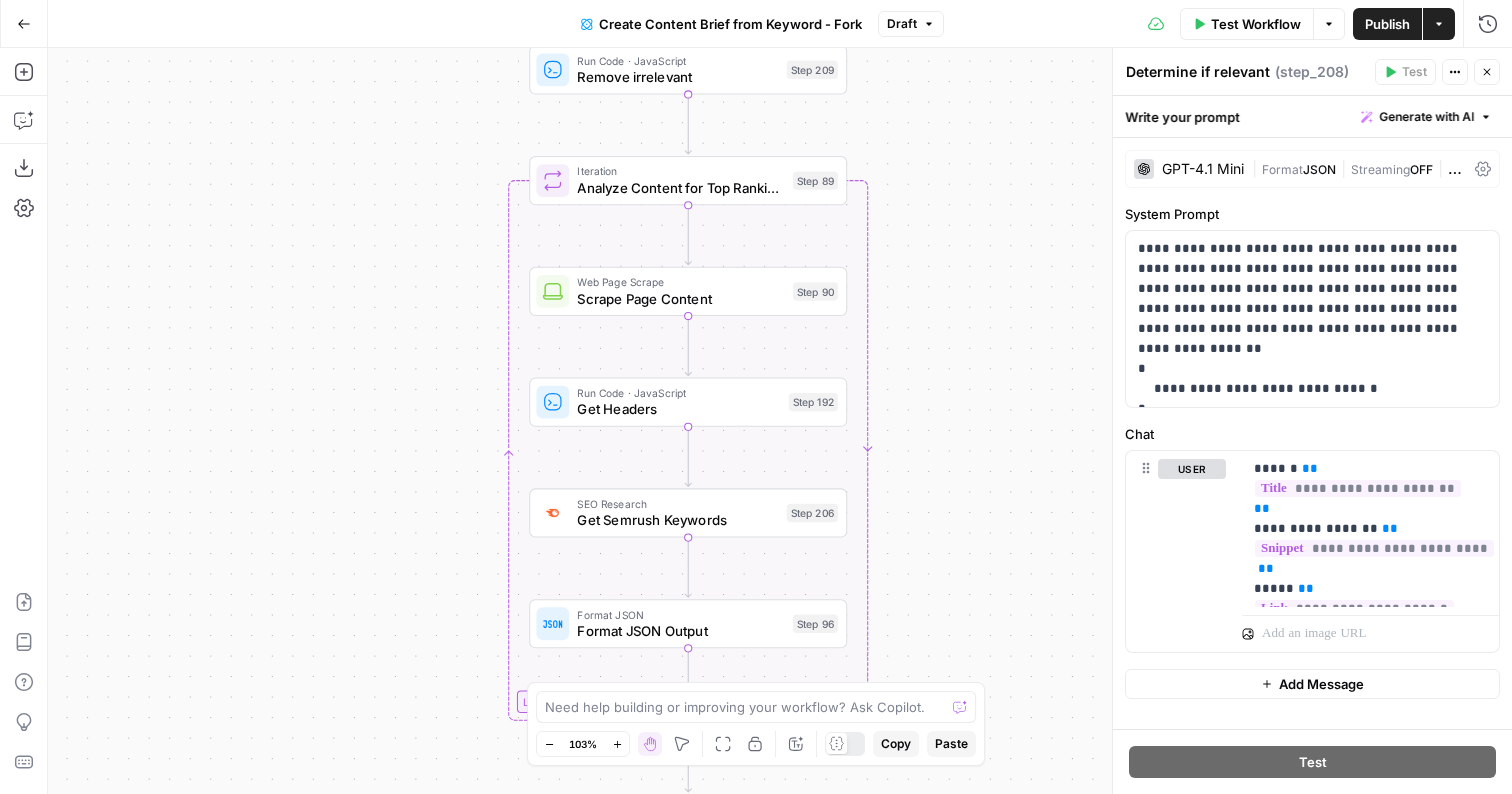 click on "Workflow Set Inputs Inputs Google Search Perform Google Search Step 51 Loop Iteration Label if relevant Step 207 LLM · GPT-4.1 Mini Determine if relevant Step 208 Complete Run Code · JavaScript Remove irrelevant Step 209 Loop Iteration Analyze Content for Top Ranking Pages Step 89 Web Page Scrape Scrape Page Content Step 90 Run Code · JavaScript Get Headers Step 192 SEO Research Get Semrush Keywords Step 206 Format JSON Format JSON Output Step 96 Complete Run Code · JavaScript Structure Competitor Keywords Step 212 LLM · Claude Sonnet 4 Analyze Titles Step 198 LLM · GPT-4.1 Extract Titles Step 214 Human Review Review Title Selection Step 202 LLM · Perplexity Sonar Pro Perplexity Research Step 218 LLM · O1 Analysis + Outline Step 197 LLM · GPT-4.1 Extract Brief Step 204 LLM · Claude Sonnet 4 Develop outline Step 219 LLM · GPT-4.1 Extract only outline Step 220 Write Liquid Text Combine Brief Step 205 Format JSON JSON Step 203 End Output" at bounding box center [780, 421] 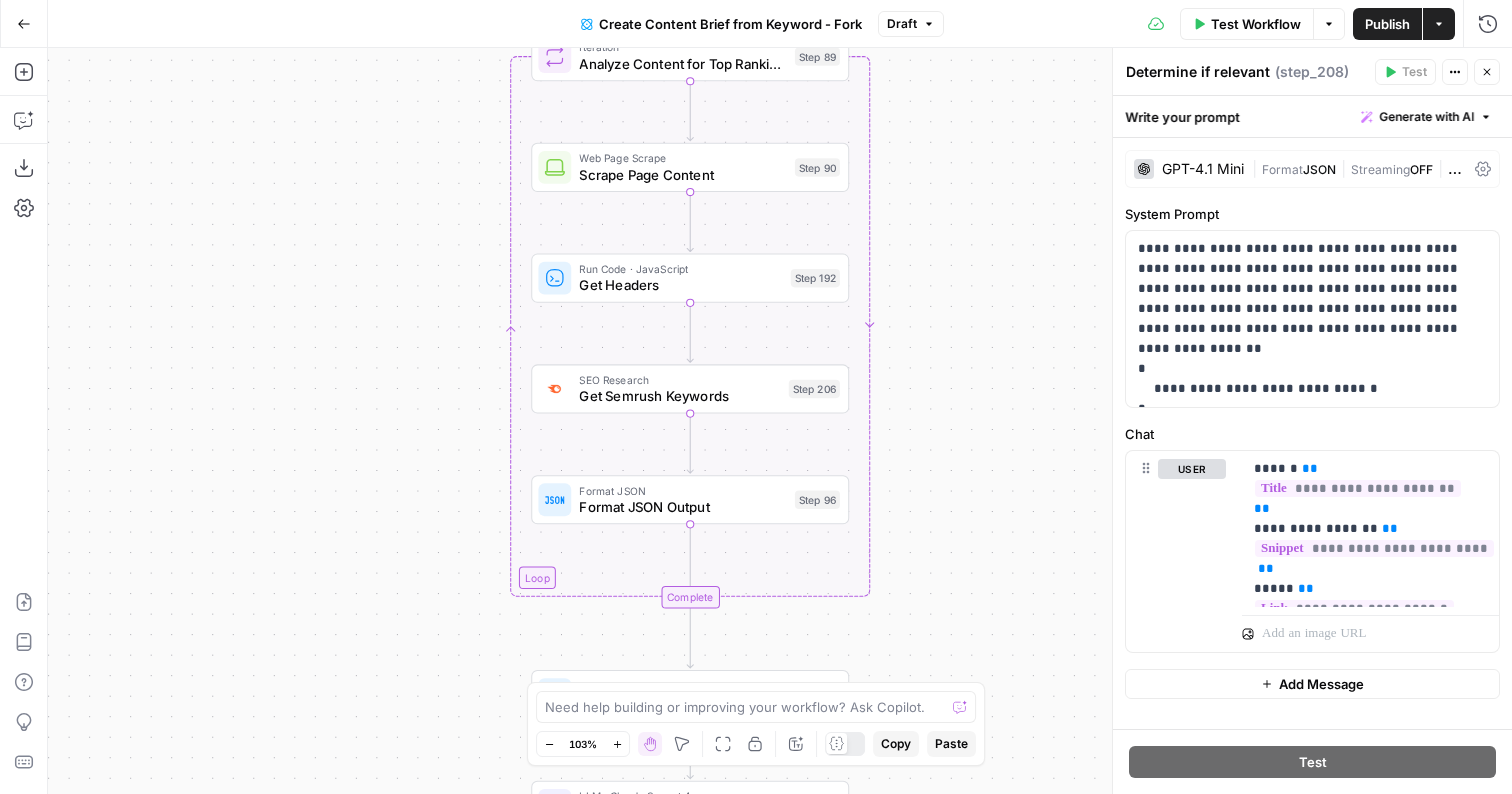 drag, startPoint x: 946, startPoint y: 567, endPoint x: 947, endPoint y: 441, distance: 126.00397 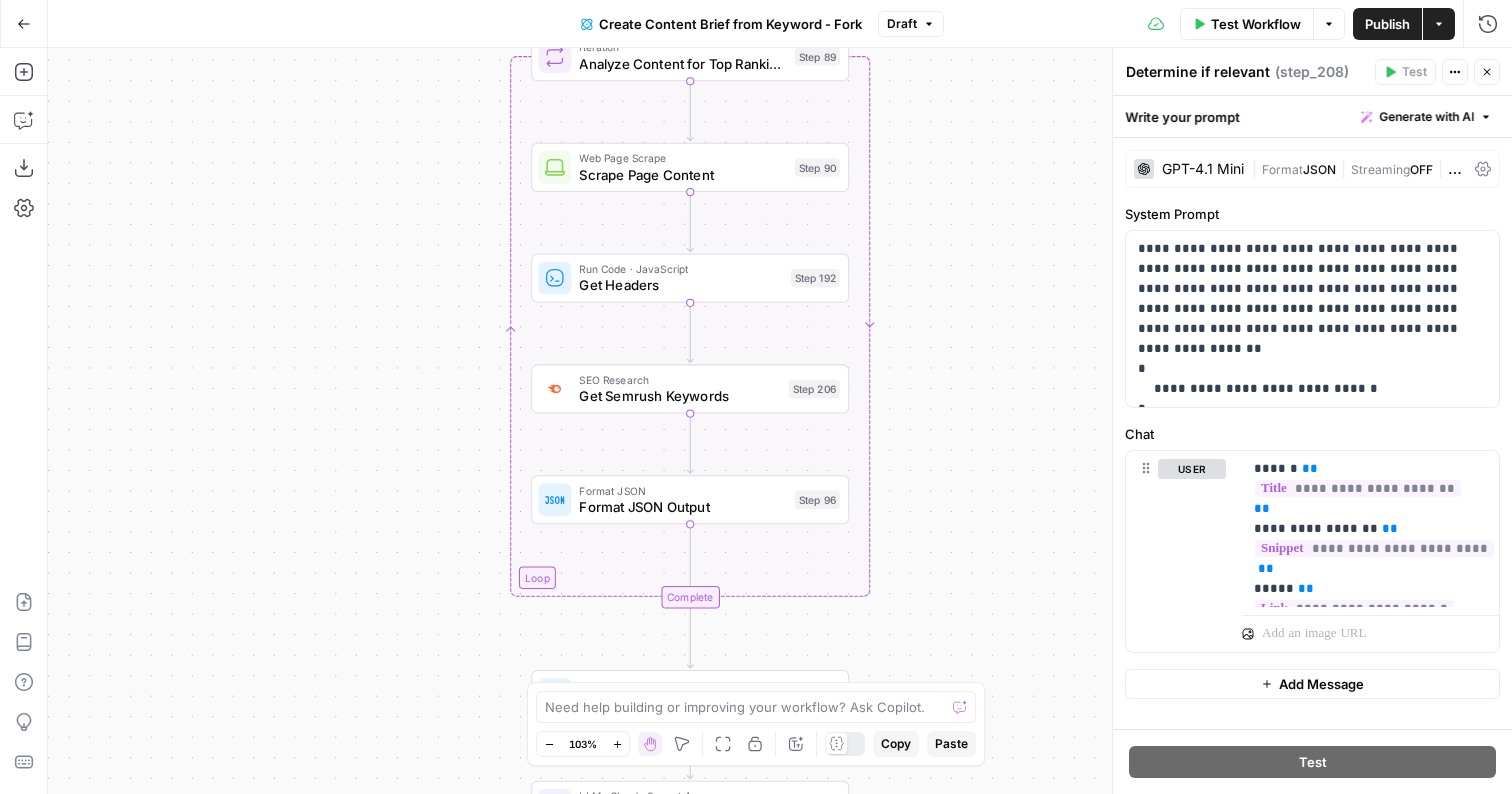 click on "Workflow Set Inputs Inputs Google Search Perform Google Search Step 51 Loop Iteration Label if relevant Step 207 LLM · GPT-4.1 Mini Determine if relevant Step 208 Complete Run Code · JavaScript Remove irrelevant Step 209 Loop Iteration Analyze Content for Top Ranking Pages Step 89 Web Page Scrape Scrape Page Content Step 90 Run Code · JavaScript Get Headers Step 192 SEO Research Get Semrush Keywords Step 206 Format JSON Format JSON Output Step 96 Complete Run Code · JavaScript Structure Competitor Keywords Step 212 LLM · Claude Sonnet 4 Analyze Titles Step 198 LLM · GPT-4.1 Extract Titles Step 214 Human Review Review Title Selection Step 202 LLM · Perplexity Sonar Pro Perplexity Research Step 218 LLM · O1 Analysis + Outline Step 197 LLM · GPT-4.1 Extract Brief Step 204 LLM · Claude Sonnet 4 Develop outline Step 219 LLM · GPT-4.1 Extract only outline Step 220 Write Liquid Text Combine Brief Step 205 Format JSON JSON Step 203 End Output" at bounding box center (780, 421) 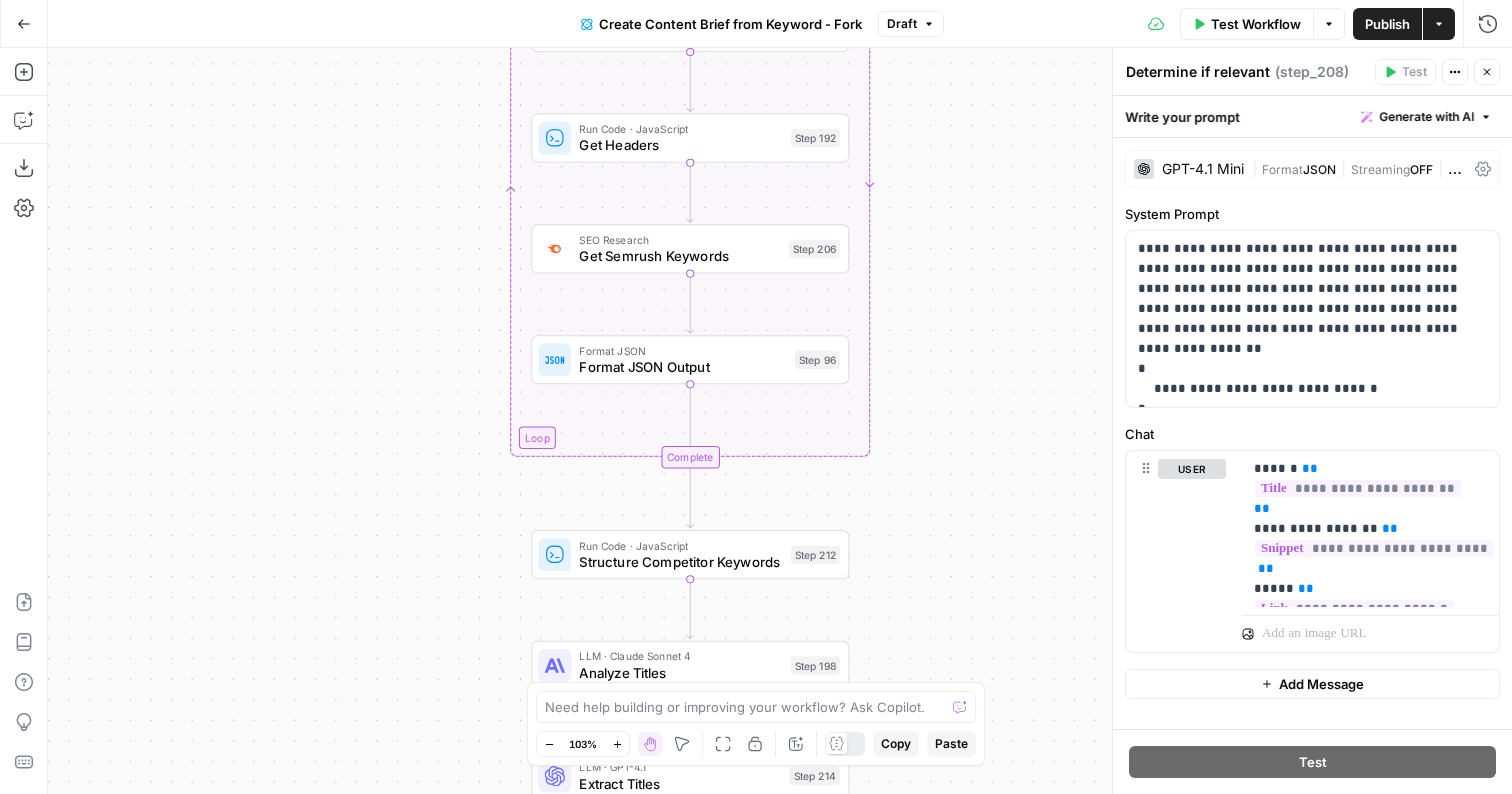 drag, startPoint x: 943, startPoint y: 542, endPoint x: 942, endPoint y: 393, distance: 149.00336 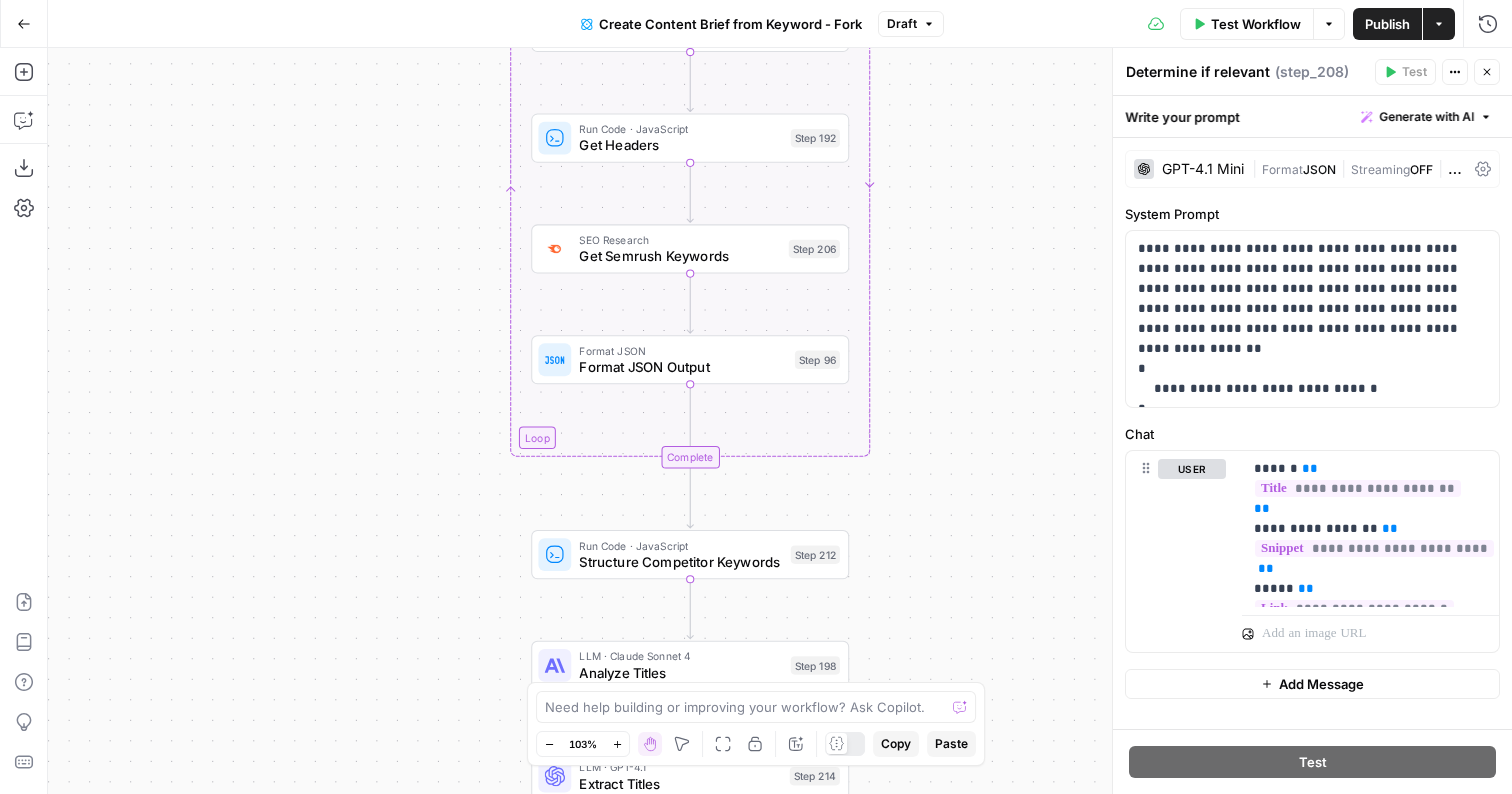 click on "Workflow Set Inputs Inputs Google Search Perform Google Search Step 51 Loop Iteration Label if relevant Step 207 LLM · GPT-4.1 Mini Determine if relevant Step 208 Complete Run Code · JavaScript Remove irrelevant Step 209 Loop Iteration Analyze Content for Top Ranking Pages Step 89 Web Page Scrape Scrape Page Content Step 90 Run Code · JavaScript Get Headers Step 192 SEO Research Get Semrush Keywords Step 206 Format JSON Format JSON Output Step 96 Complete Run Code · JavaScript Structure Competitor Keywords Step 212 LLM · Claude Sonnet 4 Analyze Titles Step 198 LLM · GPT-4.1 Extract Titles Step 214 Human Review Review Title Selection Step 202 LLM · Perplexity Sonar Pro Perplexity Research Step 218 LLM · O1 Analysis + Outline Step 197 LLM · GPT-4.1 Extract Brief Step 204 LLM · Claude Sonnet 4 Develop outline Step 219 LLM · GPT-4.1 Extract only outline Step 220 Write Liquid Text Combine Brief Step 205 Format JSON JSON Step 203 End Output" at bounding box center (780, 421) 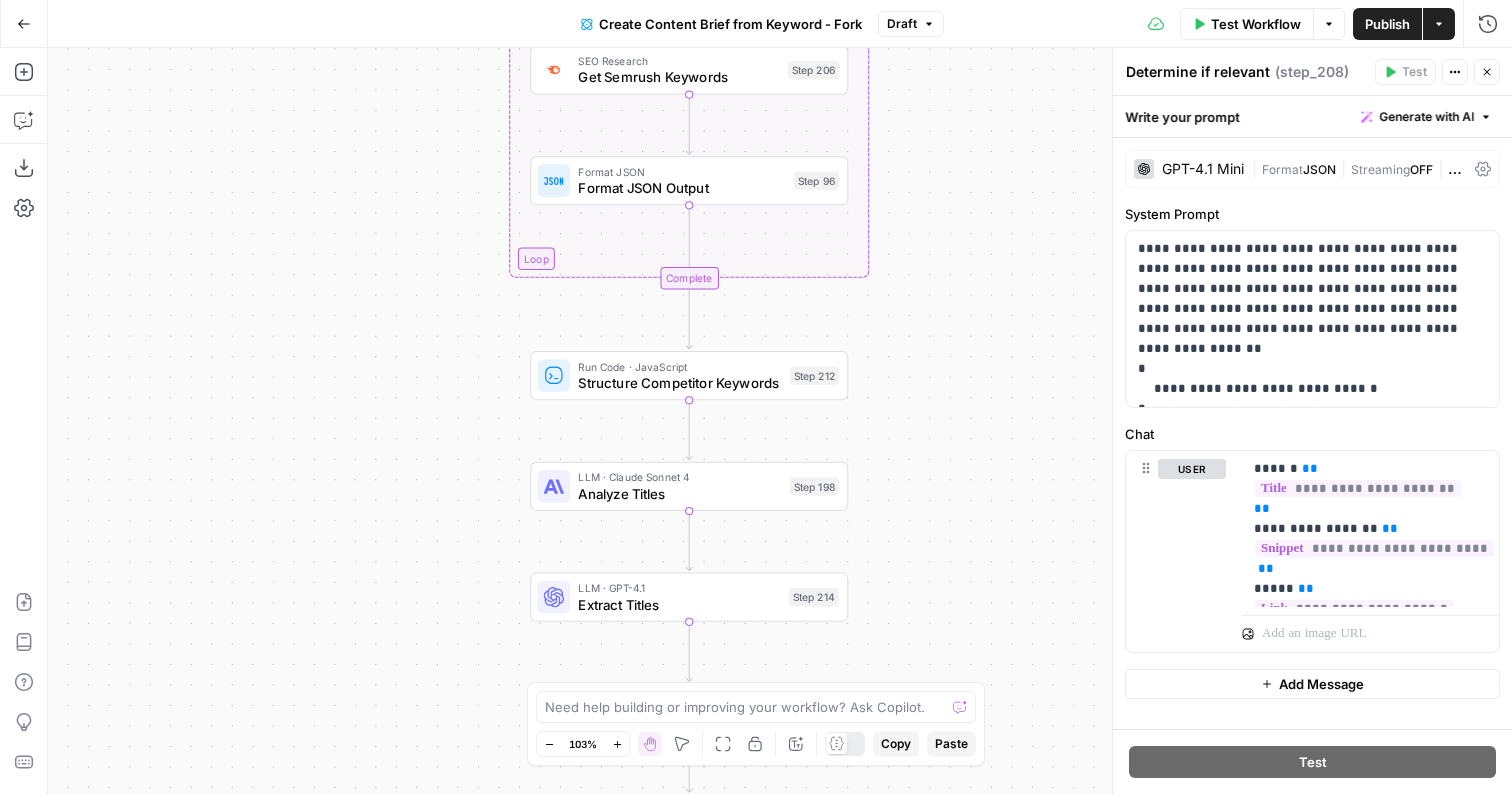 drag, startPoint x: 919, startPoint y: 577, endPoint x: 918, endPoint y: 420, distance: 157.00319 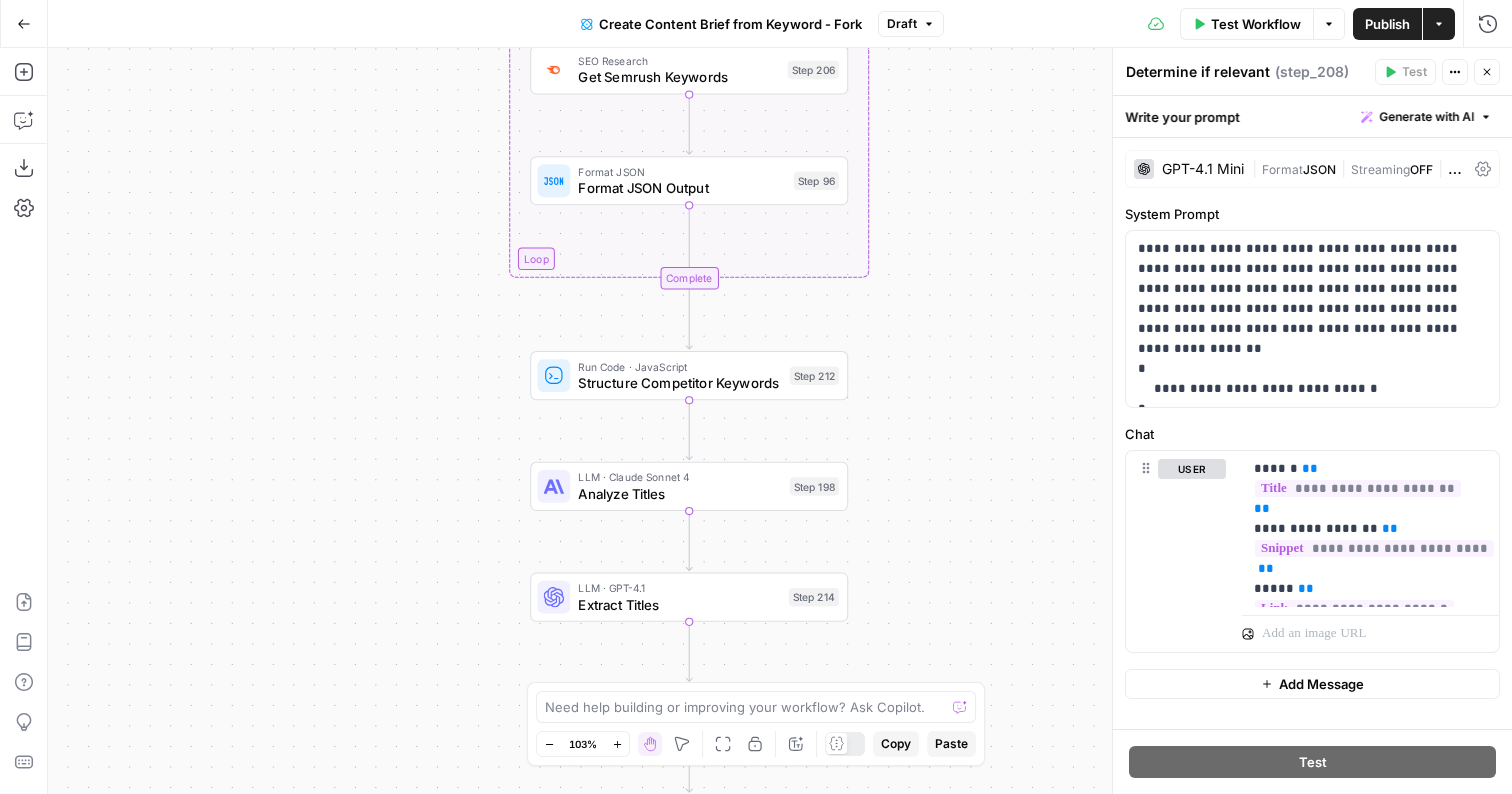 click on "Workflow Set Inputs Inputs Google Search Perform Google Search Step 51 Loop Iteration Label if relevant Step 207 LLM · GPT-4.1 Mini Determine if relevant Step 208 Complete Run Code · JavaScript Remove irrelevant Step 209 Loop Iteration Analyze Content for Top Ranking Pages Step 89 Web Page Scrape Scrape Page Content Step 90 Run Code · JavaScript Get Headers Step 192 SEO Research Get Semrush Keywords Step 206 Format JSON Format JSON Output Step 96 Complete Run Code · JavaScript Structure Competitor Keywords Step 212 LLM · Claude Sonnet 4 Analyze Titles Step 198 LLM · GPT-4.1 Extract Titles Step 214 Human Review Review Title Selection Step 202 LLM · Perplexity Sonar Pro Perplexity Research Step 218 LLM · O1 Analysis + Outline Step 197 LLM · GPT-4.1 Extract Brief Step 204 LLM · Claude Sonnet 4 Develop outline Step 219 LLM · GPT-4.1 Extract only outline Step 220 Write Liquid Text Combine Brief Step 205 Format JSON JSON Step 203 End Output" at bounding box center (780, 421) 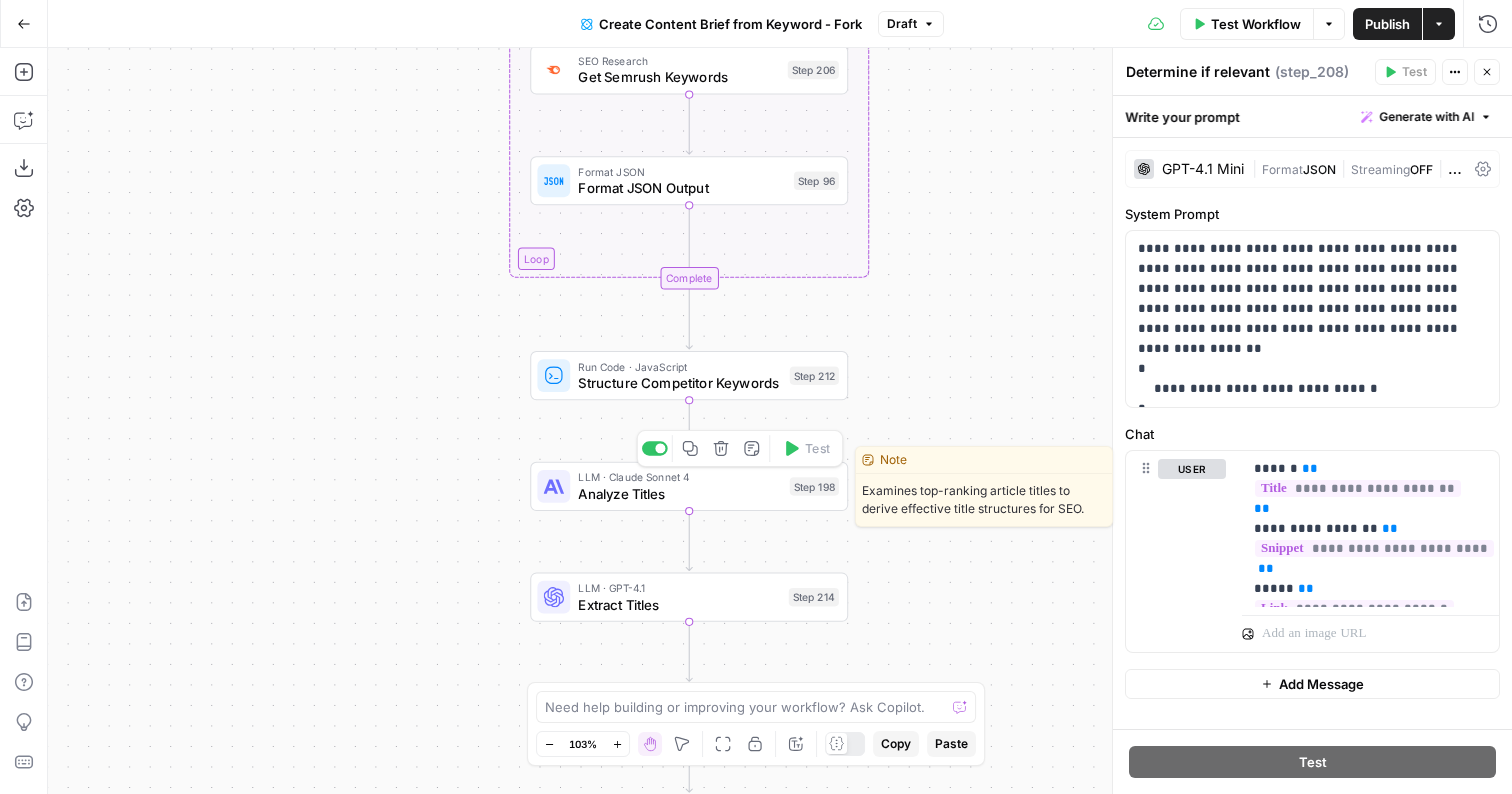 click on "Analyze Titles" at bounding box center (679, 493) 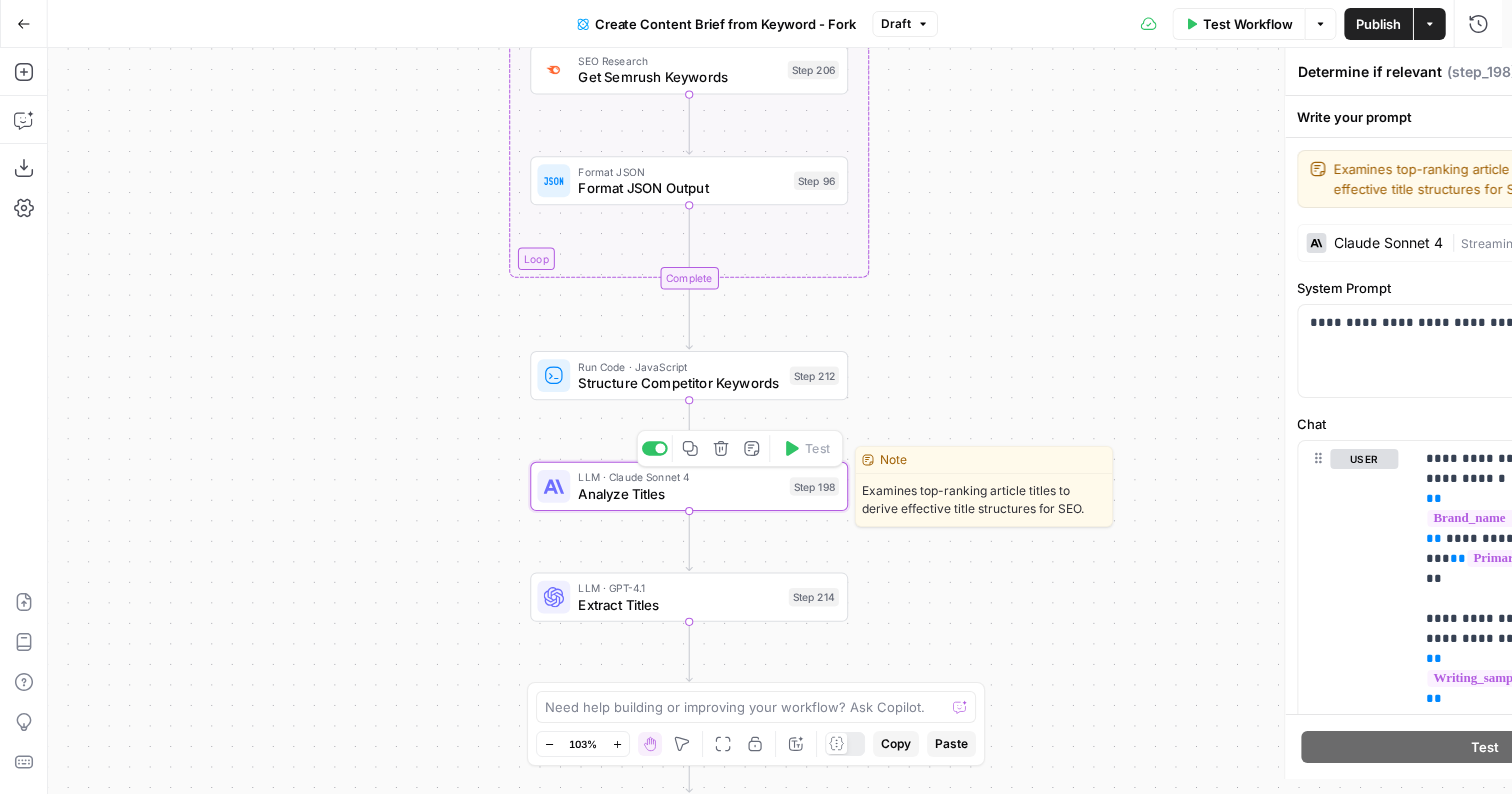 type on "Analyze Titles" 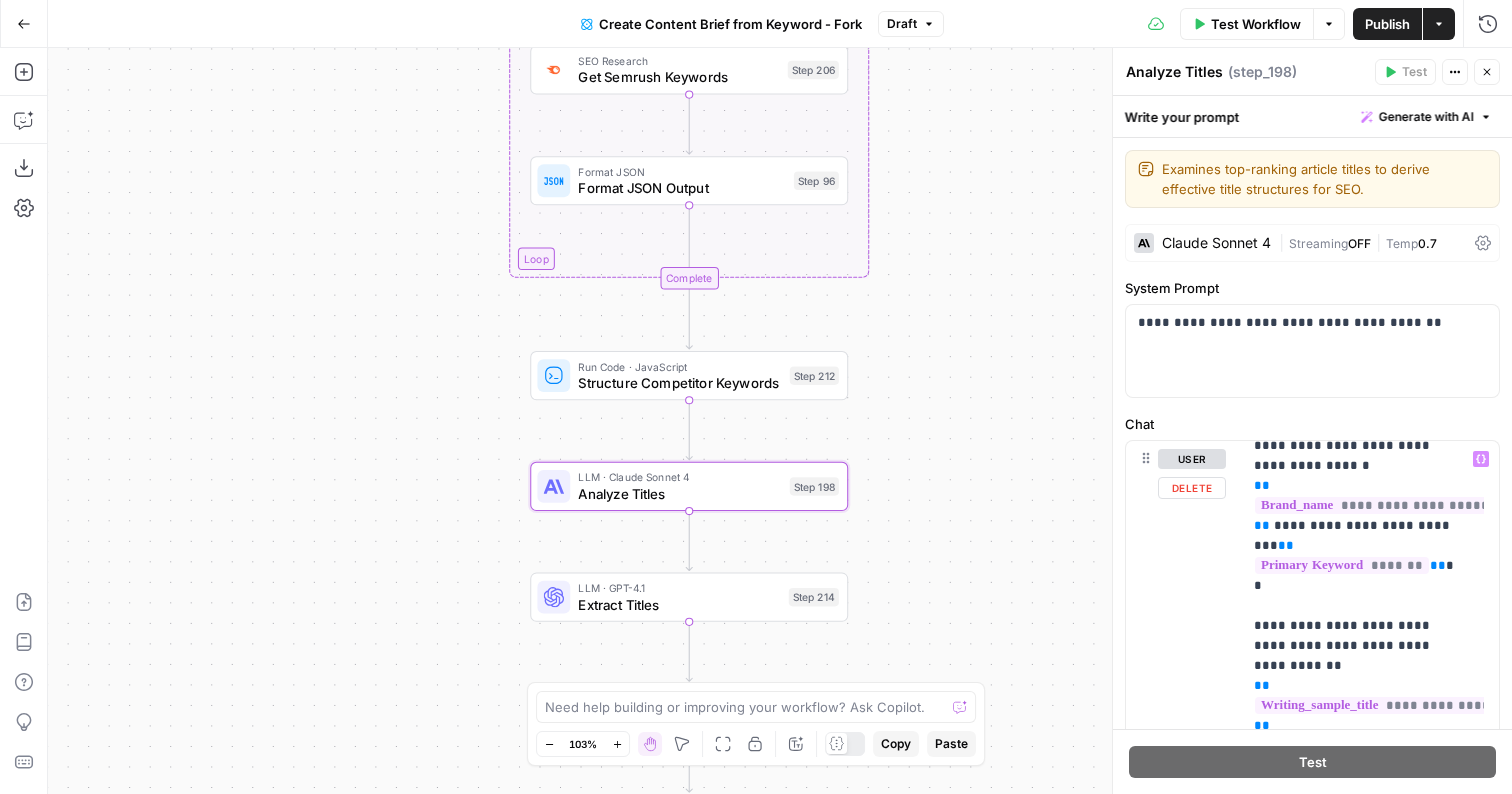 scroll, scrollTop: 0, scrollLeft: 0, axis: both 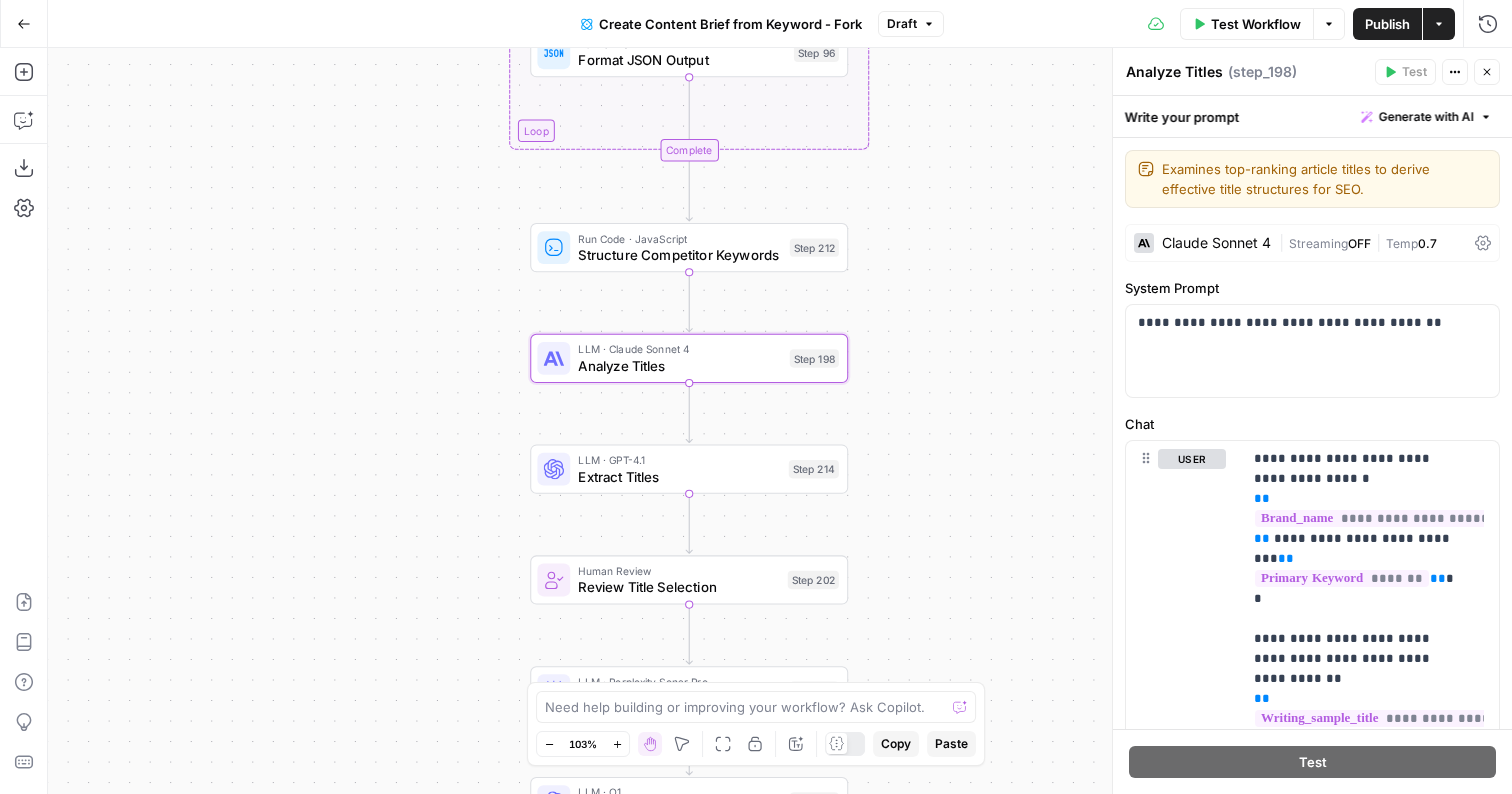 drag, startPoint x: 899, startPoint y: 607, endPoint x: 899, endPoint y: 465, distance: 142 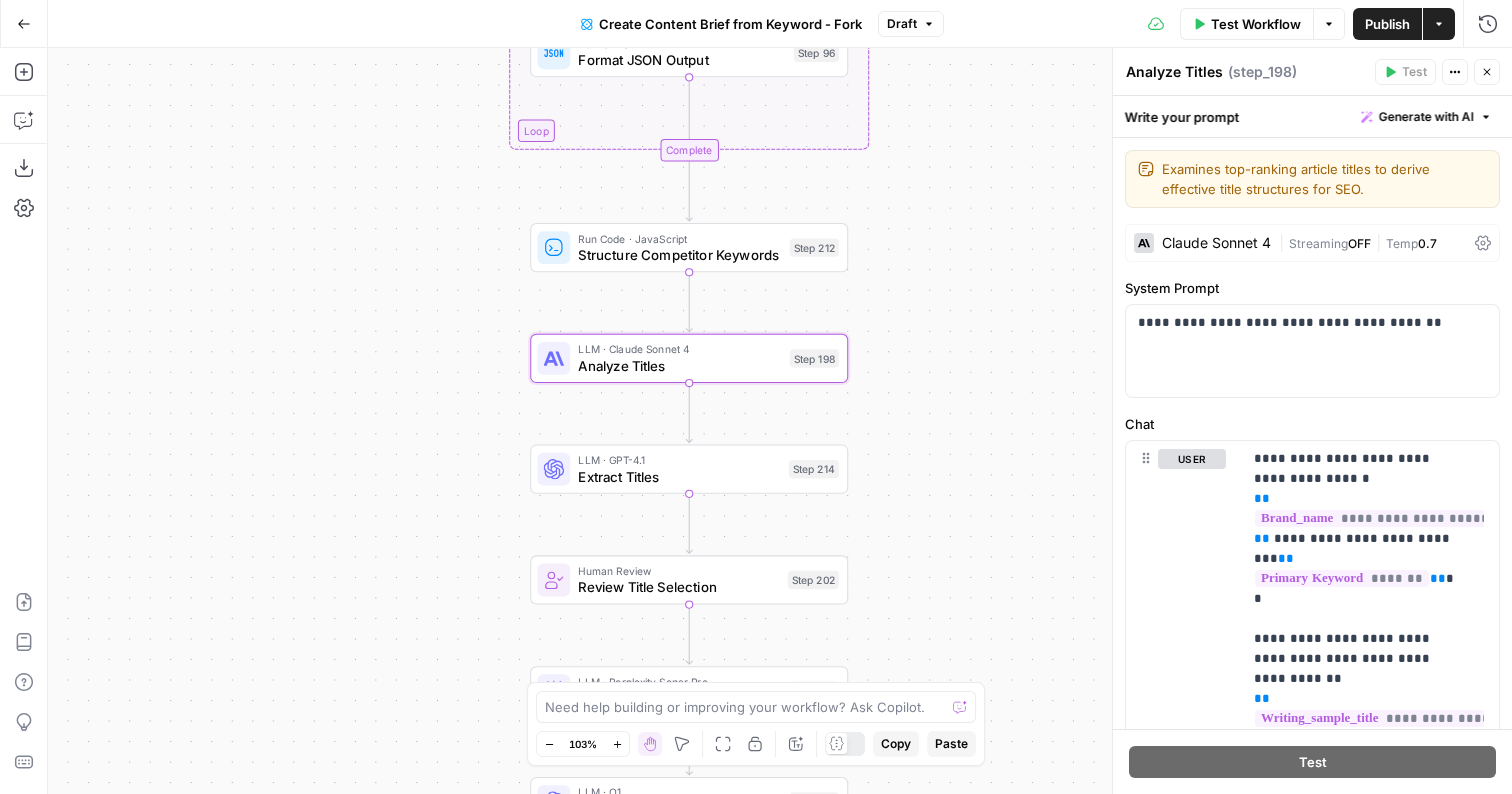 click on "Workflow Set Inputs Inputs Google Search Perform Google Search Step 51 Loop Iteration Label if relevant Step 207 LLM · GPT-4.1 Mini Determine if relevant Step 208 Complete Run Code · JavaScript Remove irrelevant Step 209 Loop Iteration Analyze Content for Top Ranking Pages Step 89 Web Page Scrape Scrape Page Content Step 90 Run Code · JavaScript Get Headers Step 192 SEO Research Get Semrush Keywords Step 206 Format JSON Format JSON Output Step 96 Complete Run Code · JavaScript Structure Competitor Keywords Step 212 LLM · Claude Sonnet 4 Analyze Titles Step 198 LLM · GPT-4.1 Extract Titles Step 214 Human Review Review Title Selection Step 202 LLM · Perplexity Sonar Pro Perplexity Research Step 218 LLM · O1 Analysis + Outline Step 197 LLM · GPT-4.1 Extract Brief Step 204 LLM · Claude Sonnet 4 Develop outline Step 219 LLM · GPT-4.1 Extract only outline Step 220 Write Liquid Text Combine Brief Step 205 Format JSON JSON Step 203 End Output" at bounding box center (780, 421) 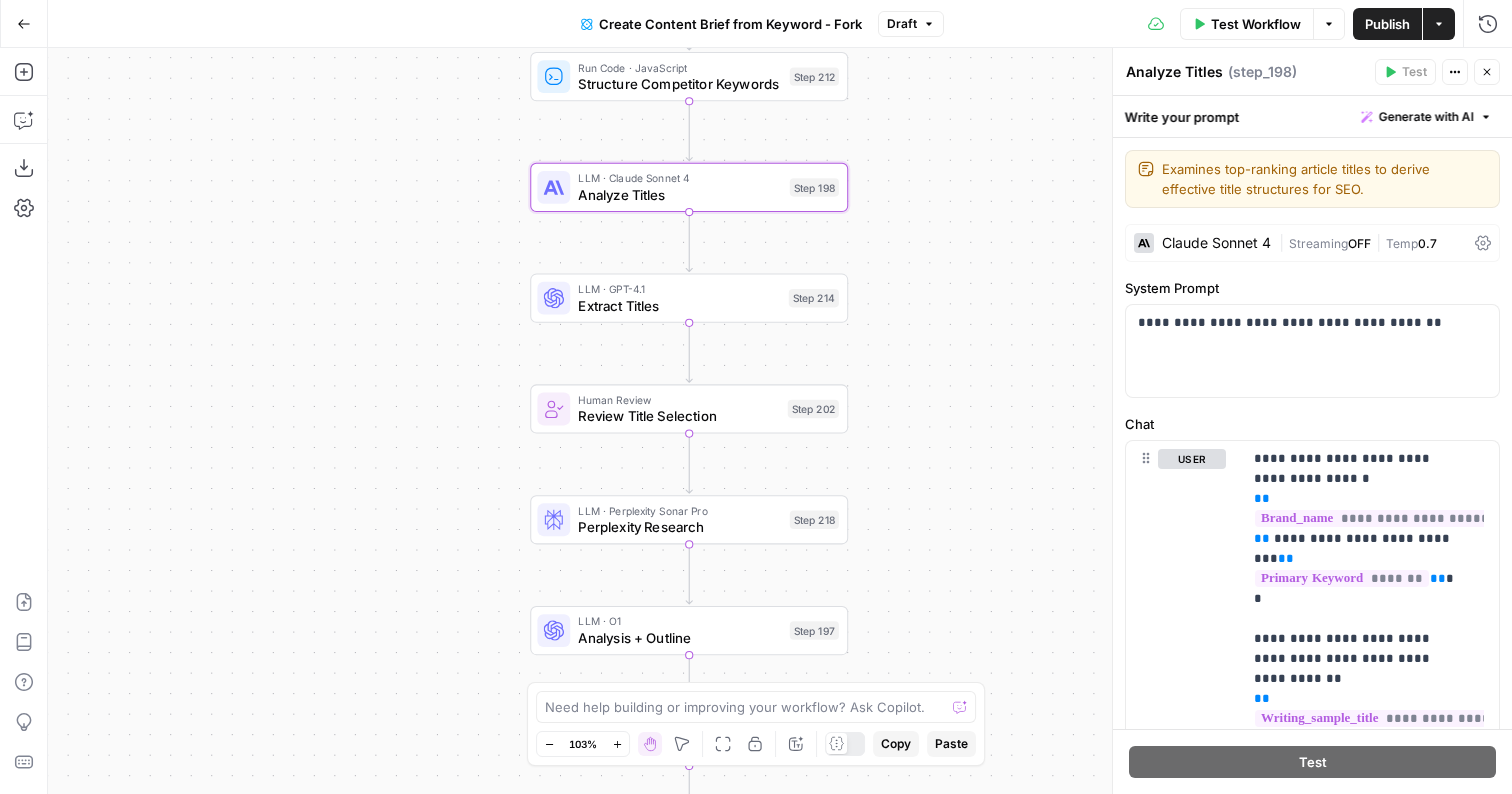 drag, startPoint x: 919, startPoint y: 563, endPoint x: 920, endPoint y: 400, distance: 163.00307 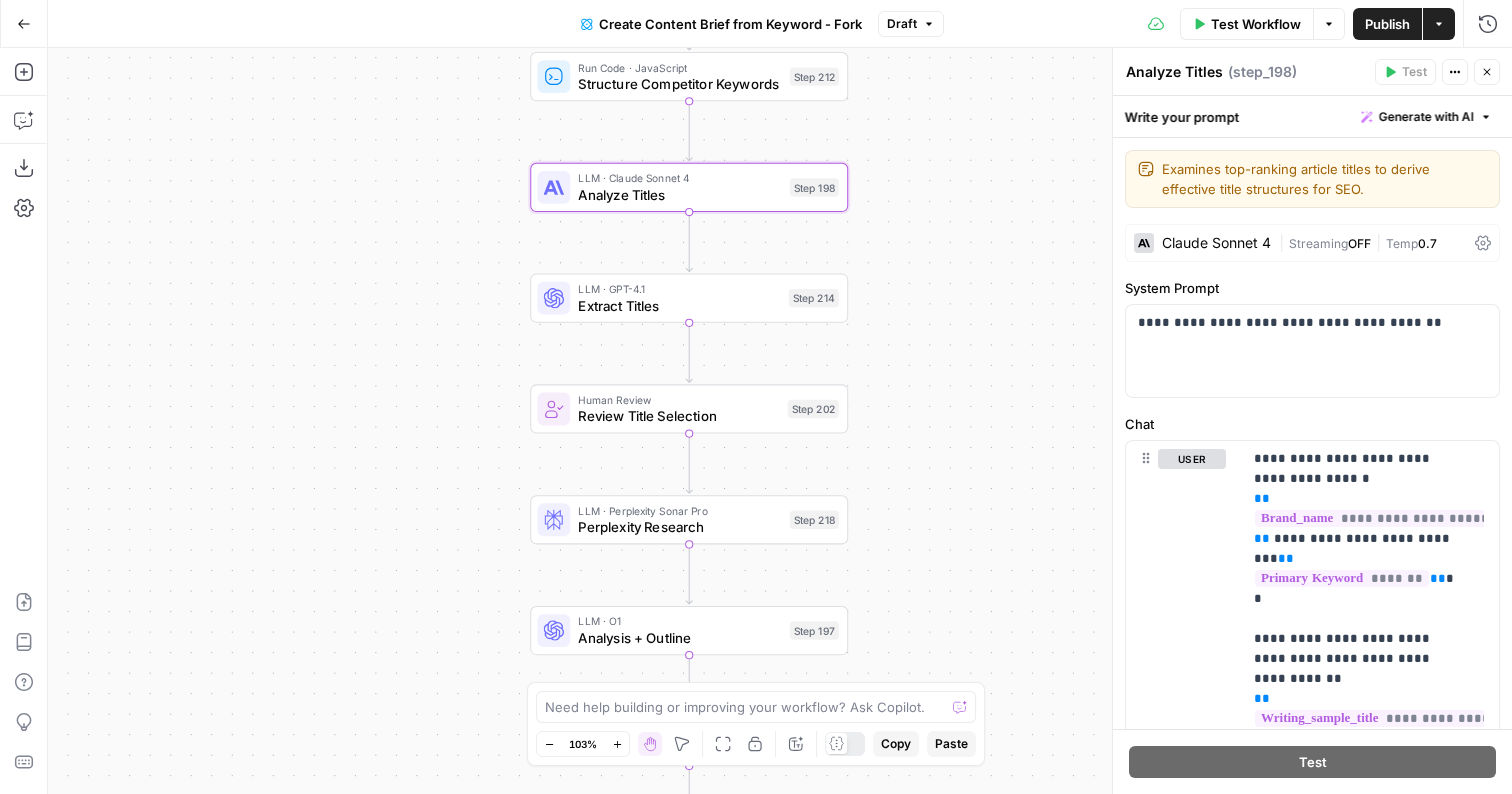 click on "Workflow Set Inputs Inputs Google Search Perform Google Search Step 51 Loop Iteration Label if relevant Step 207 LLM · GPT-4.1 Mini Determine if relevant Step 208 Complete Run Code · JavaScript Remove irrelevant Step 209 Loop Iteration Analyze Content for Top Ranking Pages Step 89 Web Page Scrape Scrape Page Content Step 90 Run Code · JavaScript Get Headers Step 192 SEO Research Get Semrush Keywords Step 206 Format JSON Format JSON Output Step 96 Complete Run Code · JavaScript Structure Competitor Keywords Step 212 LLM · Claude Sonnet 4 Analyze Titles Step 198 LLM · GPT-4.1 Extract Titles Step 214 Human Review Review Title Selection Step 202 LLM · Perplexity Sonar Pro Perplexity Research Step 218 LLM · O1 Analysis + Outline Step 197 LLM · GPT-4.1 Extract Brief Step 204 LLM · Claude Sonnet 4 Develop outline Step 219 LLM · GPT-4.1 Extract only outline Step 220 Write Liquid Text Combine Brief Step 205 Format JSON JSON Step 203 End Output" at bounding box center [780, 421] 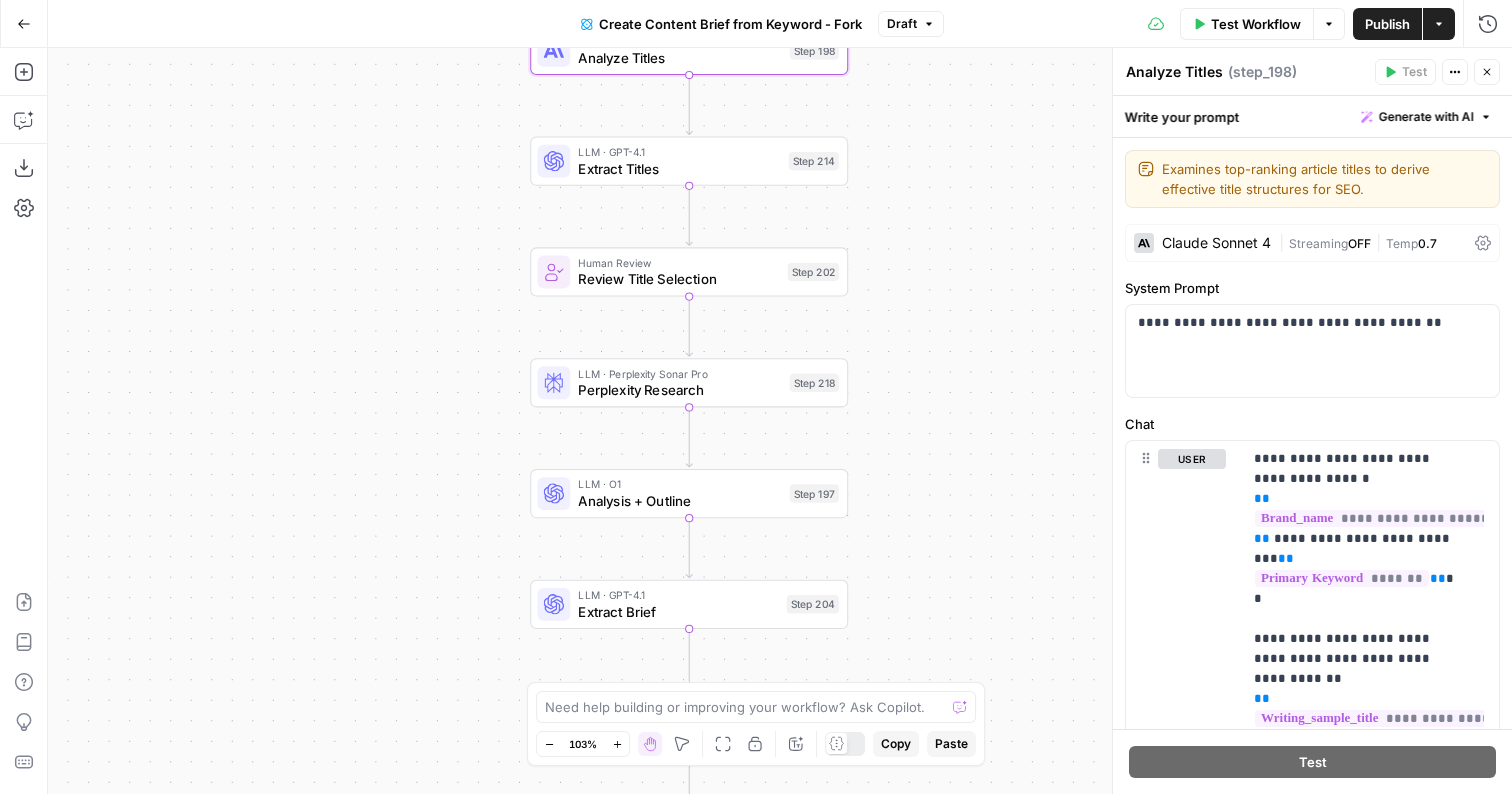drag, startPoint x: 921, startPoint y: 565, endPoint x: 920, endPoint y: 437, distance: 128.0039 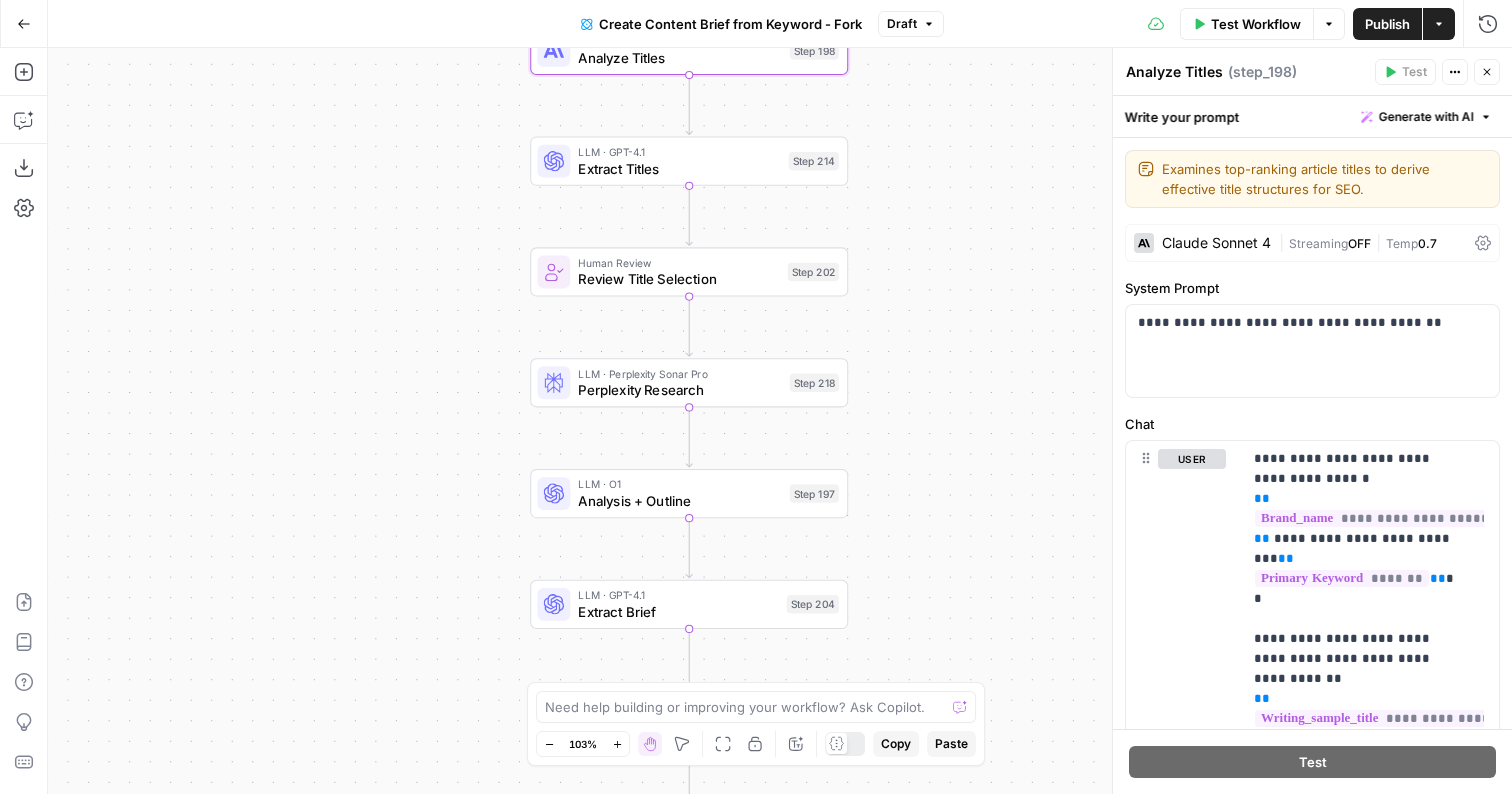 click on "Workflow Set Inputs Inputs Google Search Perform Google Search Step 51 Loop Iteration Label if relevant Step 207 LLM · GPT-4.1 Mini Determine if relevant Step 208 Complete Run Code · JavaScript Remove irrelevant Step 209 Loop Iteration Analyze Content for Top Ranking Pages Step 89 Web Page Scrape Scrape Page Content Step 90 Run Code · JavaScript Get Headers Step 192 SEO Research Get Semrush Keywords Step 206 Format JSON Format JSON Output Step 96 Complete Run Code · JavaScript Structure Competitor Keywords Step 212 LLM · Claude Sonnet 4 Analyze Titles Step 198 LLM · GPT-4.1 Extract Titles Step 214 Human Review Review Title Selection Step 202 LLM · Perplexity Sonar Pro Perplexity Research Step 218 LLM · O1 Analysis + Outline Step 197 LLM · GPT-4.1 Extract Brief Step 204 LLM · Claude Sonnet 4 Develop outline Step 219 LLM · GPT-4.1 Extract only outline Step 220 Write Liquid Text Combine Brief Step 205 Format JSON JSON Step 203 End Output" at bounding box center [780, 421] 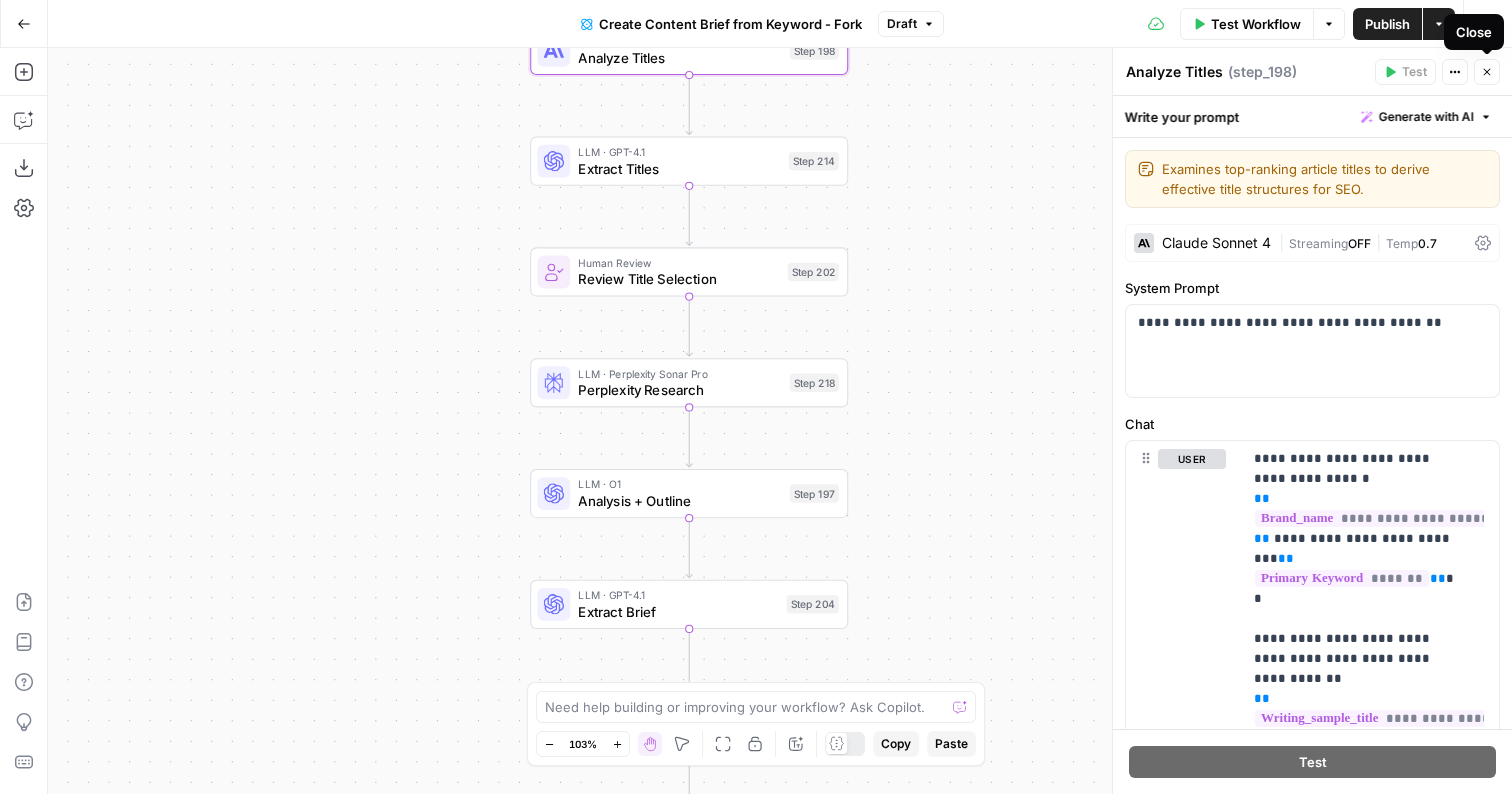 click 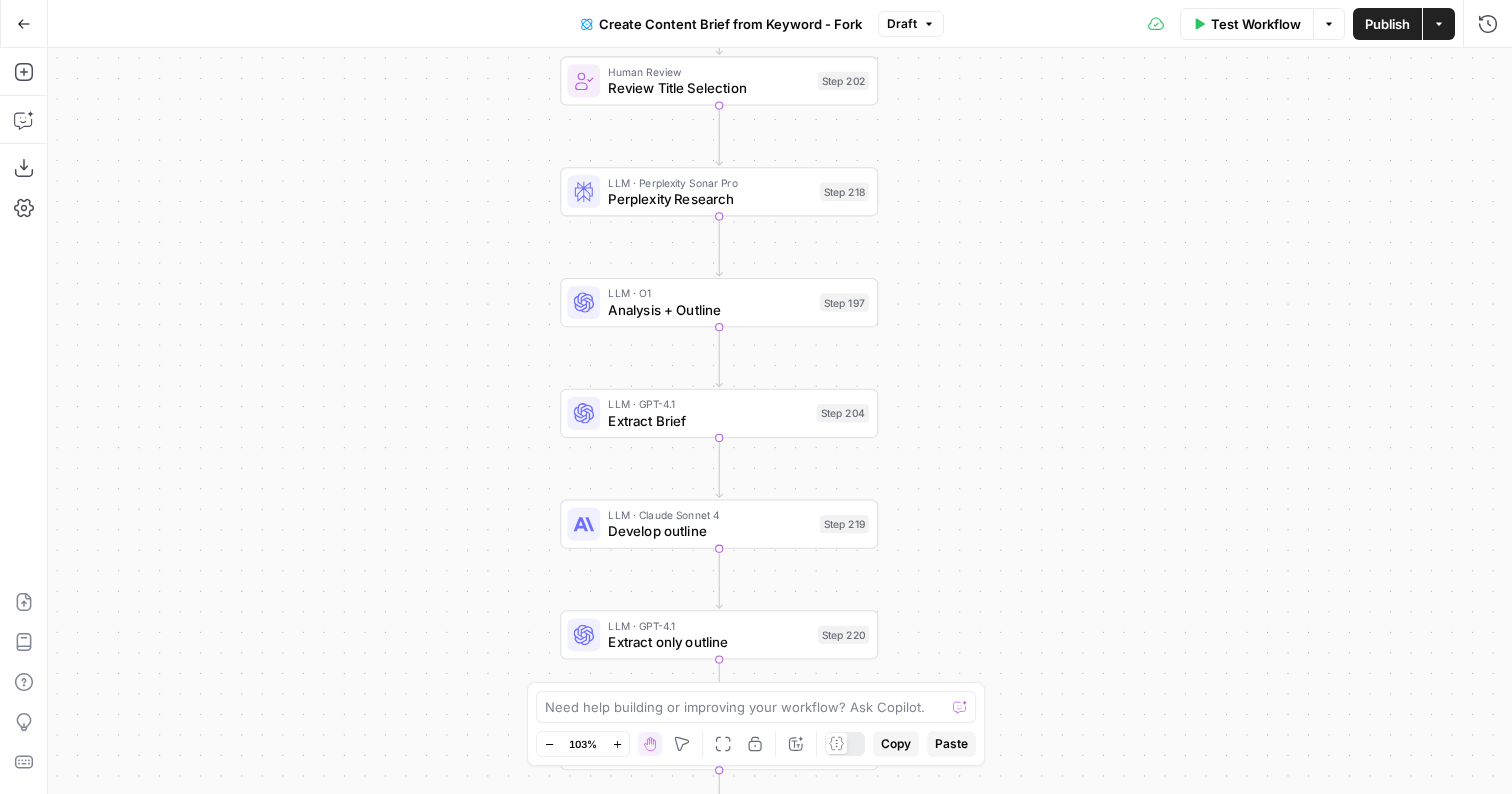 drag, startPoint x: 1056, startPoint y: 499, endPoint x: 1088, endPoint y: 273, distance: 228.25424 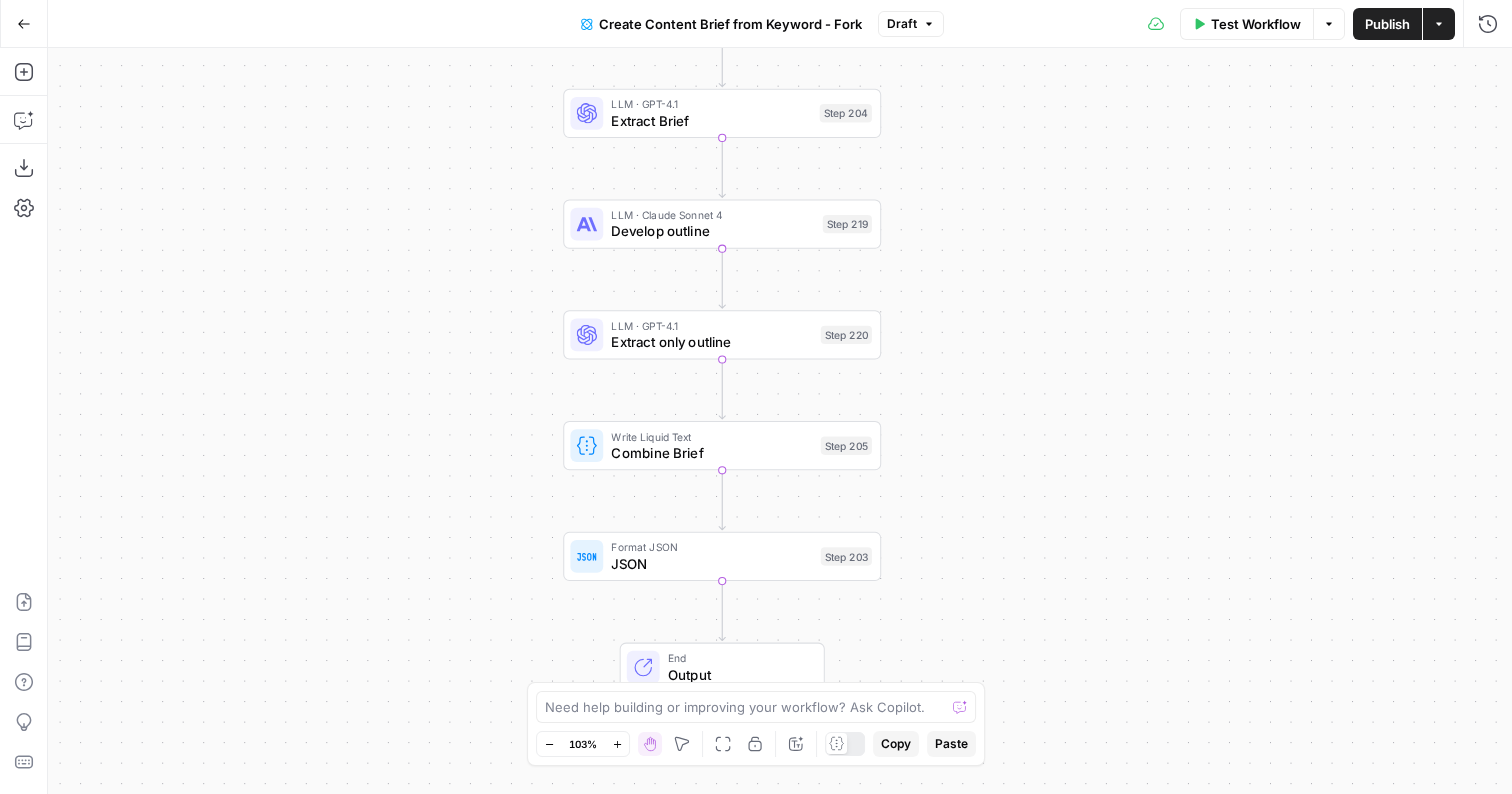 drag, startPoint x: 1092, startPoint y: 422, endPoint x: 1094, endPoint y: 146, distance: 276.00723 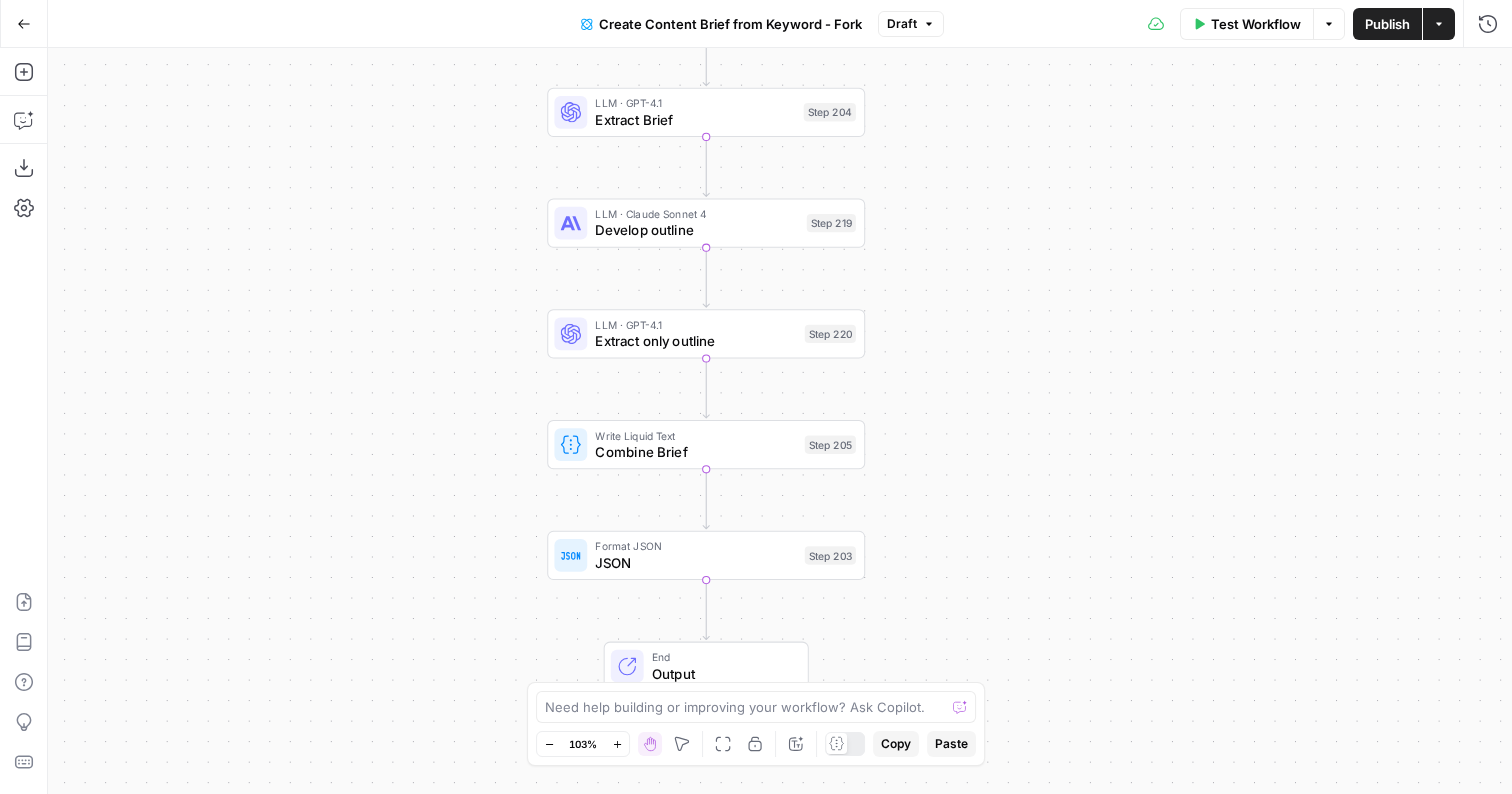 drag, startPoint x: 1014, startPoint y: 545, endPoint x: 997, endPoint y: 556, distance: 20.248457 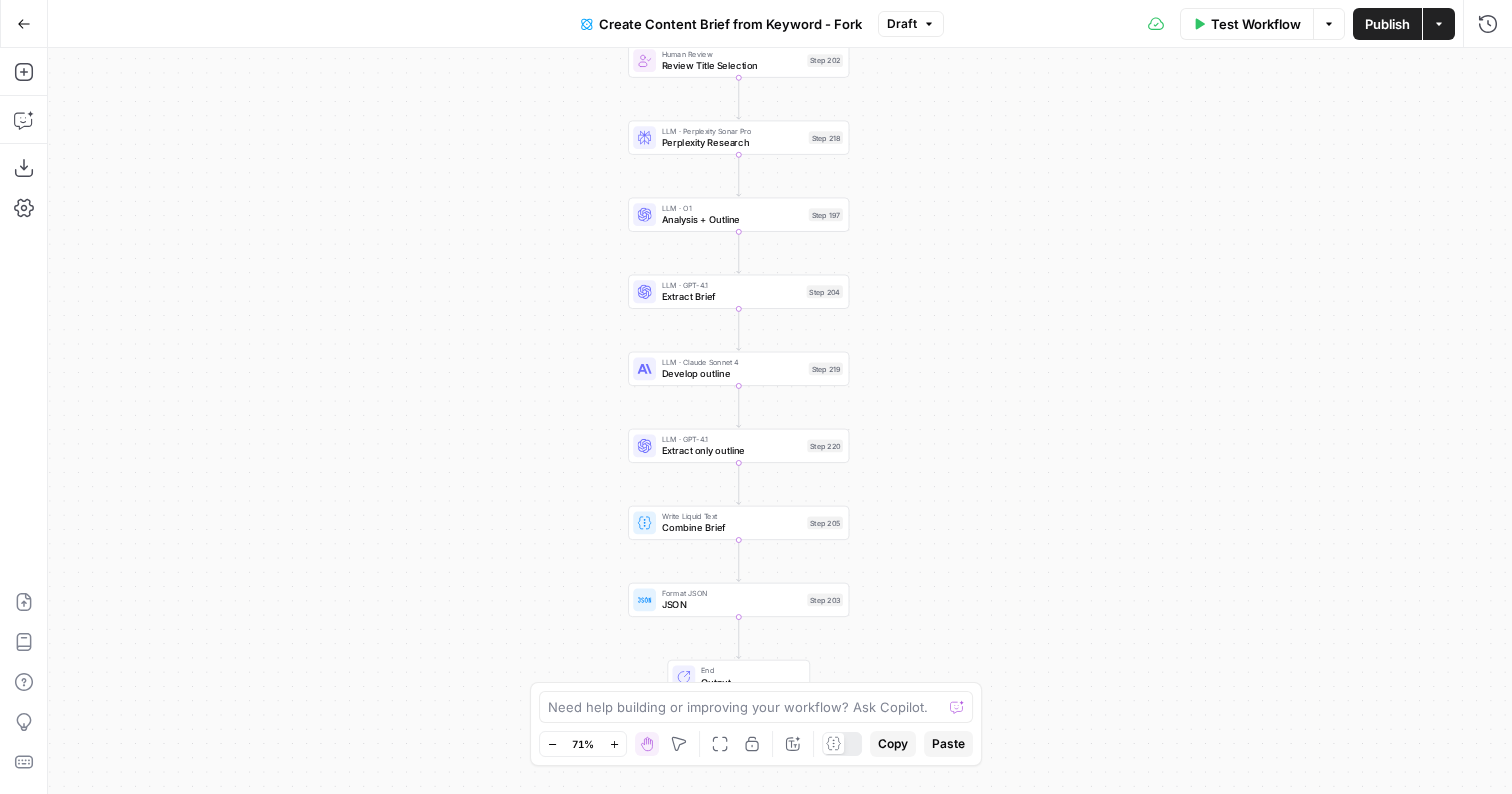 drag, startPoint x: 1162, startPoint y: 493, endPoint x: 1102, endPoint y: 535, distance: 73.239334 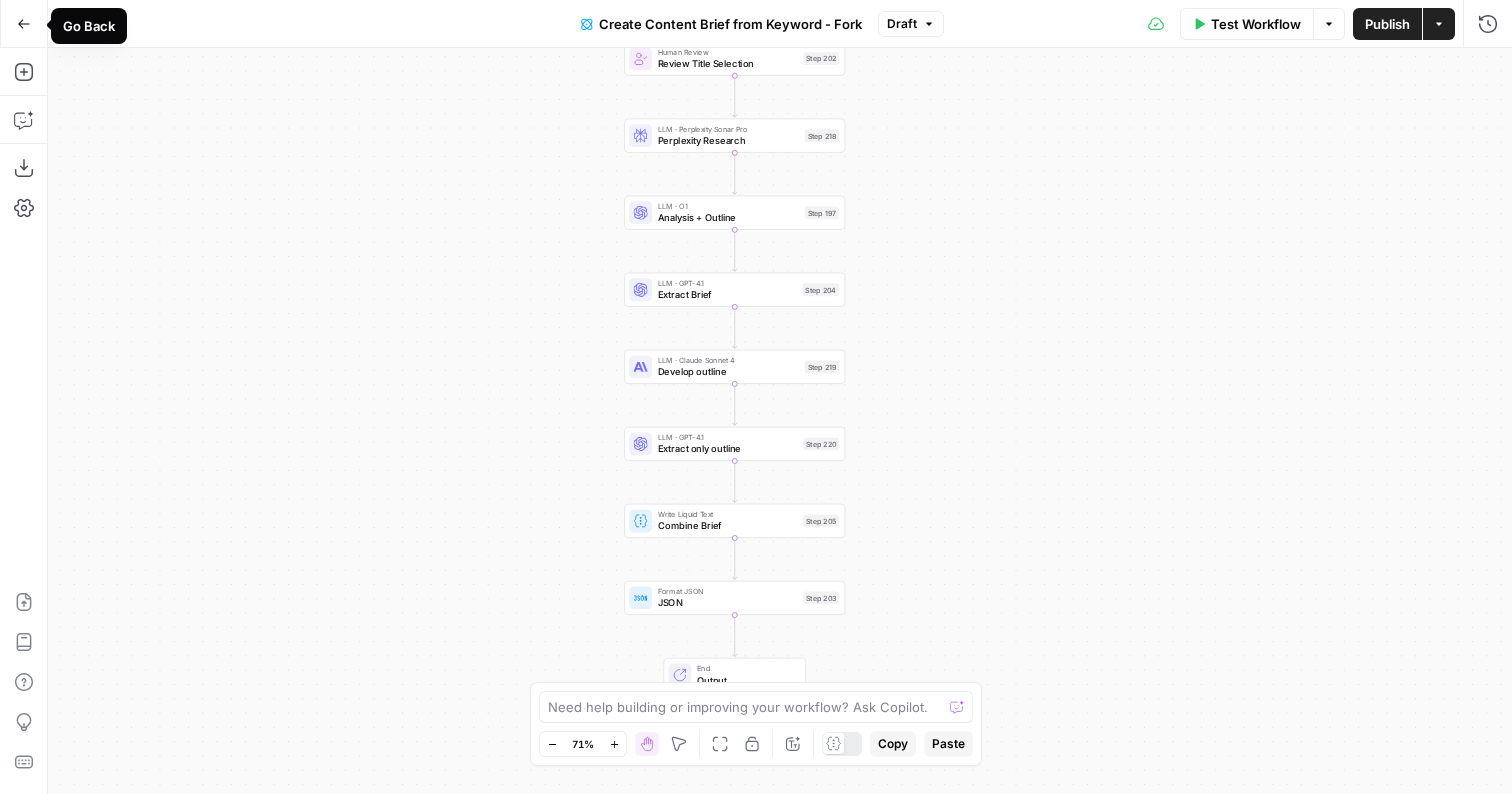 click 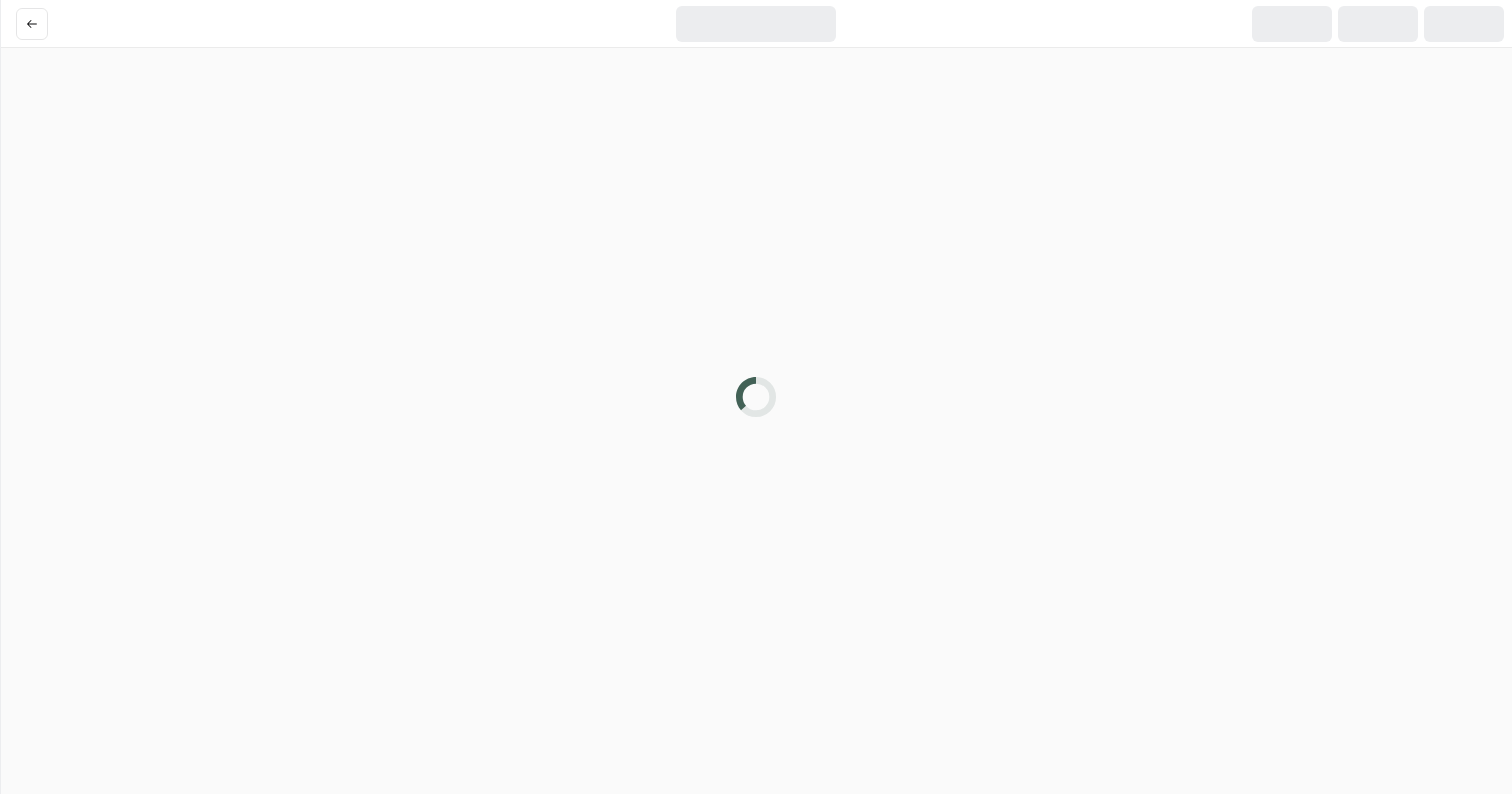scroll, scrollTop: 0, scrollLeft: 0, axis: both 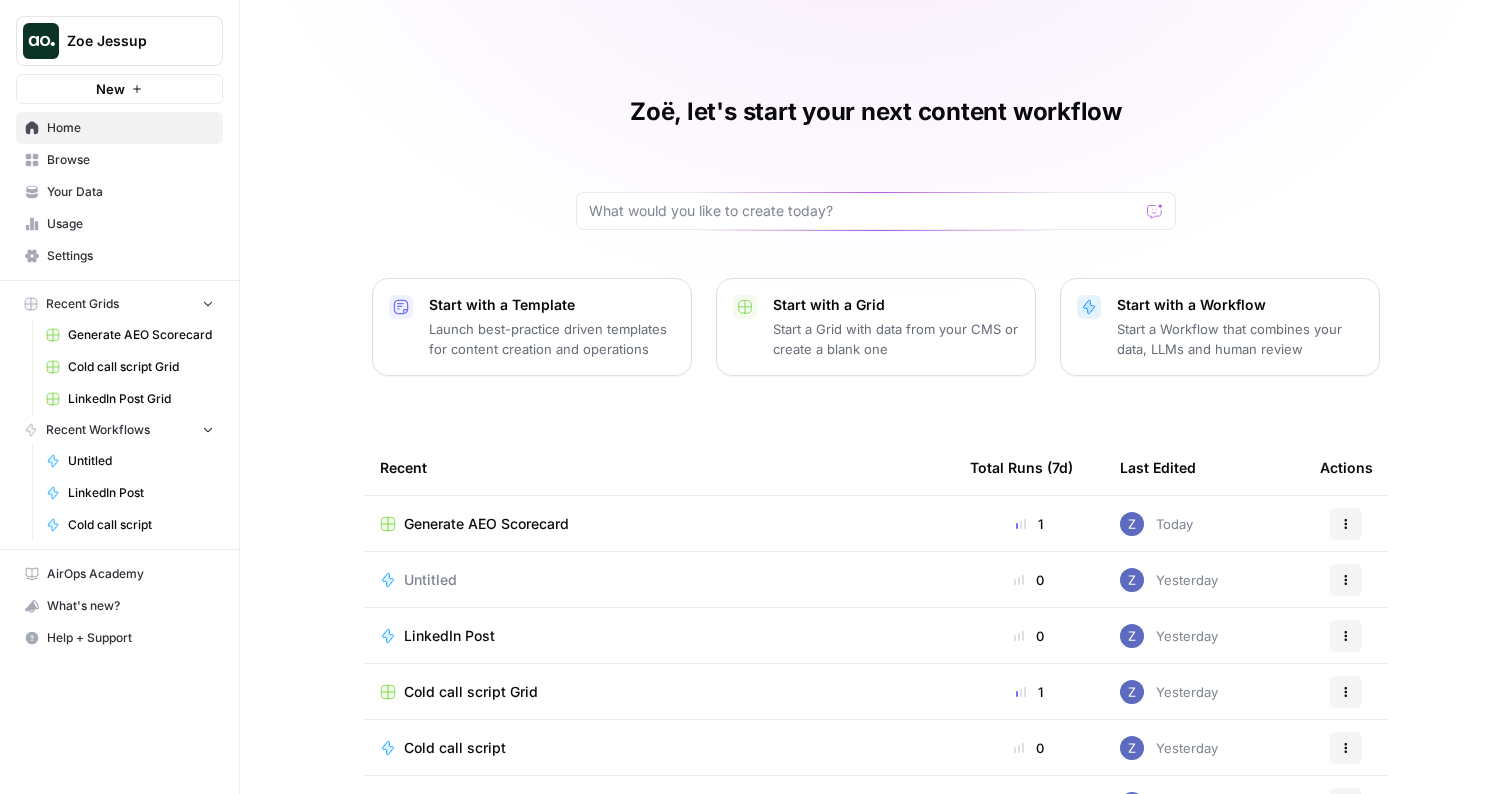 click on "Browse" at bounding box center (130, 160) 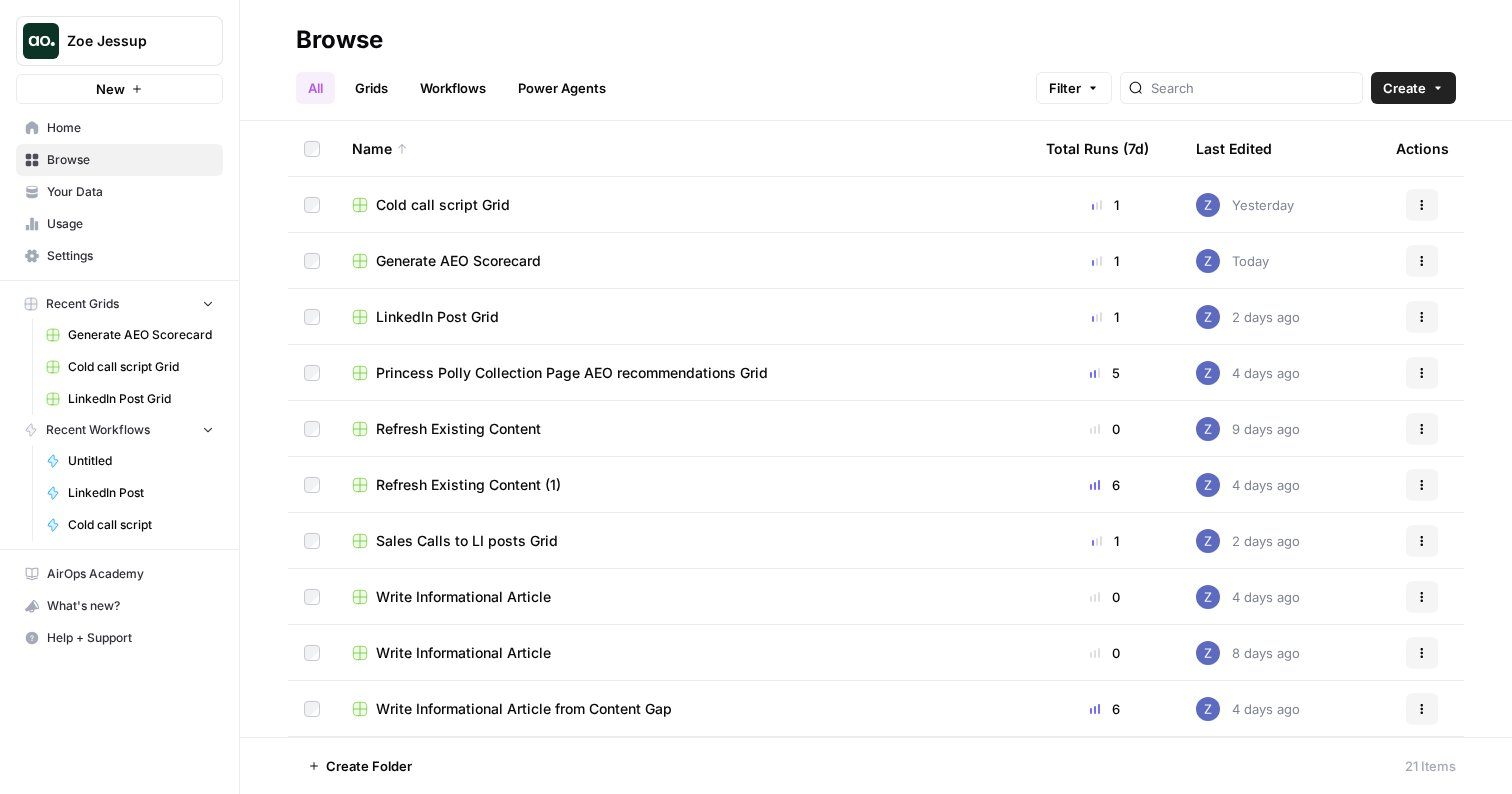 click on "Your Data" at bounding box center [130, 192] 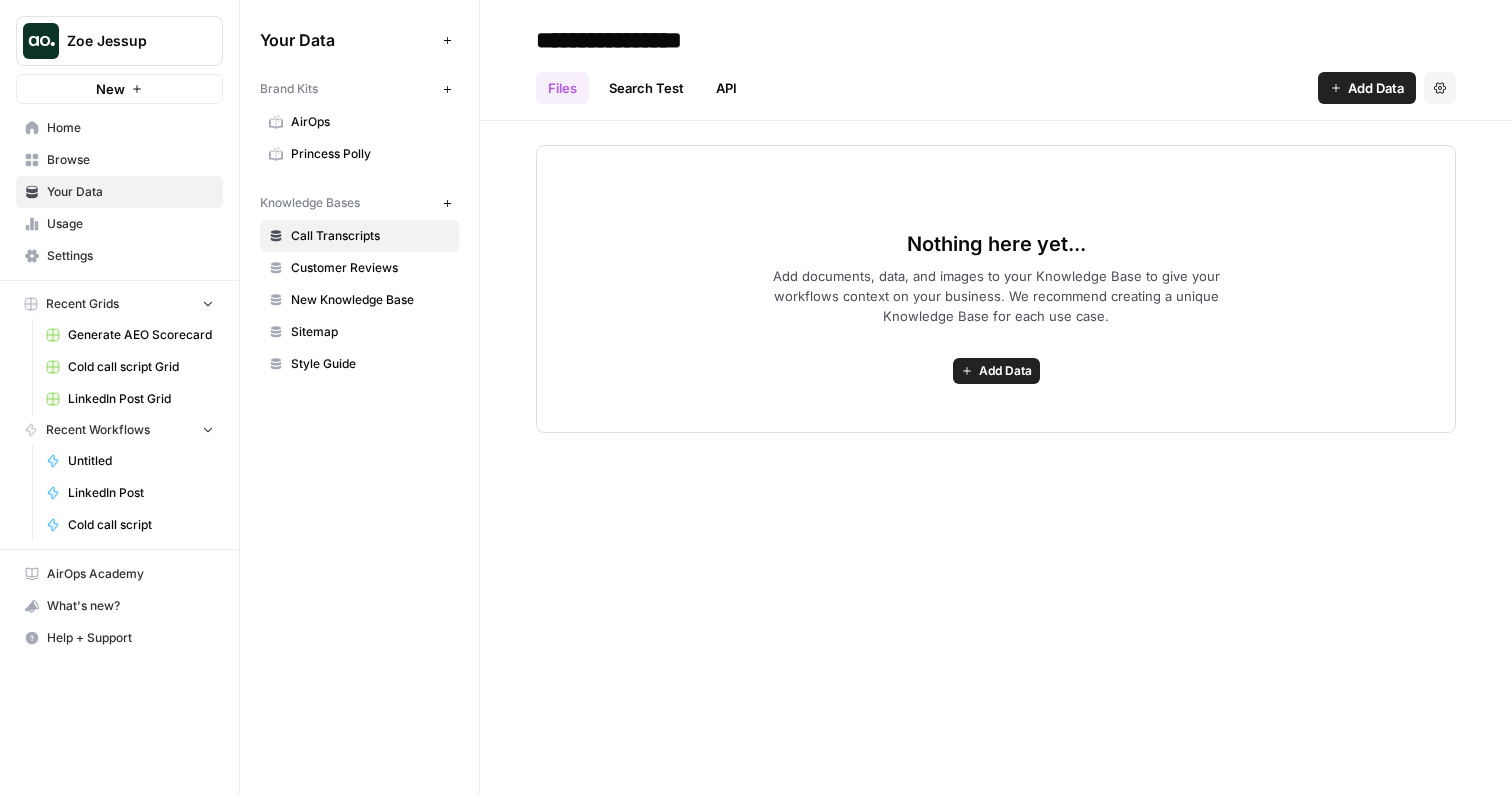 click 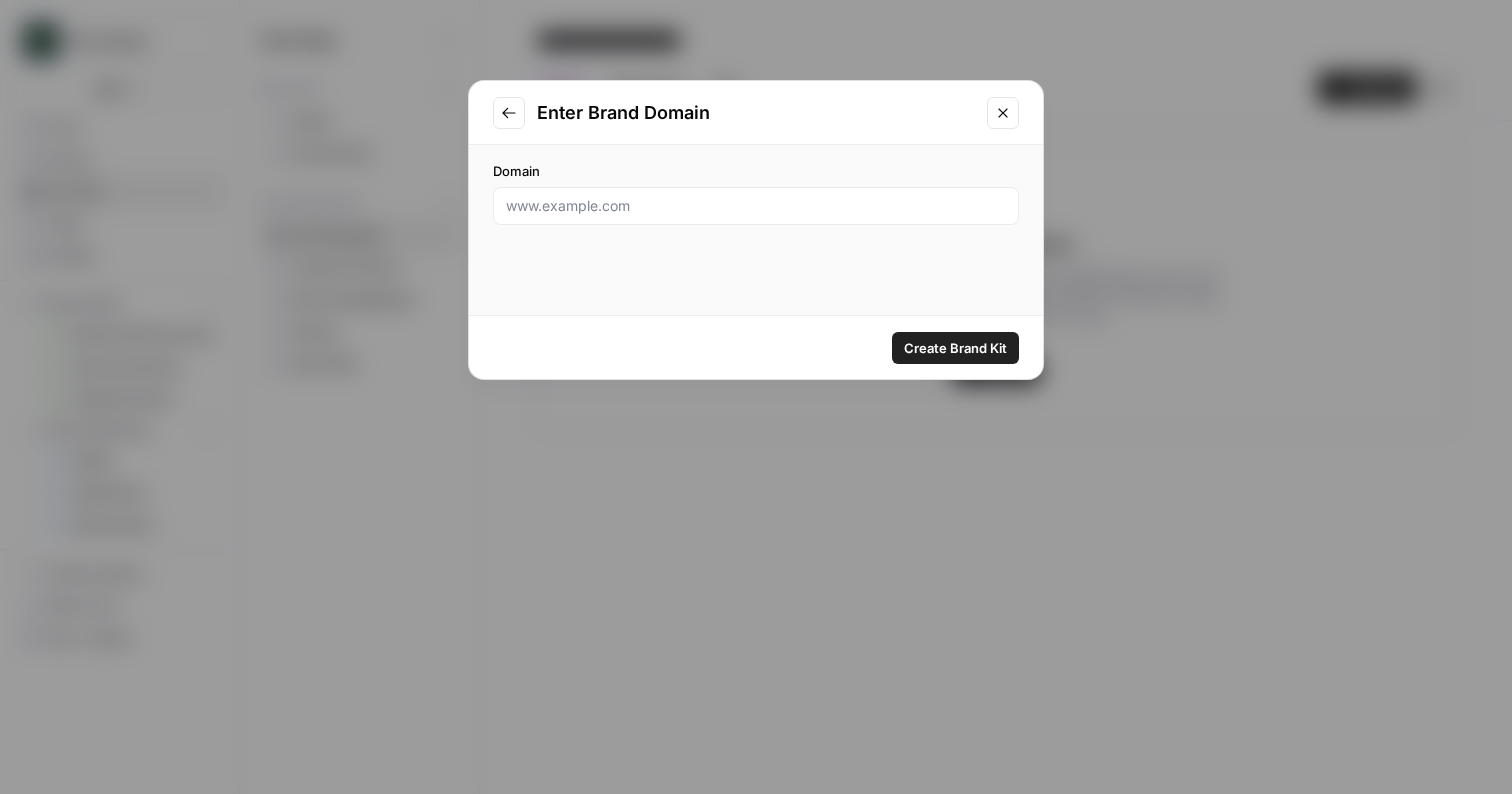 click at bounding box center [756, 206] 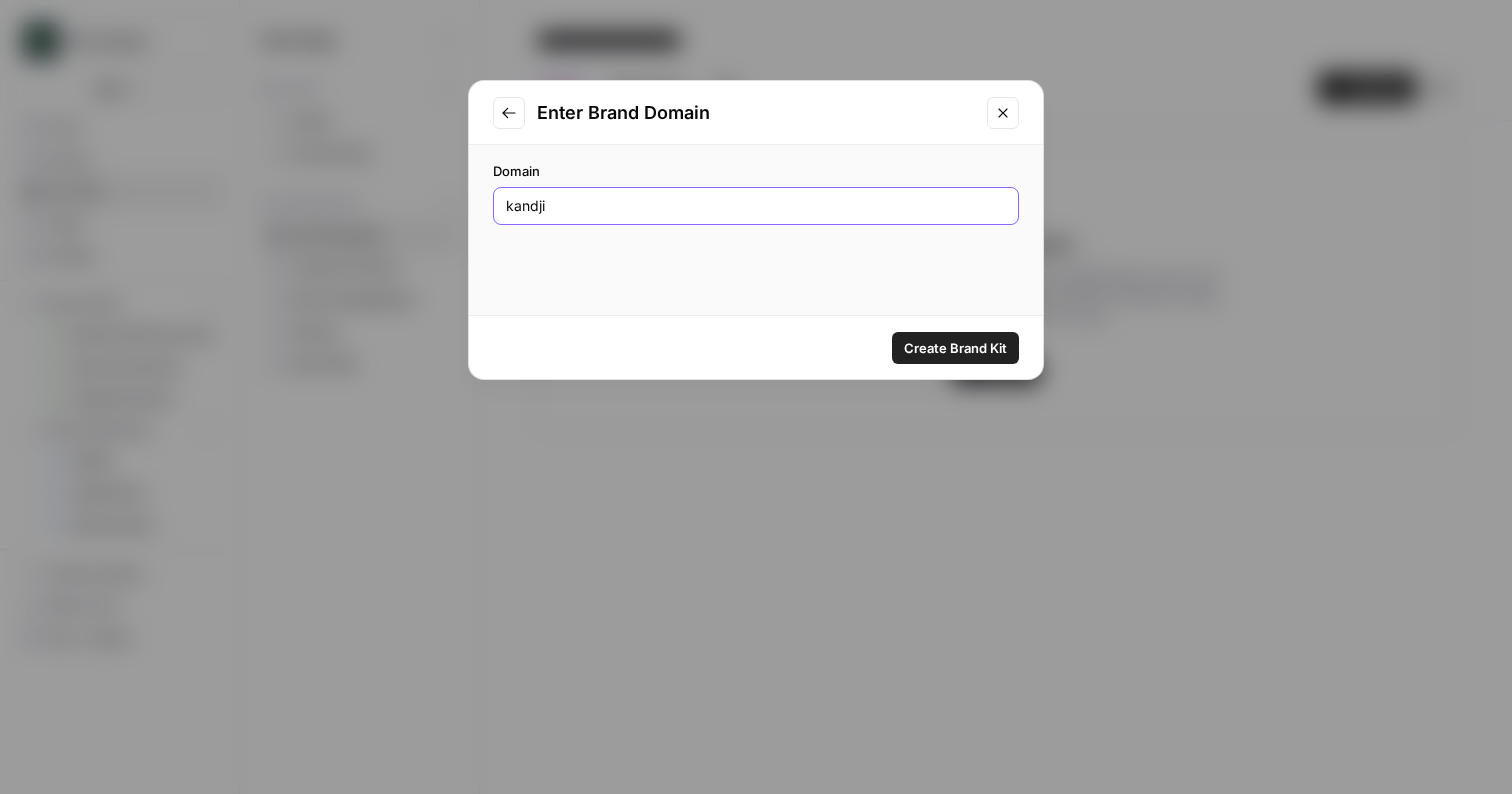 type on "kandji" 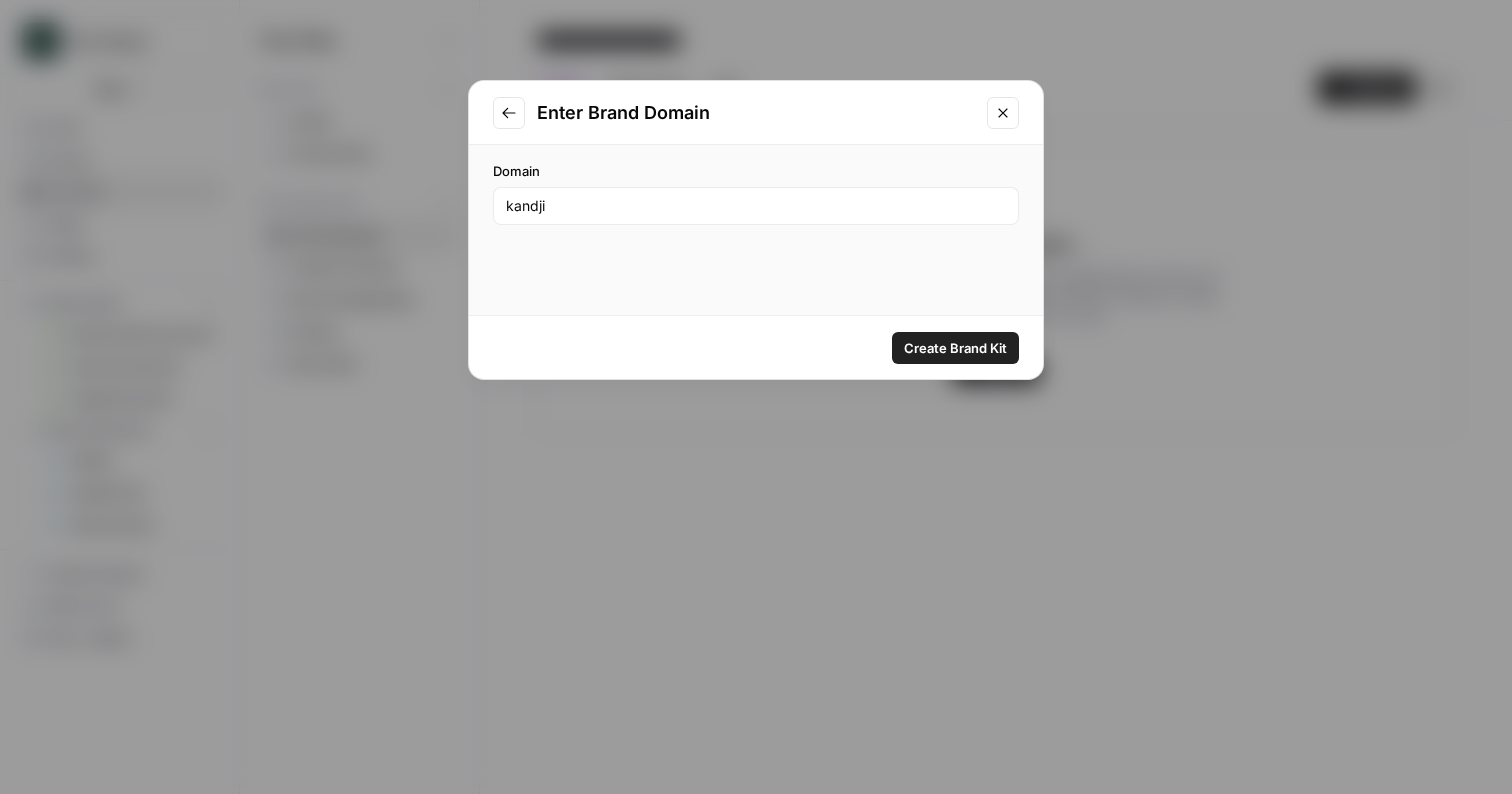 click on "Domain kandji" at bounding box center [756, 193] 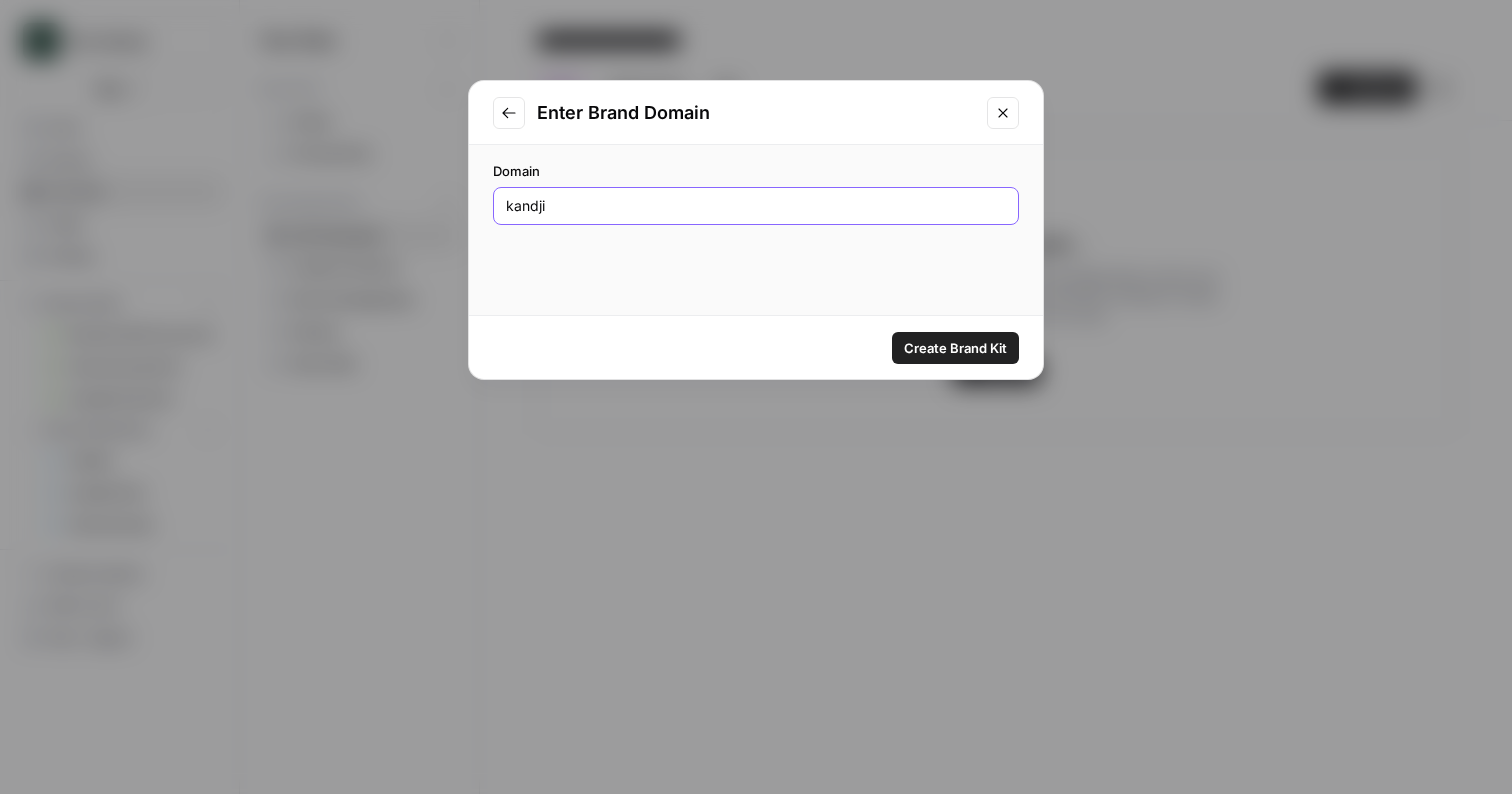 click on "kandji" at bounding box center (756, 206) 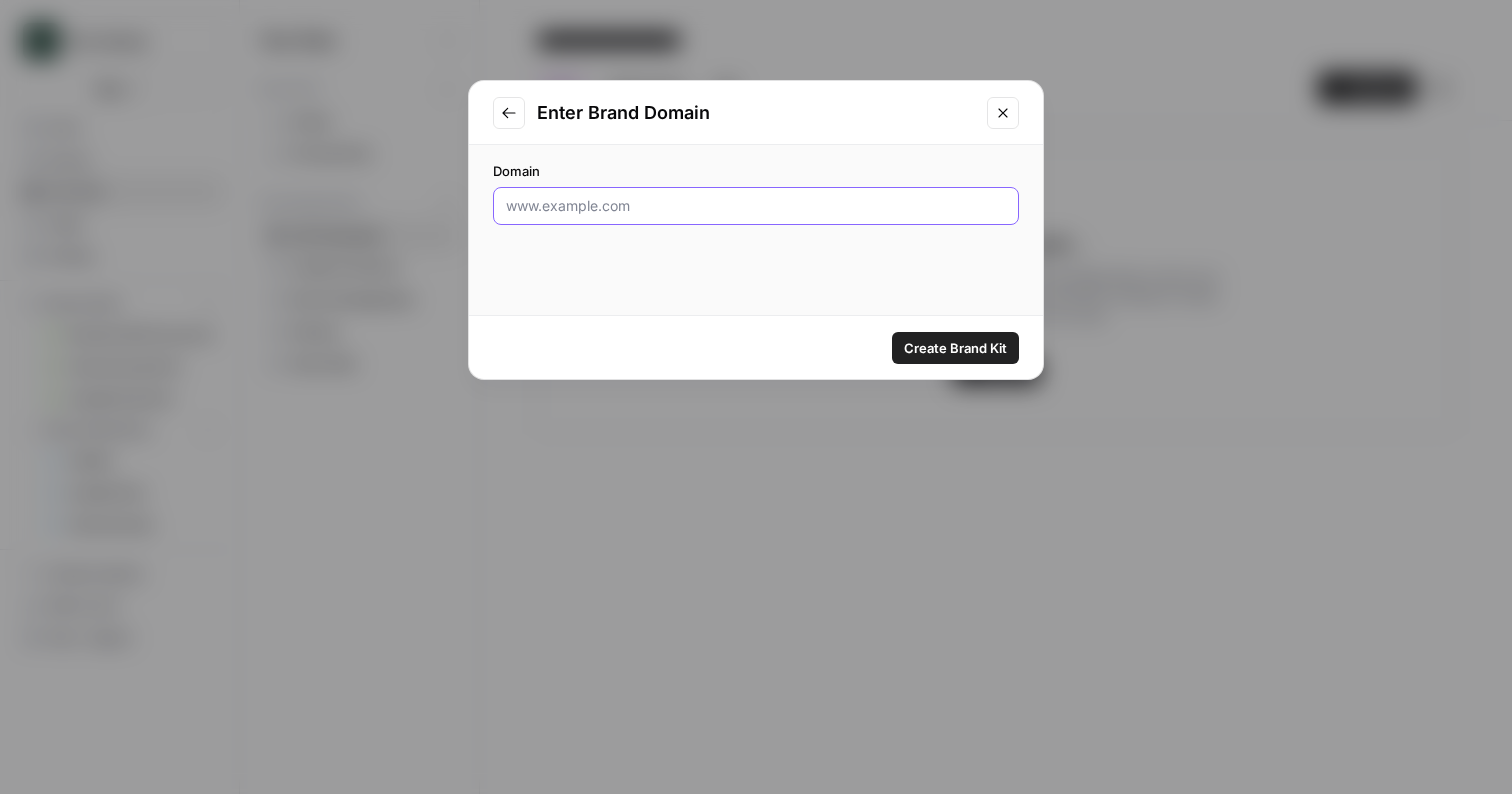 paste on "kandji.io" 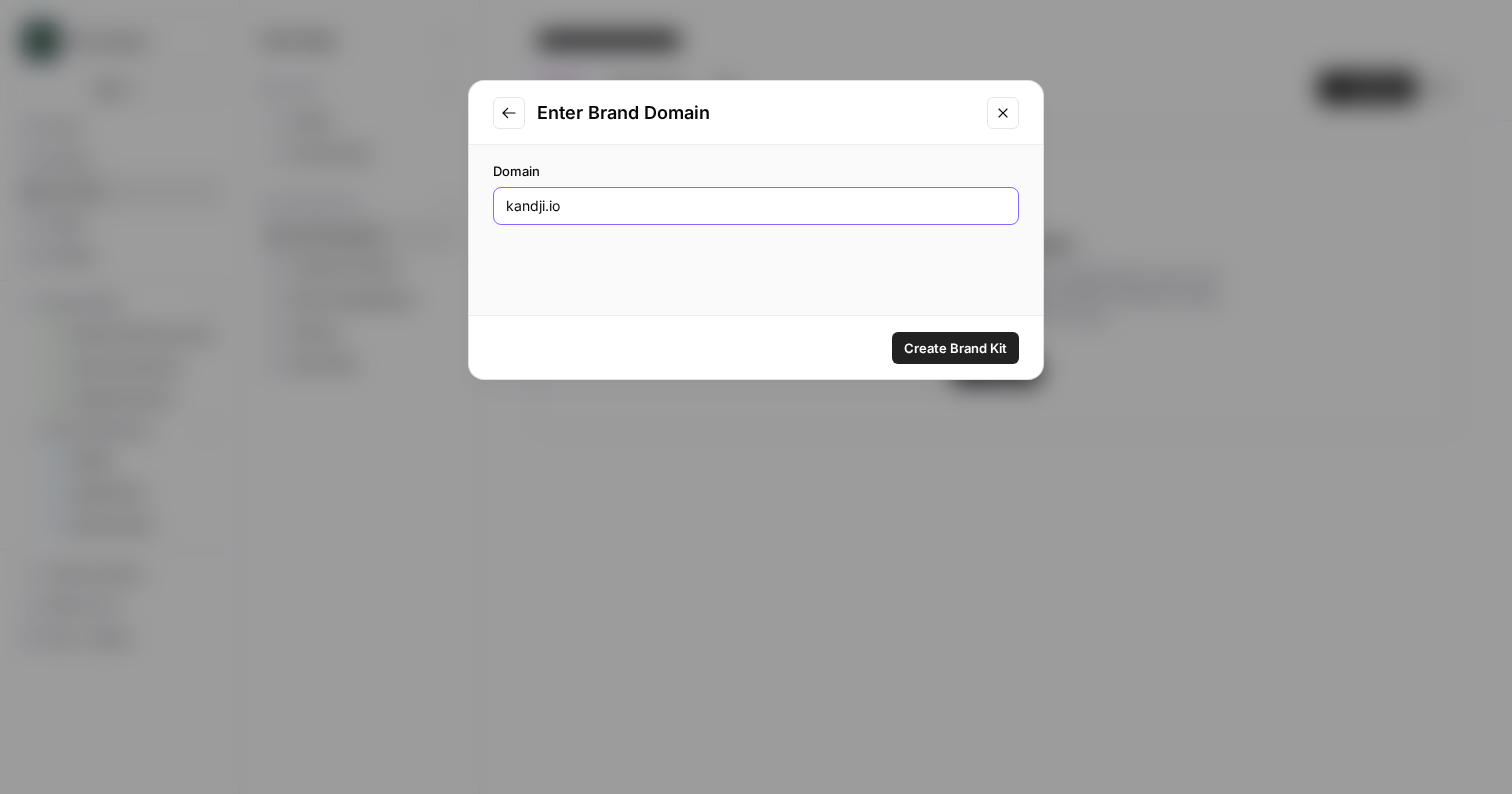type on "kandji.io" 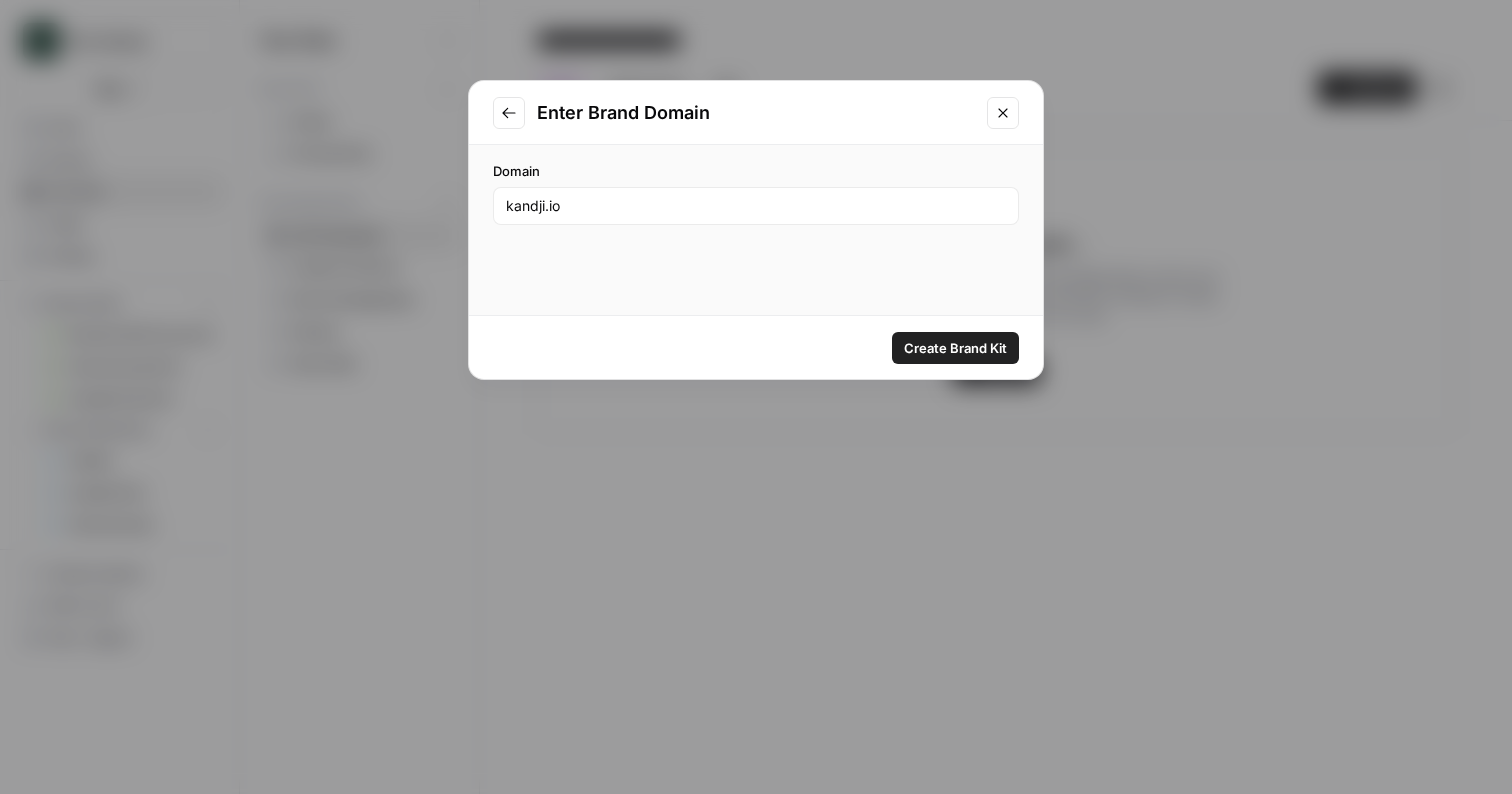 click on "Create Brand Kit" at bounding box center (955, 348) 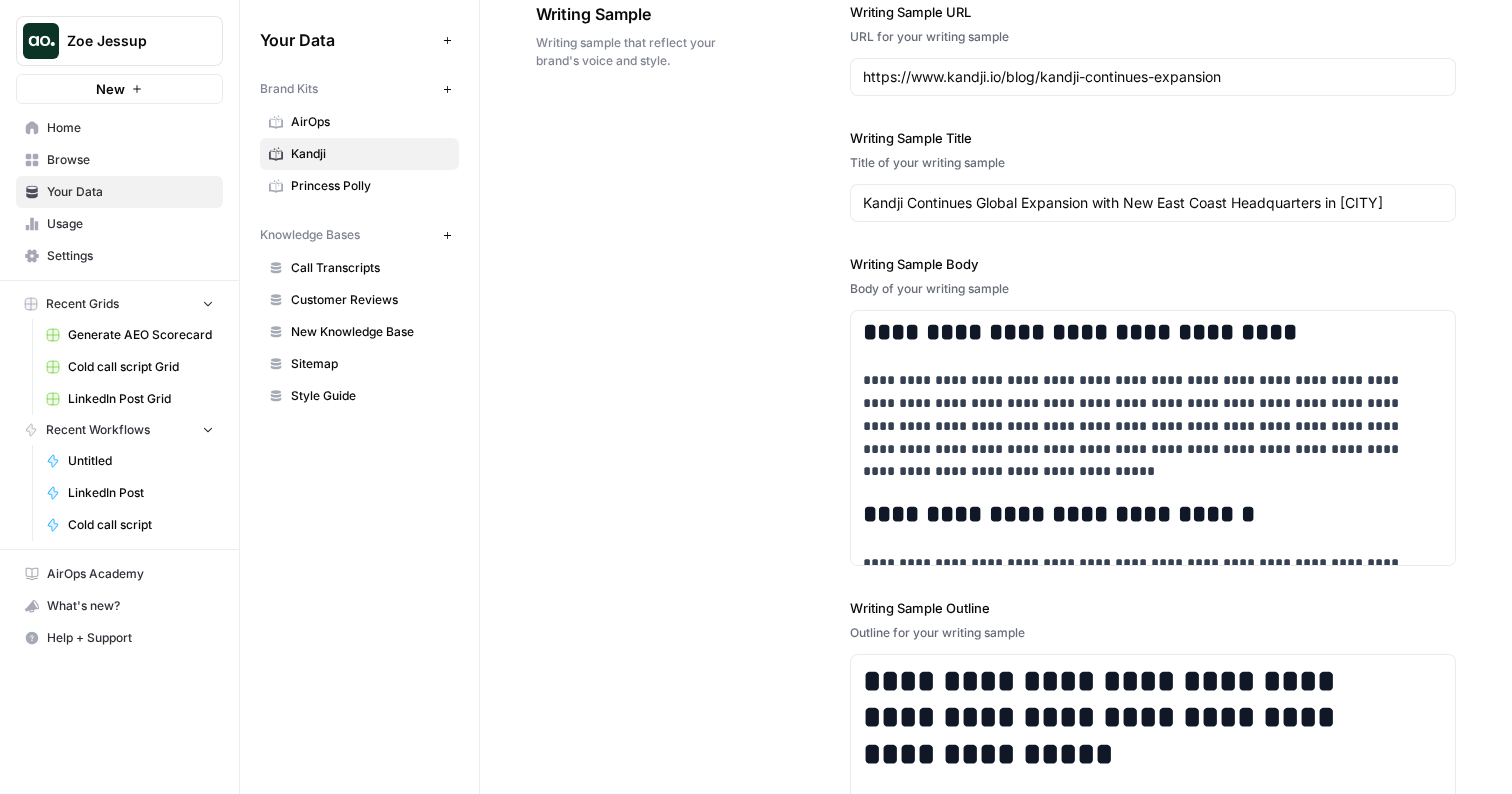 scroll, scrollTop: 2700, scrollLeft: 0, axis: vertical 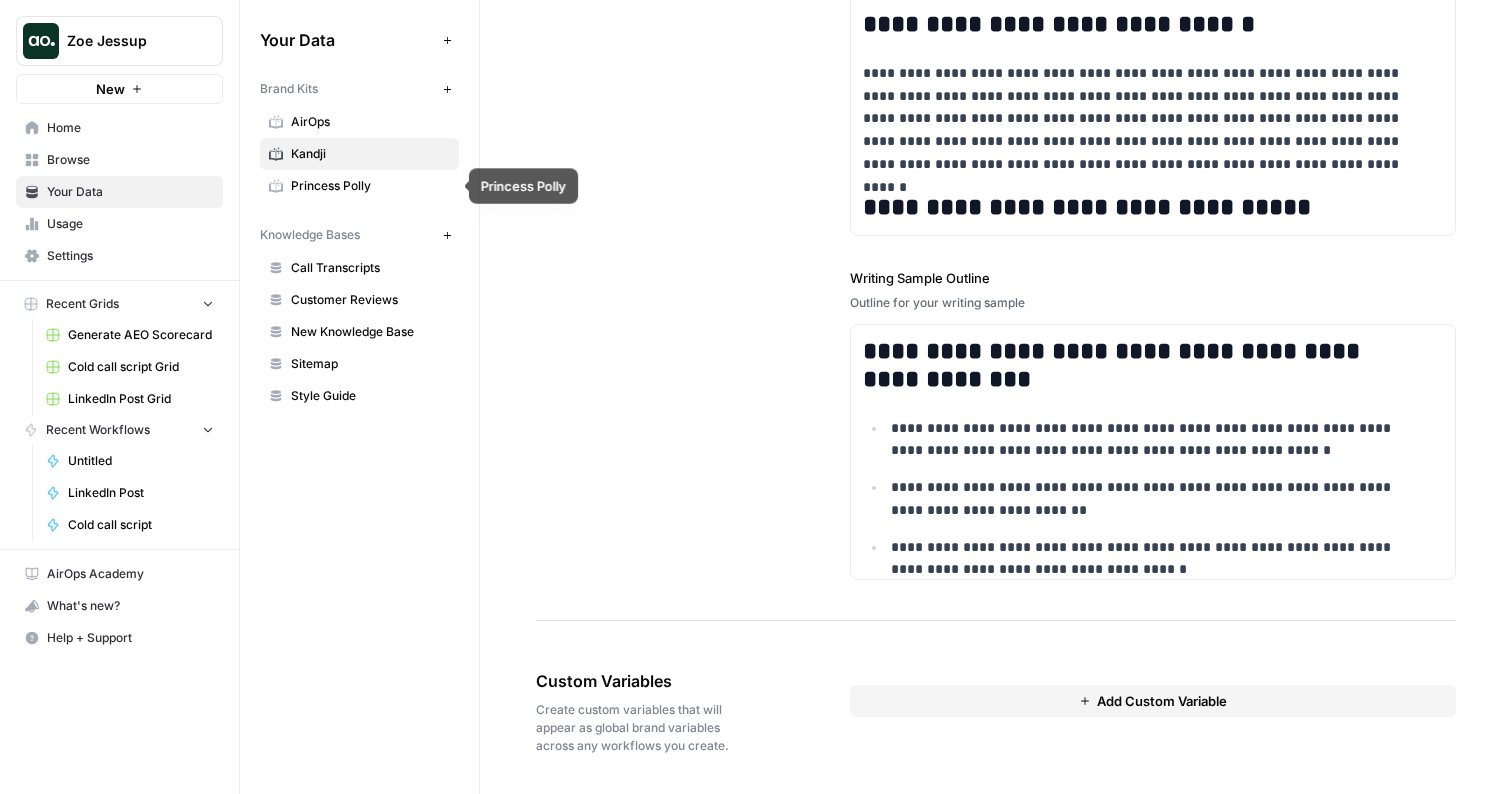 click on "Princess Polly" at bounding box center (370, 186) 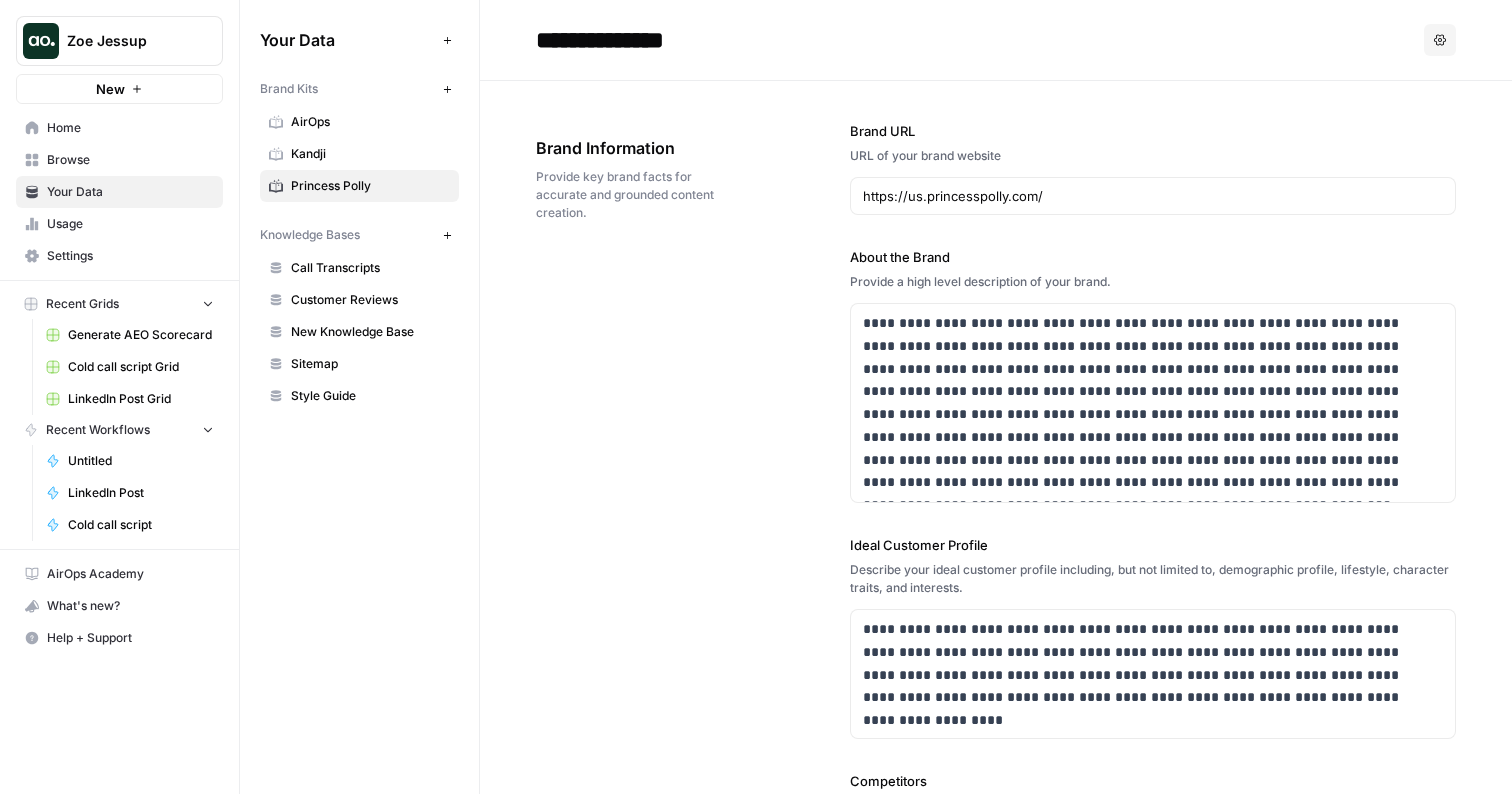 click 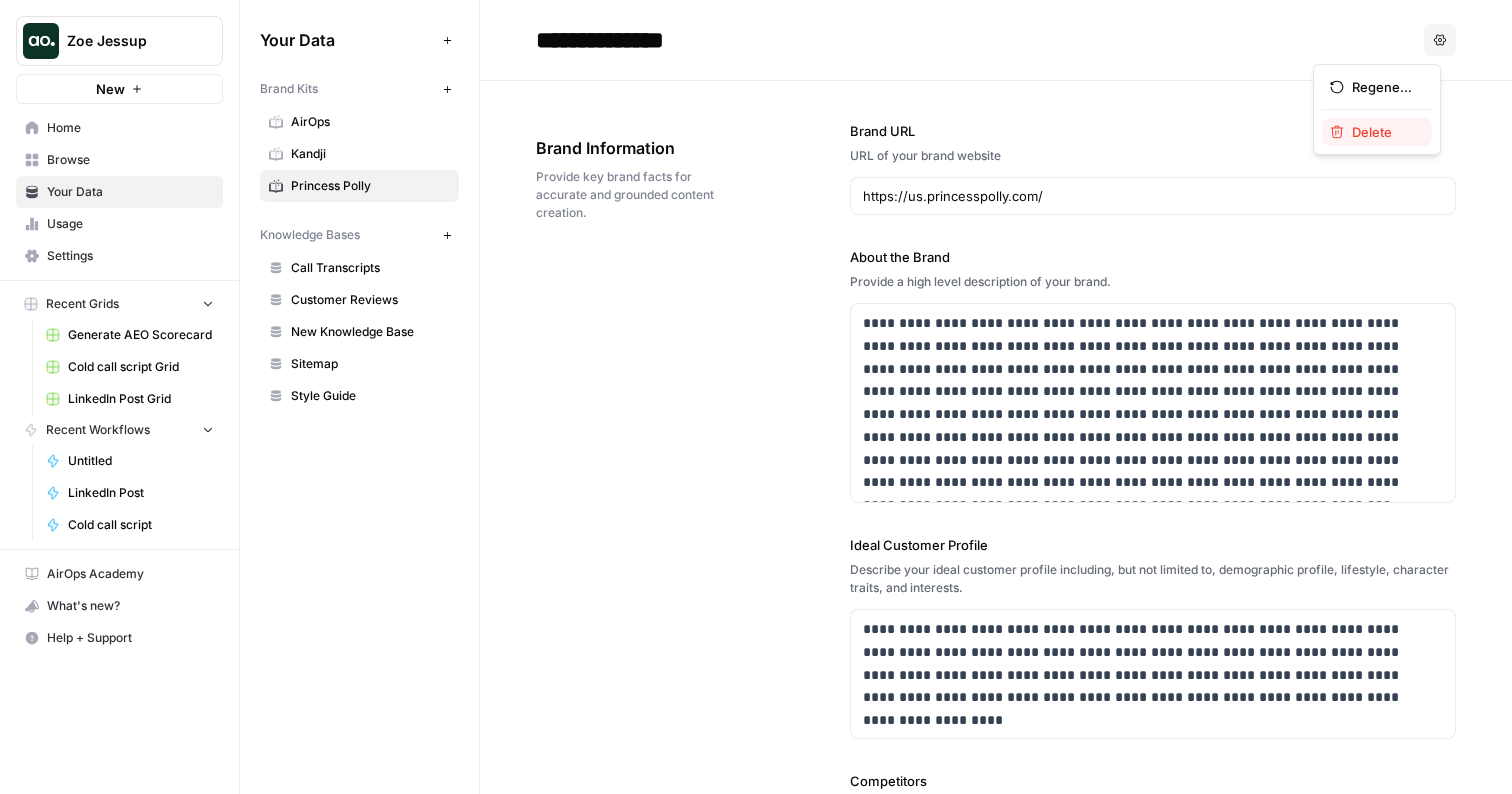 click on "Delete" at bounding box center (1384, 132) 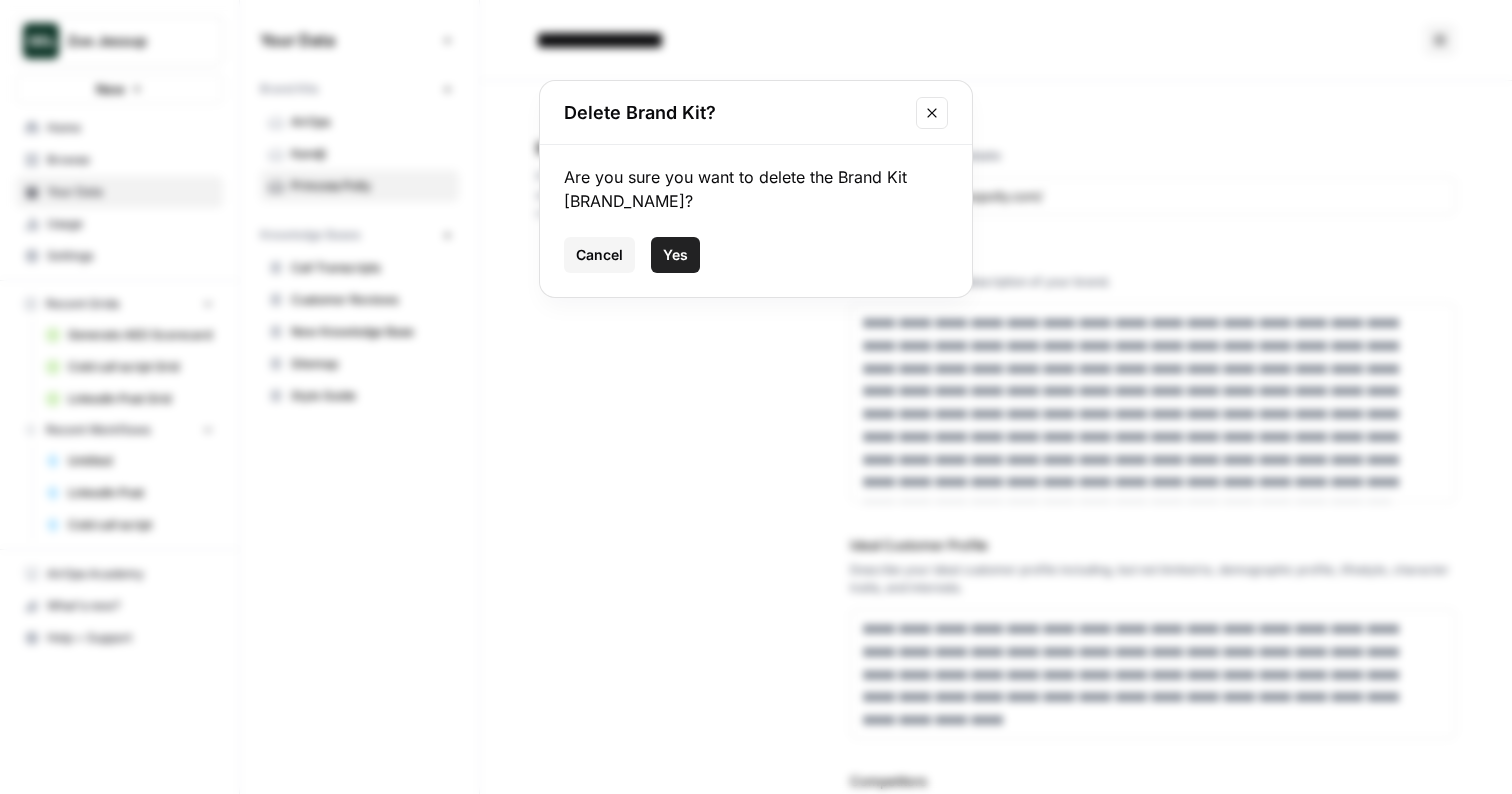 click on "Yes" at bounding box center (675, 255) 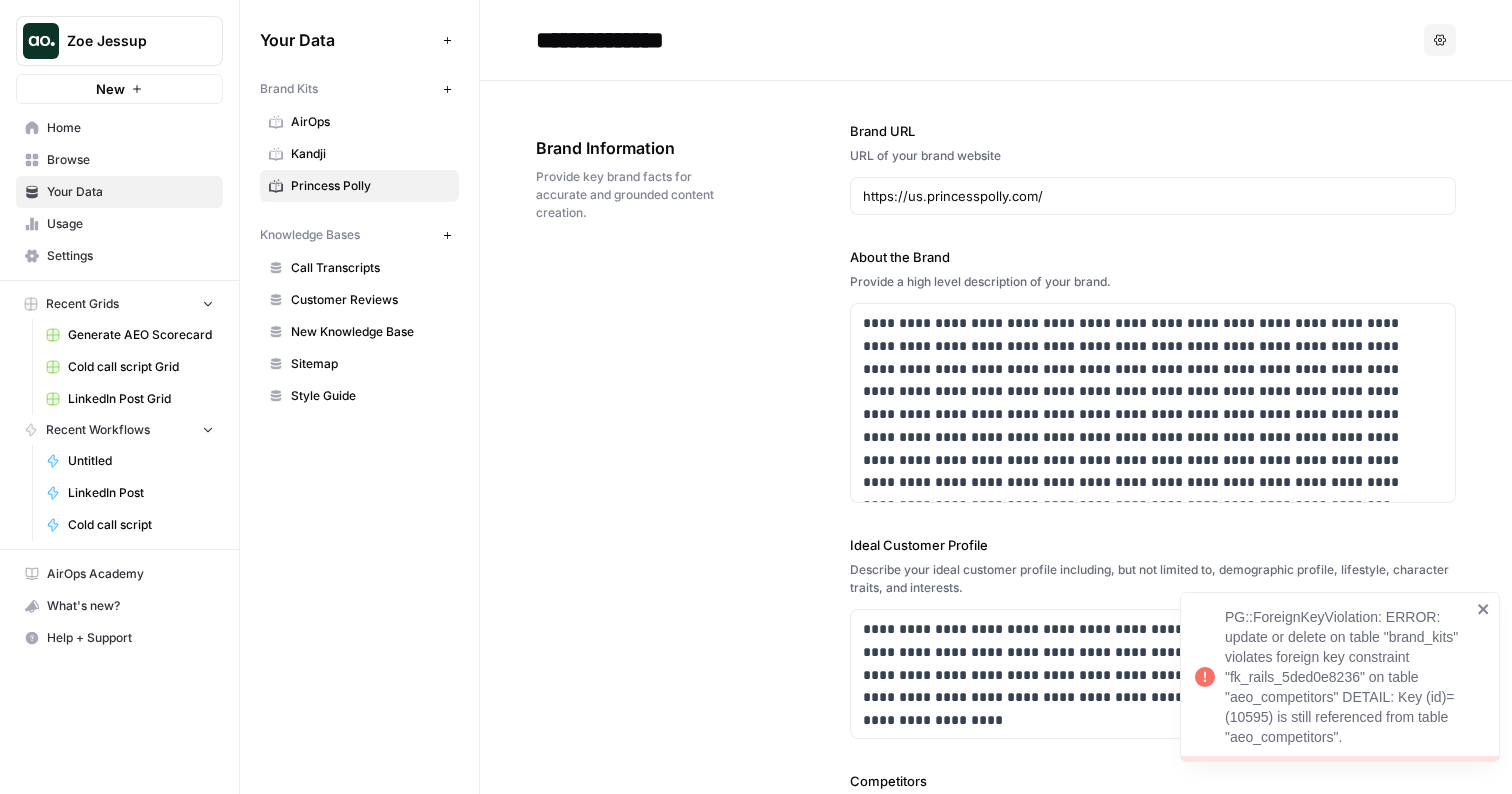 click on "Kandji" at bounding box center [370, 154] 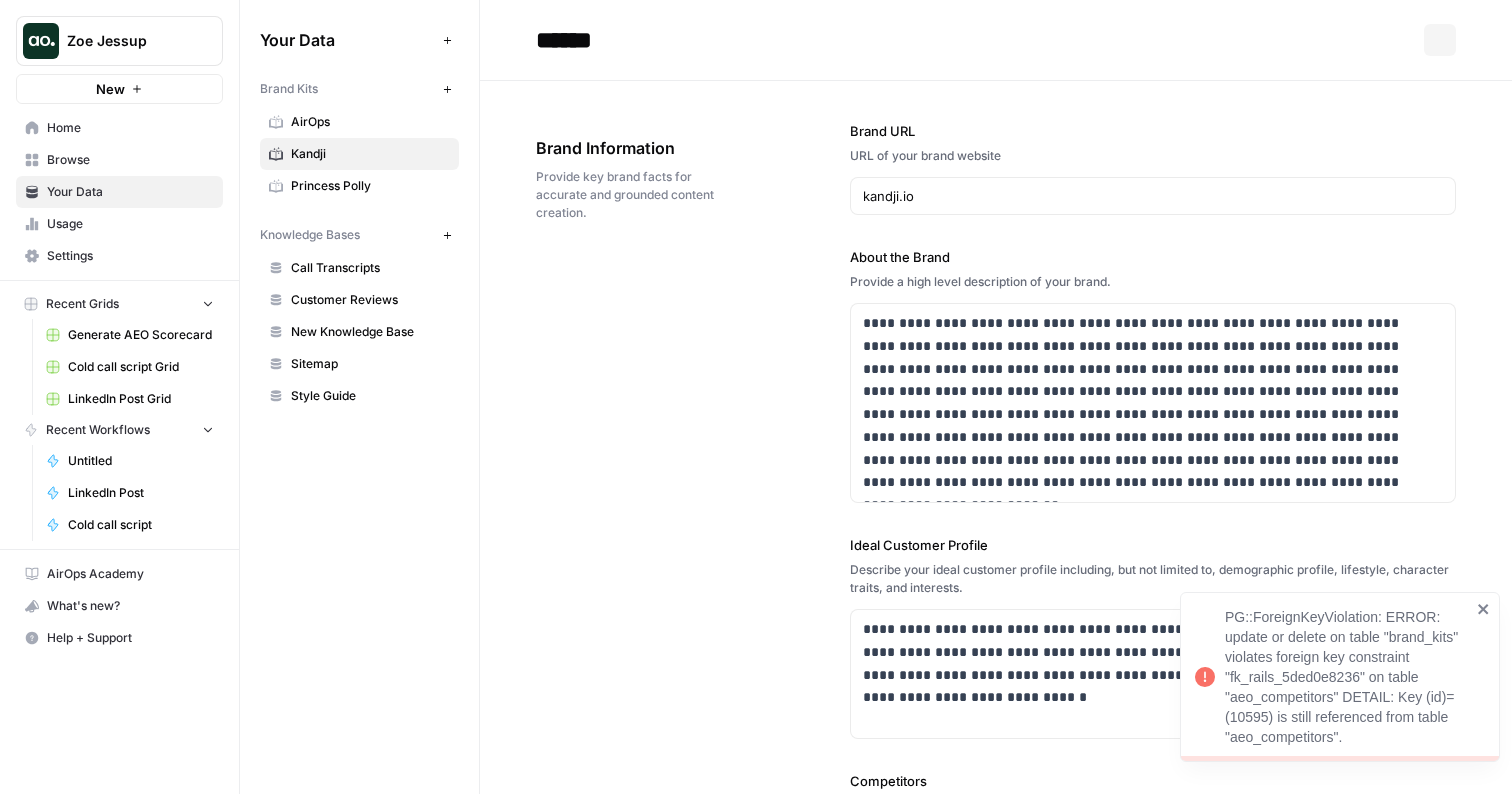 click on "Princess Polly" at bounding box center (370, 186) 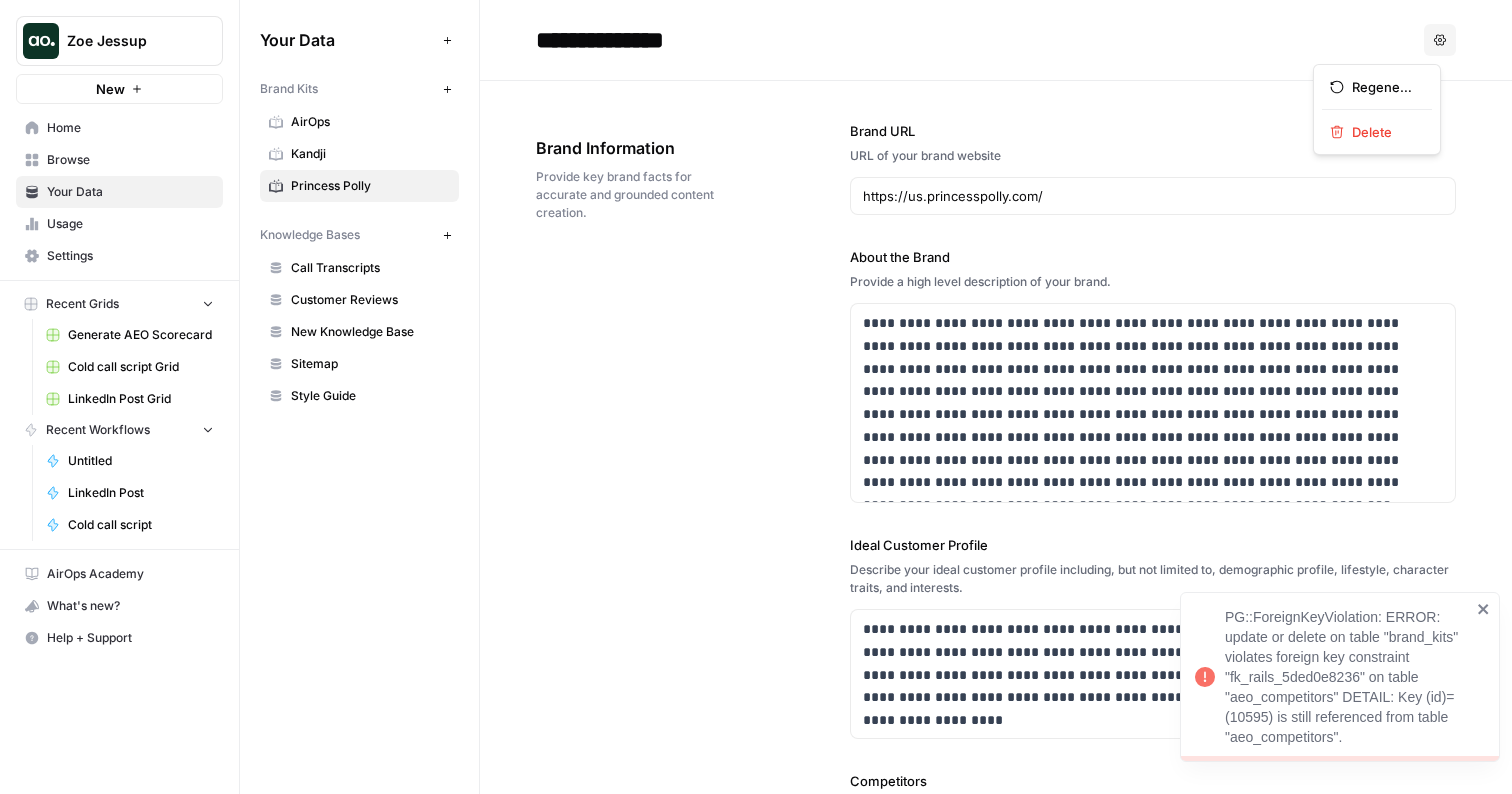click 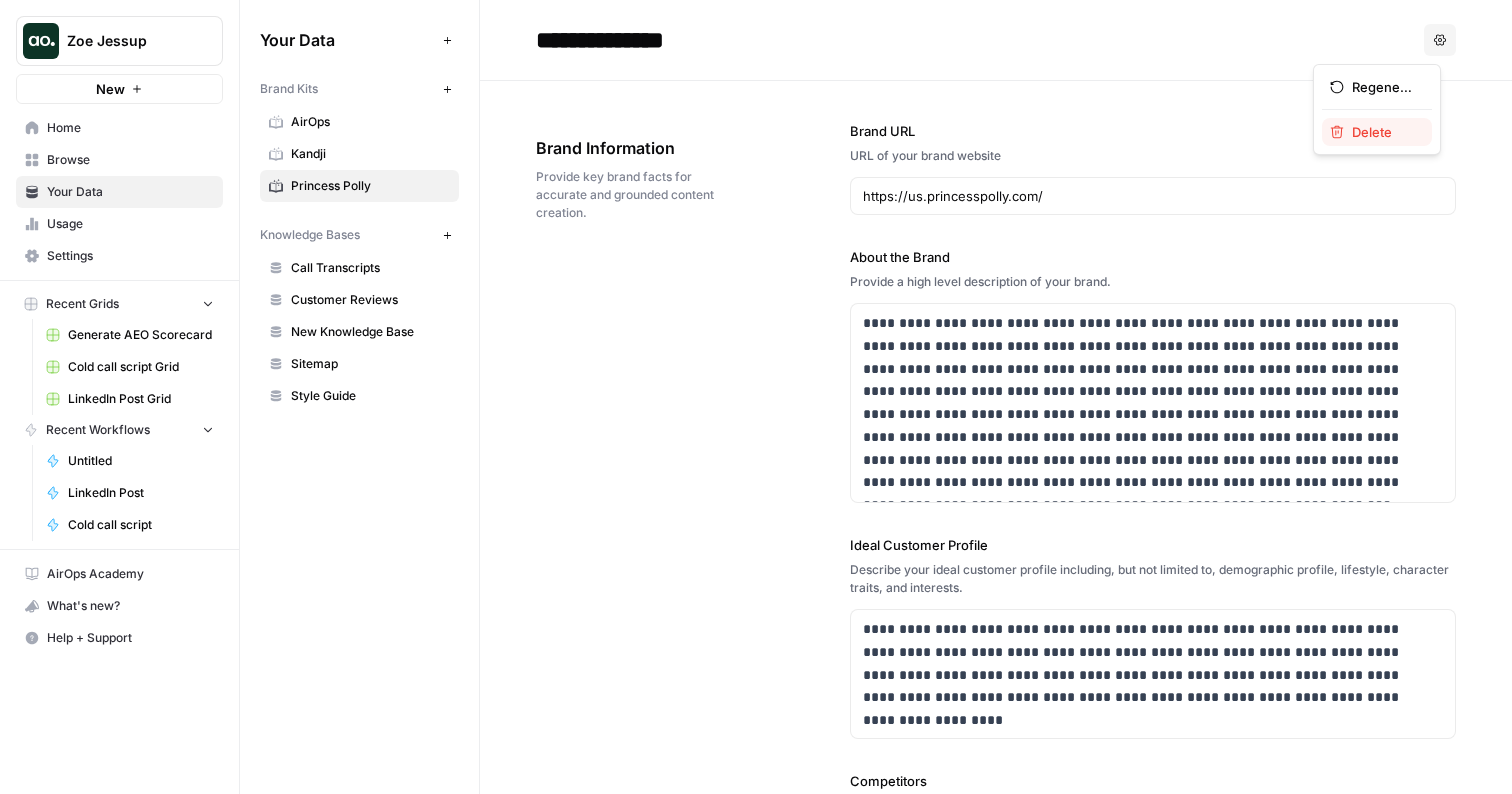 click on "Delete" at bounding box center (1384, 132) 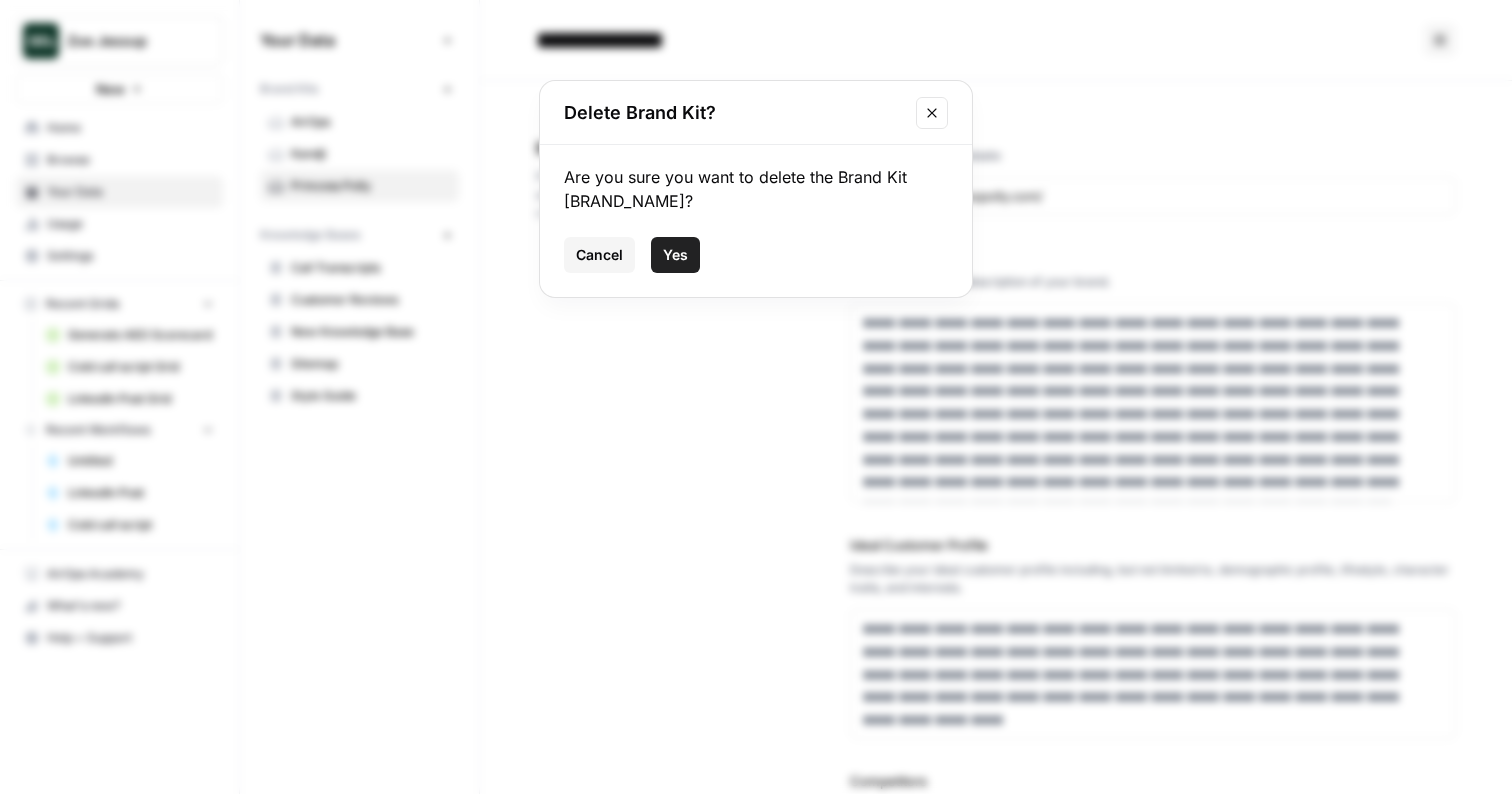 click on "Yes" at bounding box center [675, 255] 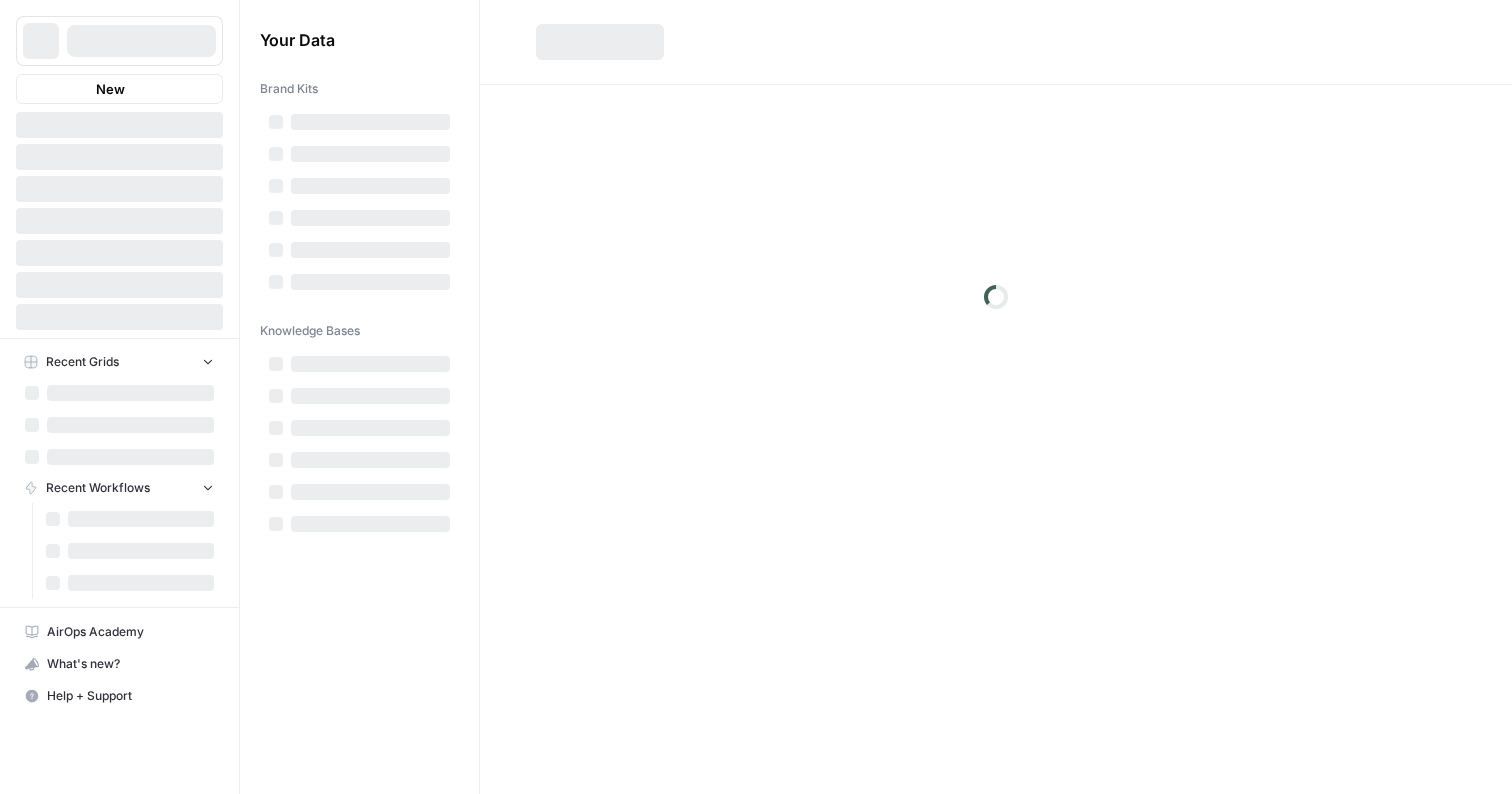 scroll, scrollTop: 0, scrollLeft: 0, axis: both 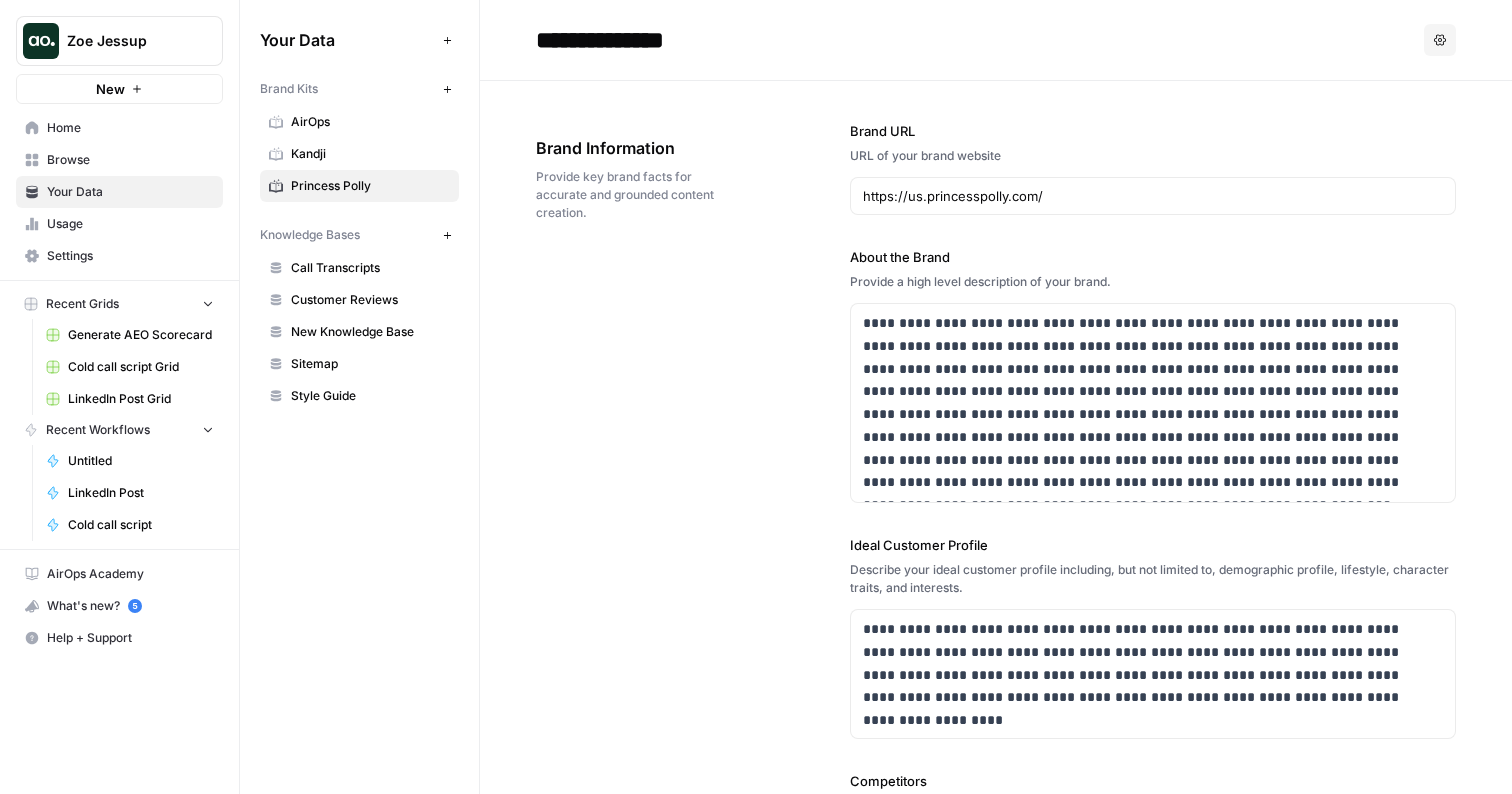 click on "Princess Polly" at bounding box center (370, 186) 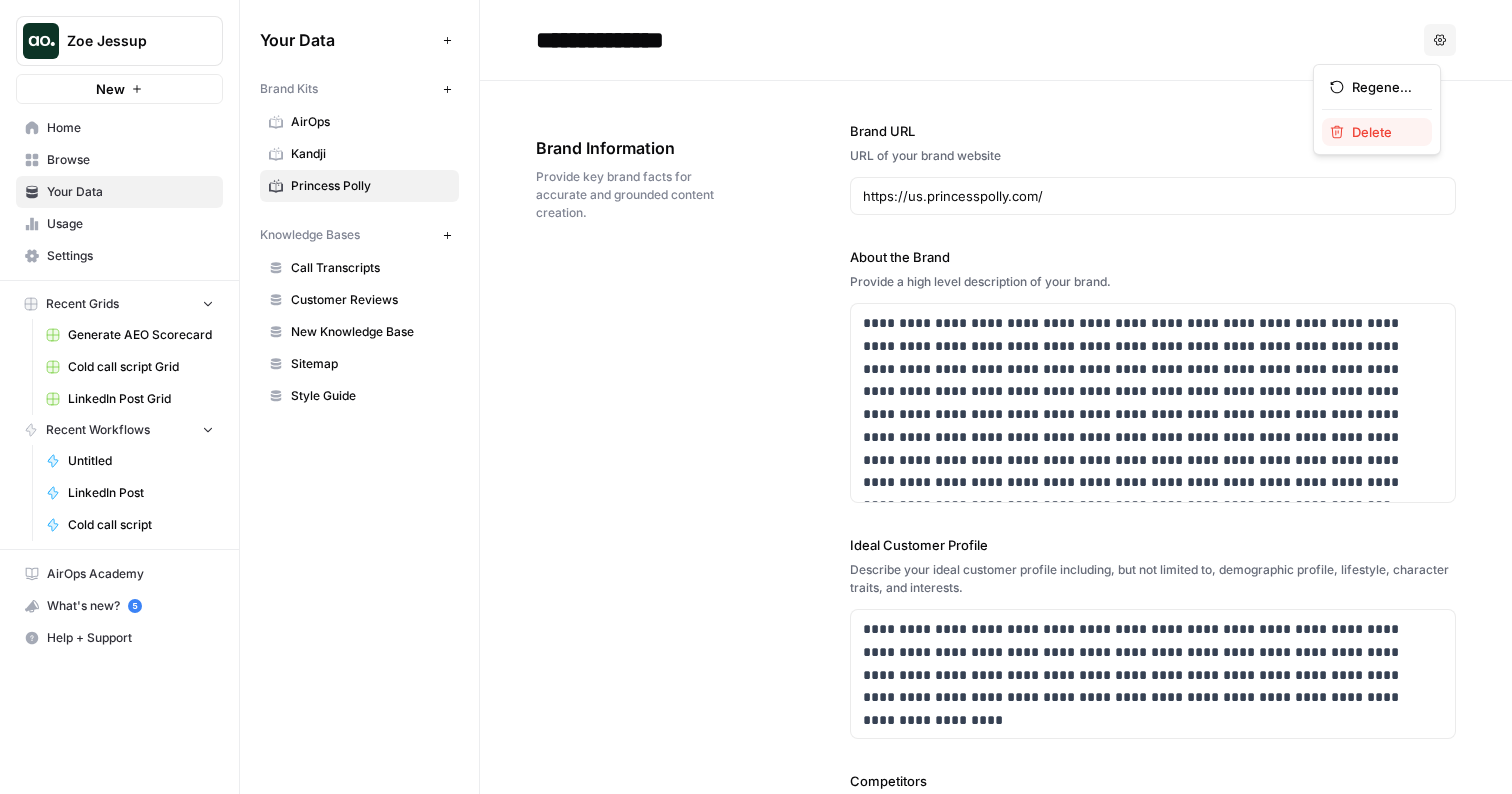 click on "Delete" at bounding box center (1384, 132) 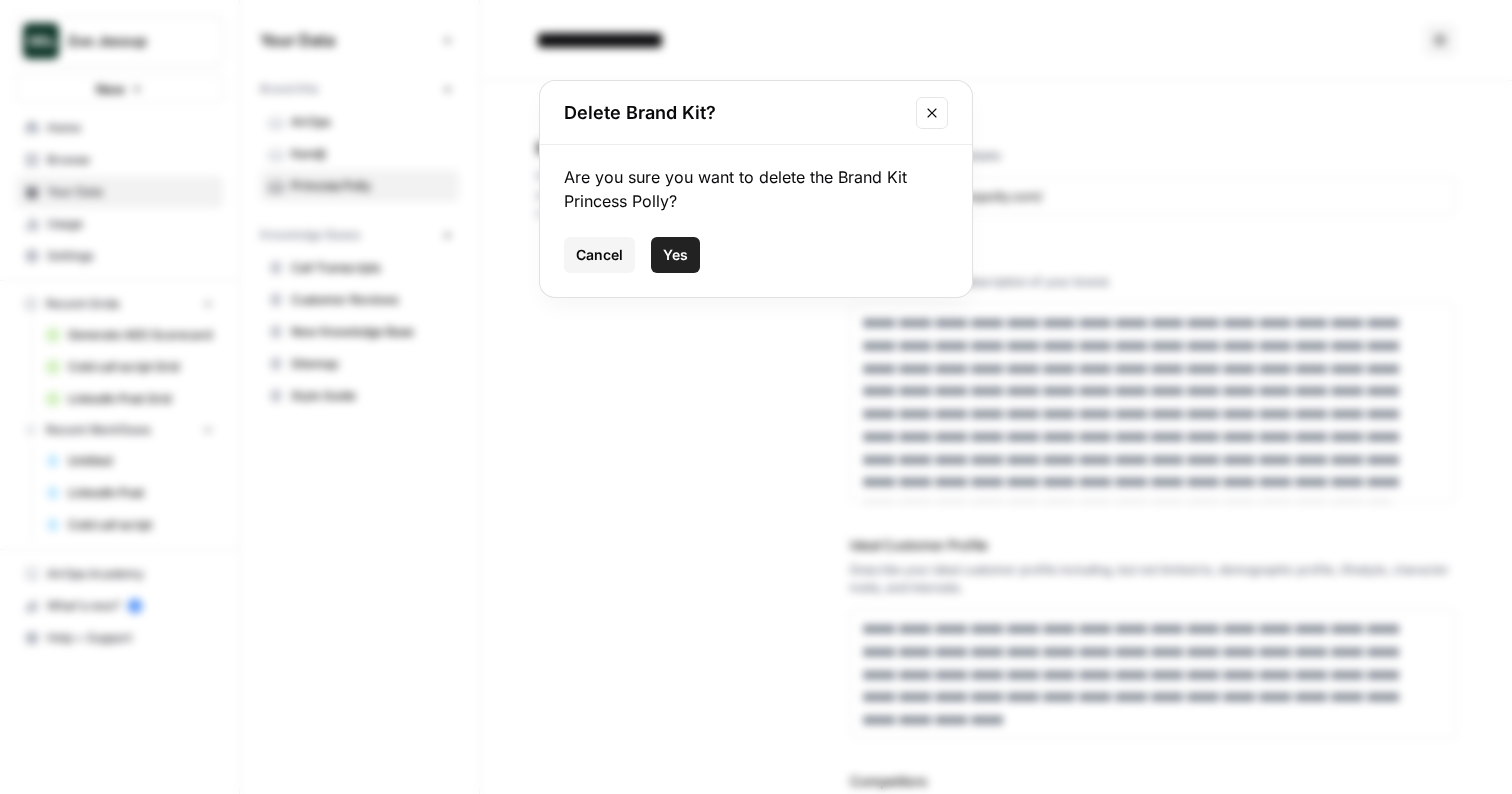 click on "Yes" at bounding box center [675, 255] 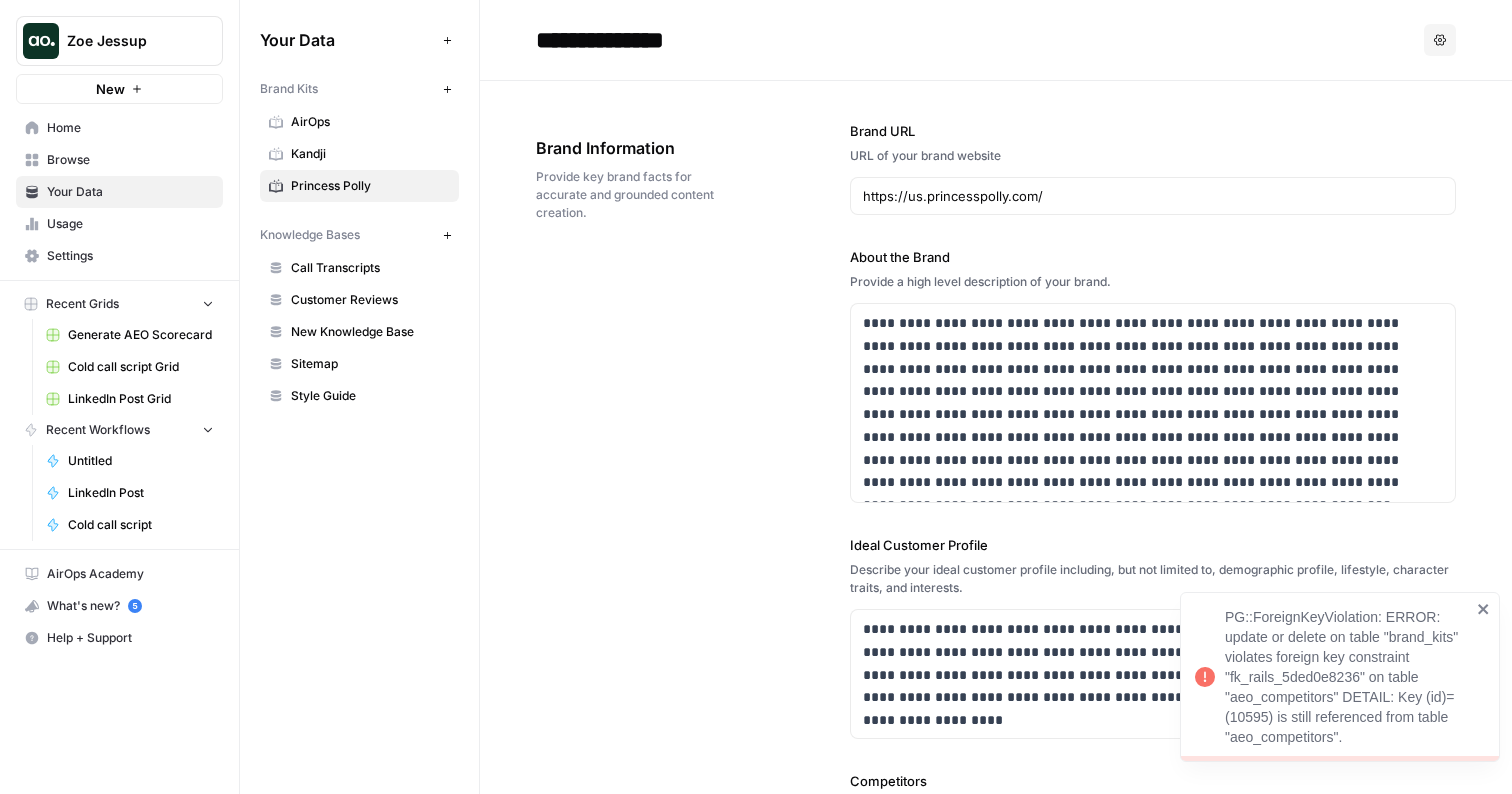 click on "PG::ForeignKeyViolation: ERROR:  update or delete on table "brand_kits" violates foreign key constraint "fk_rails_5ded0e8236" on table "aeo_competitors"
DETAIL:  Key (id)=(10595) is still referenced from table "aeo_competitors"." at bounding box center [1348, 677] 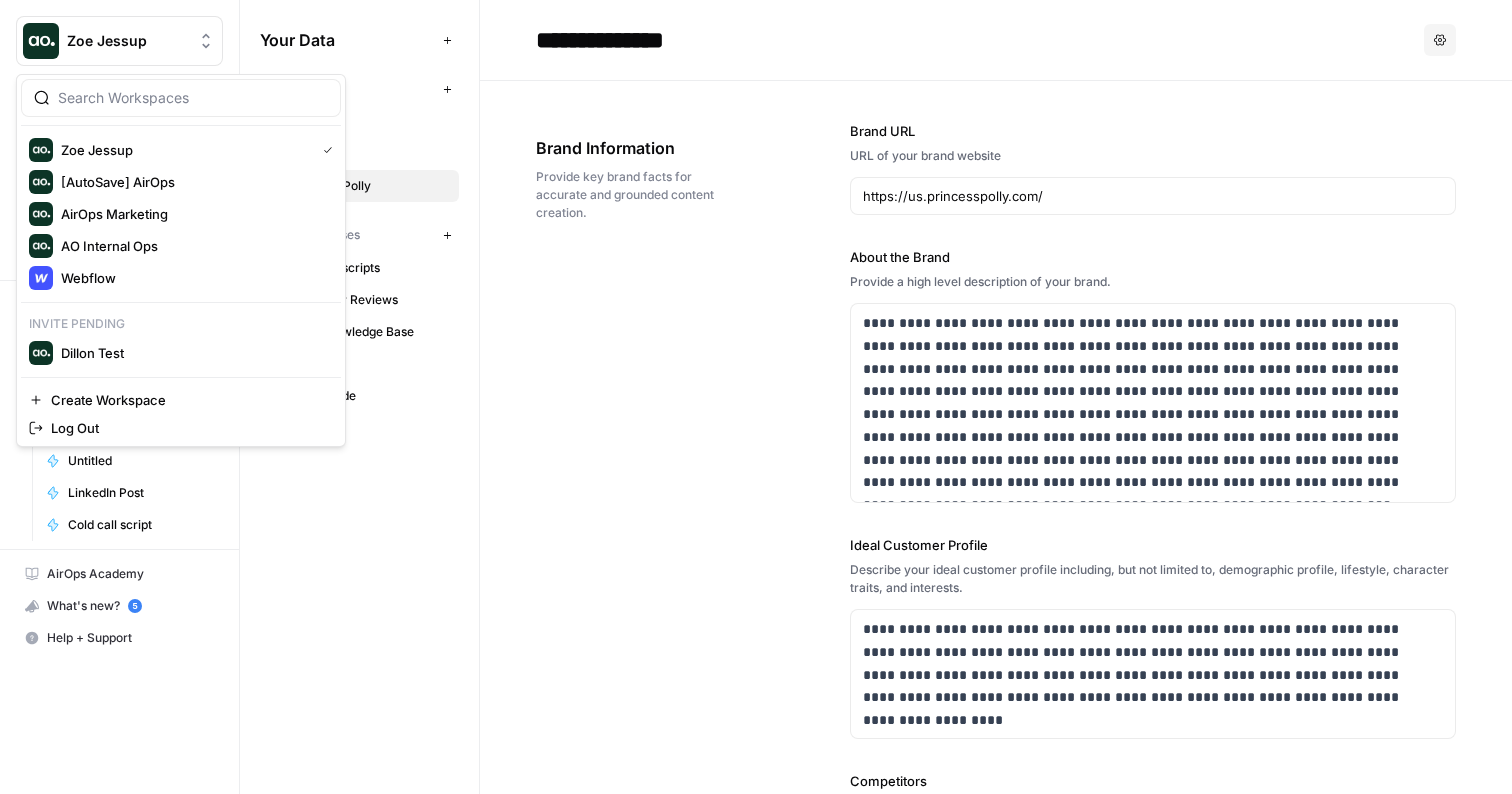 click on "Zoe Jessup" at bounding box center [127, 41] 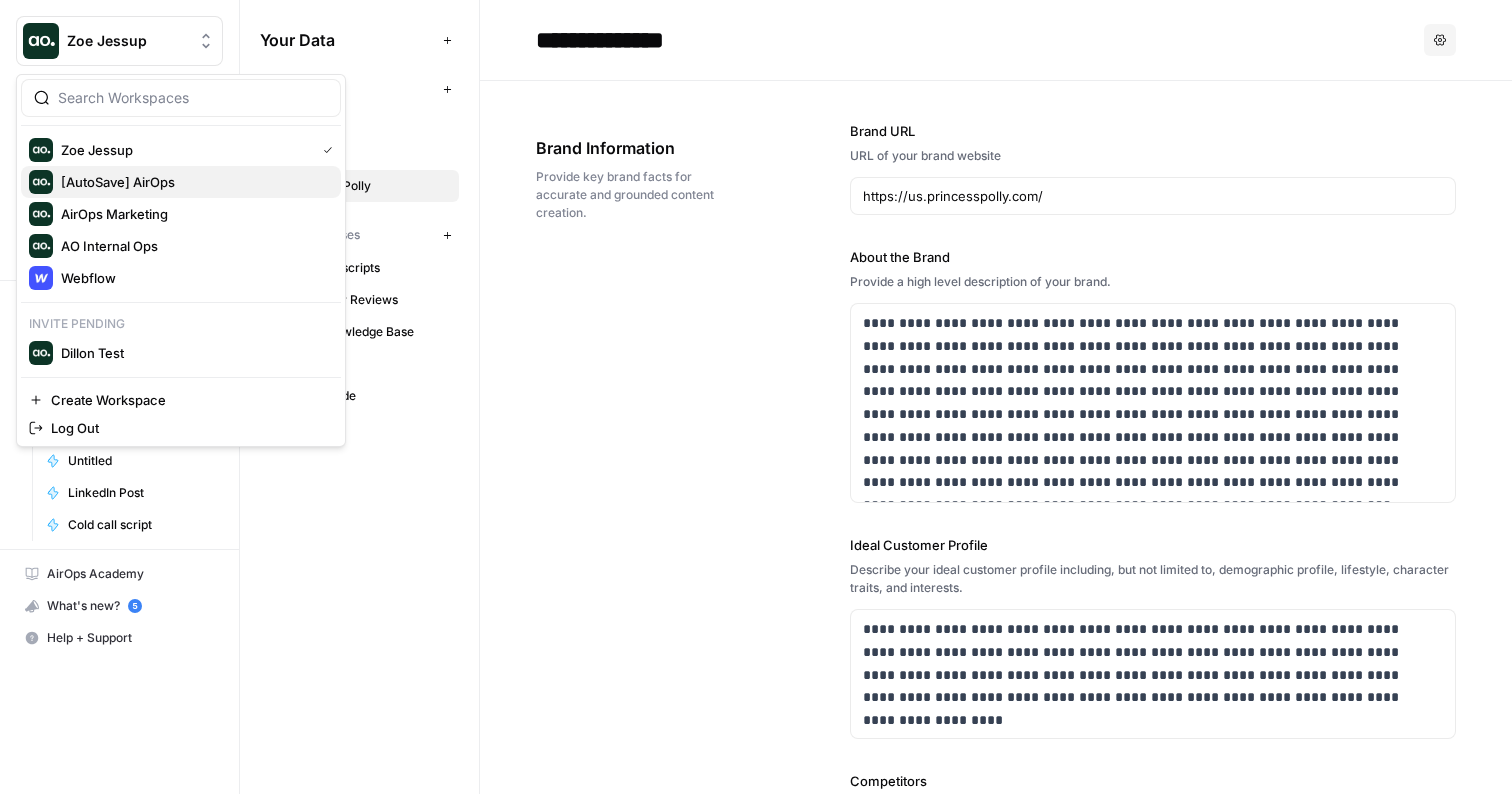 click on "[AutoSave] AirOps" at bounding box center (181, 182) 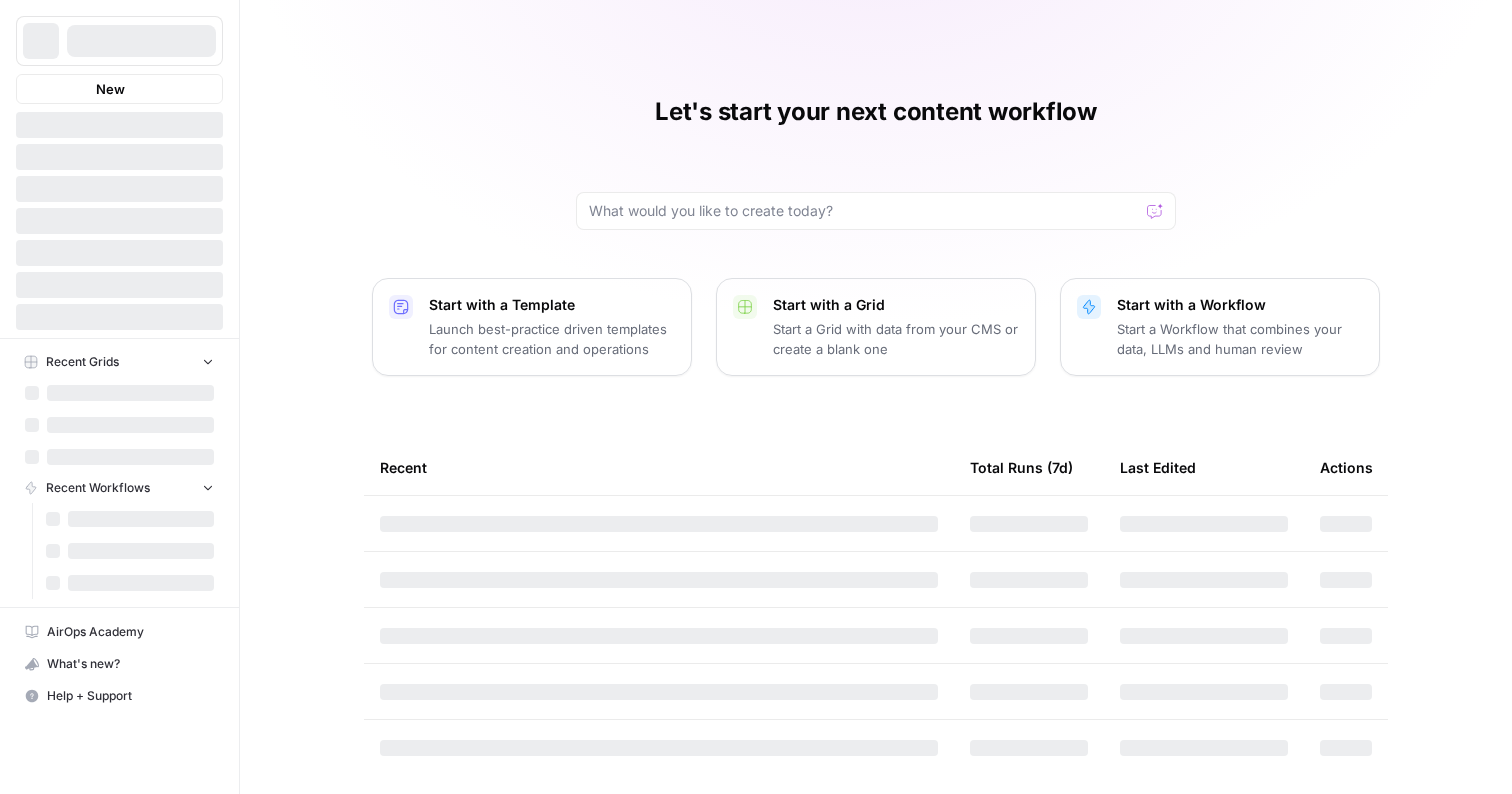 scroll, scrollTop: 0, scrollLeft: 0, axis: both 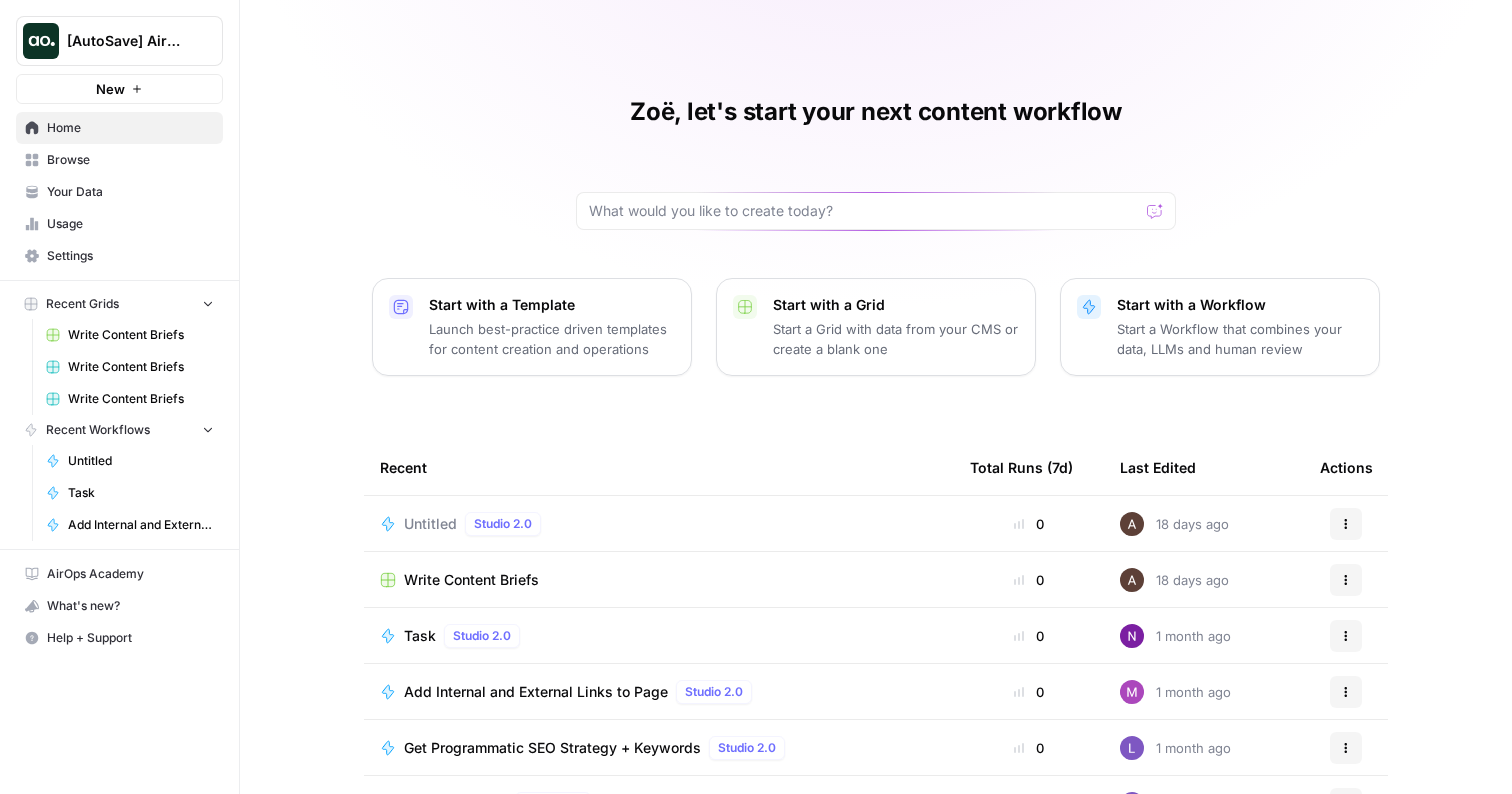 click on "Your Data" at bounding box center [130, 192] 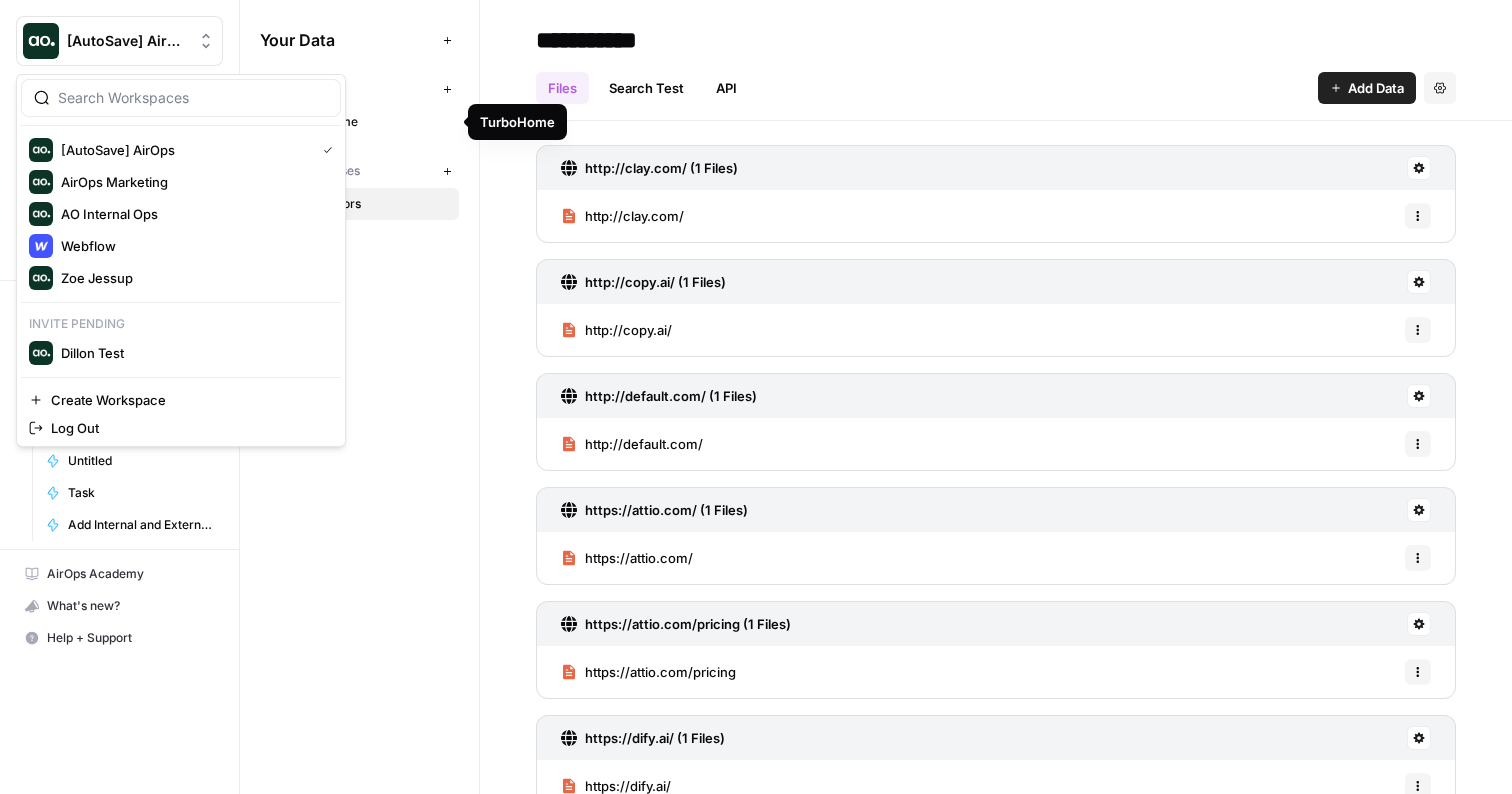 click on "[AutoSave] AirOps" at bounding box center (127, 41) 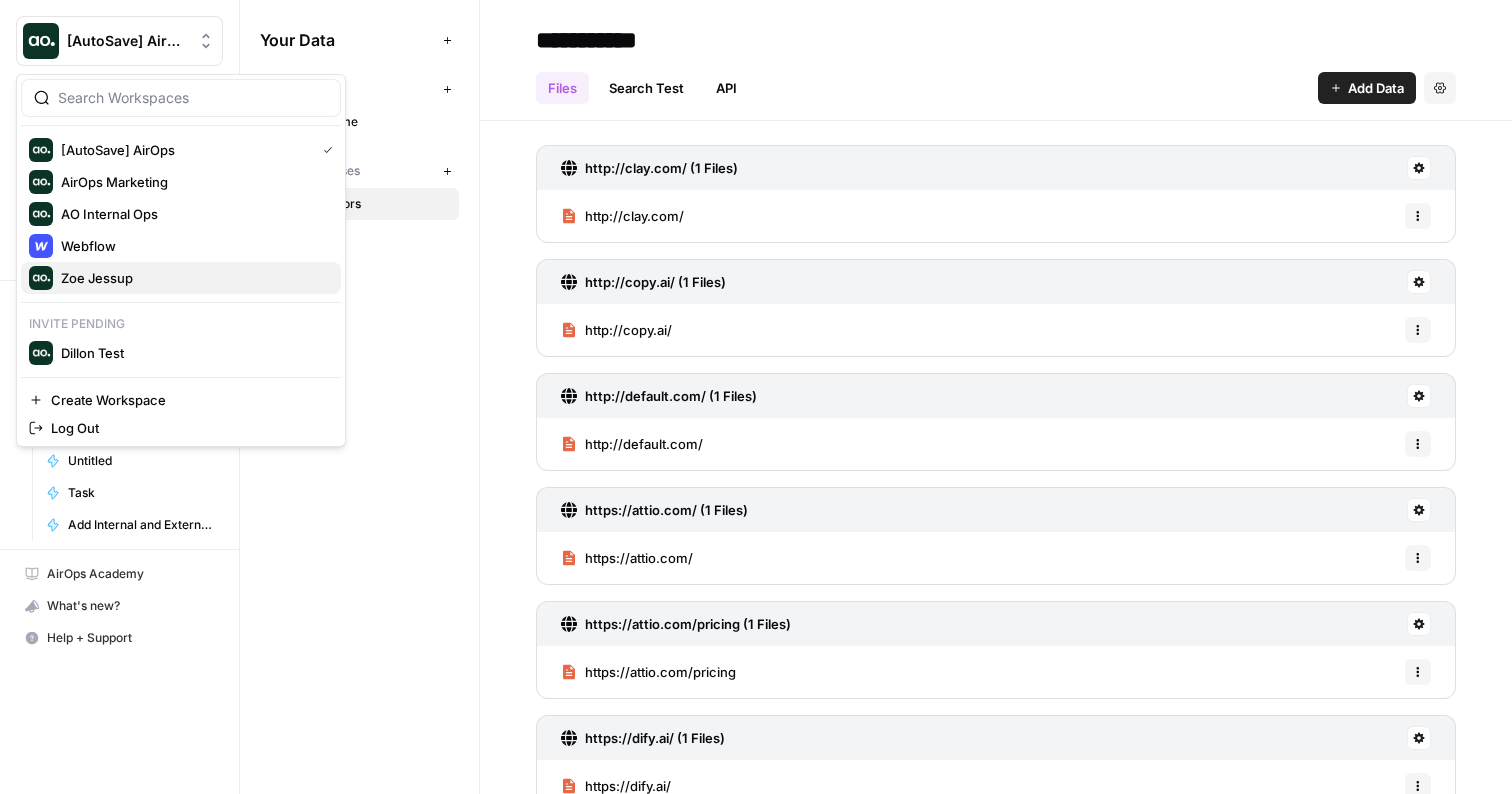 click on "Zoe Jessup" at bounding box center [193, 278] 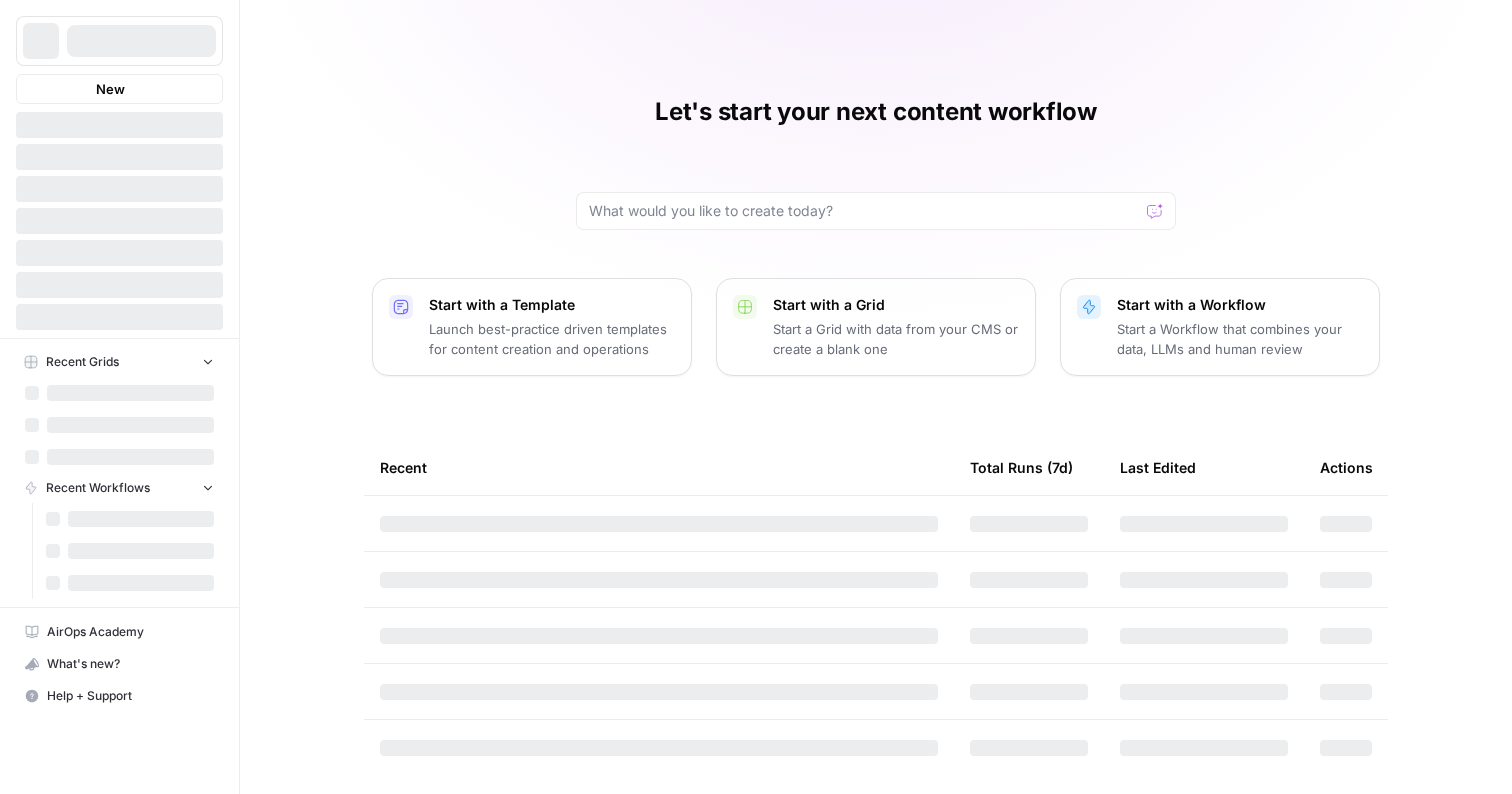scroll, scrollTop: 0, scrollLeft: 0, axis: both 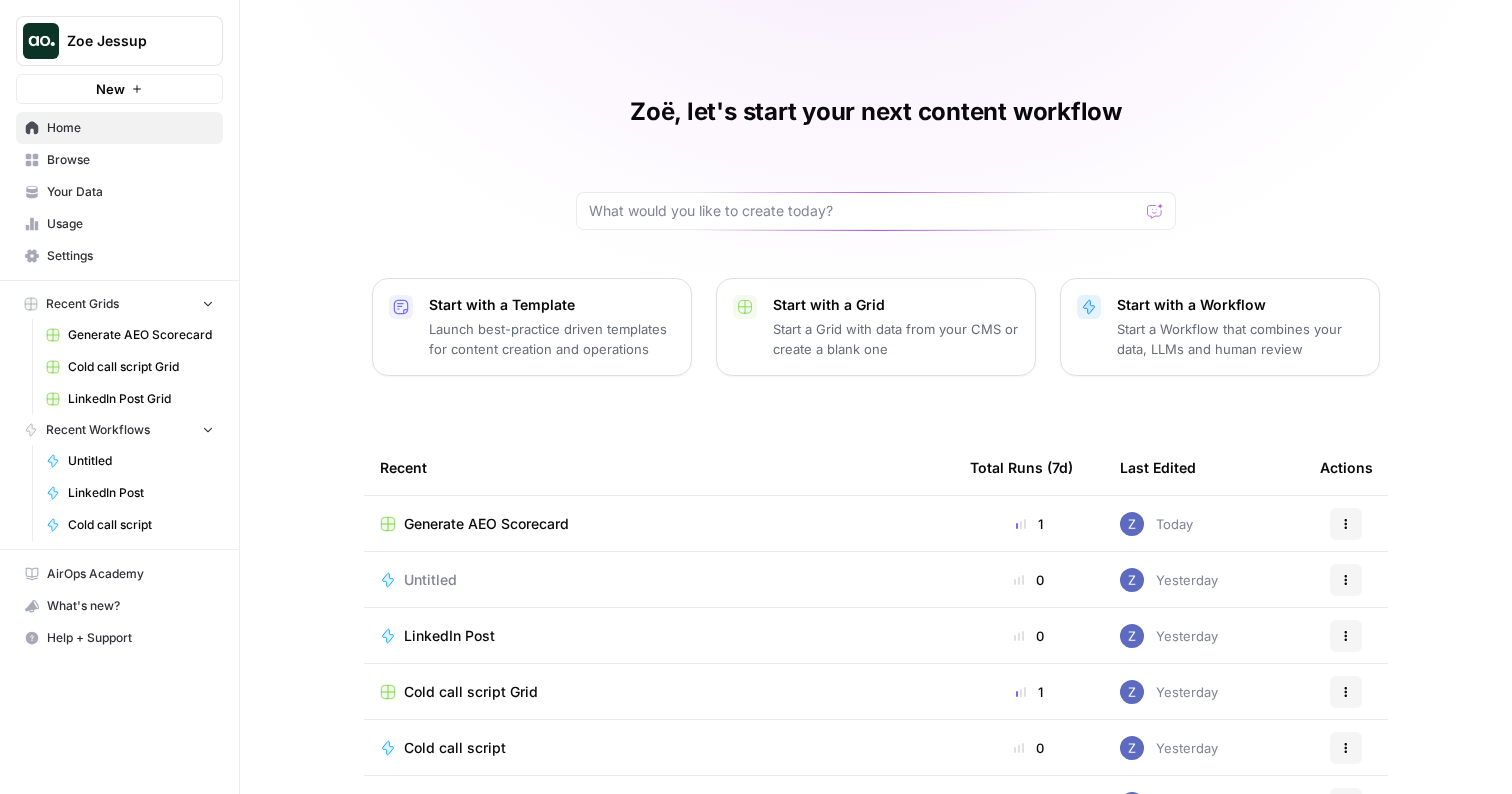 click on "Recent Grids" at bounding box center [82, 304] 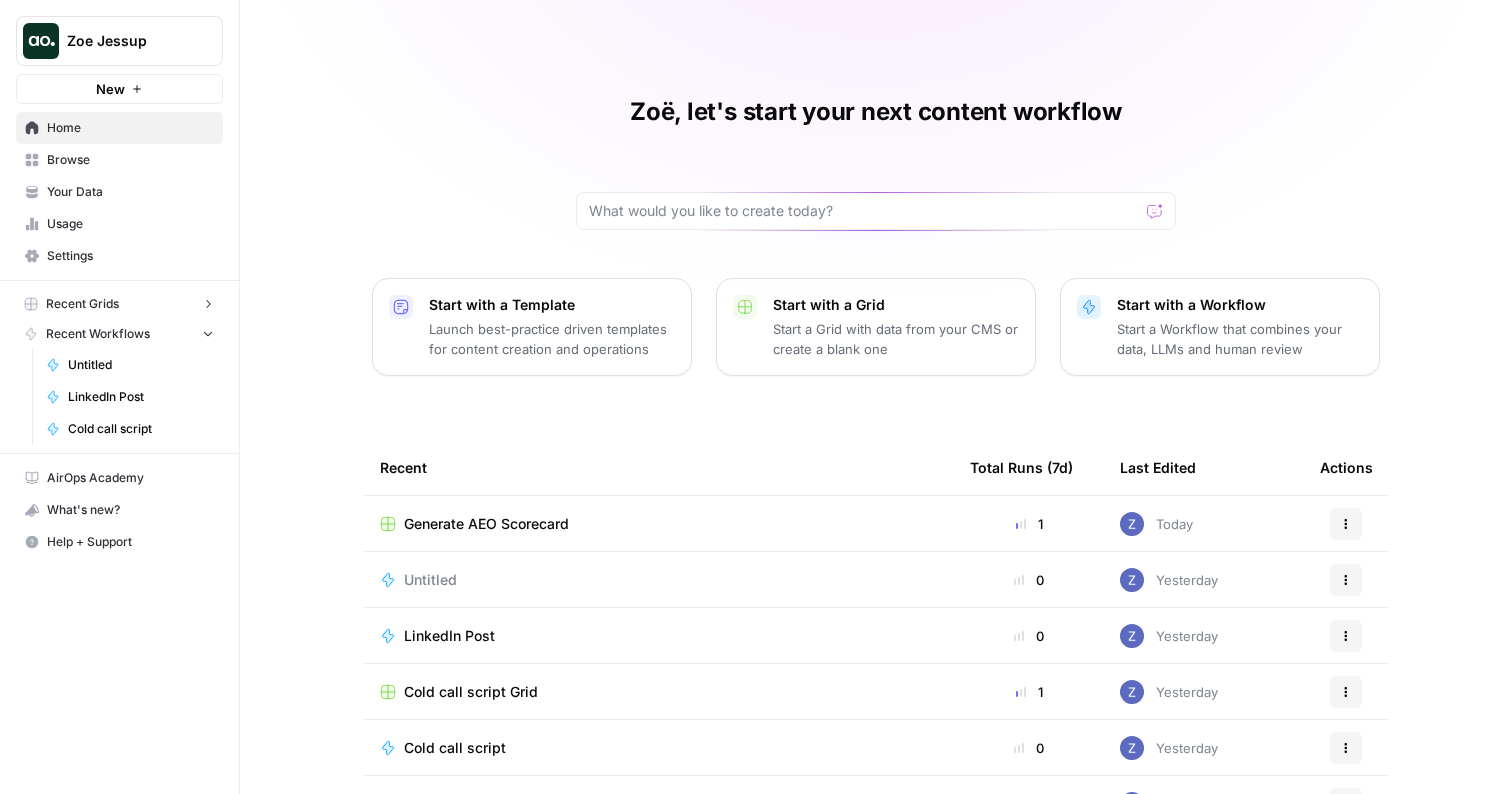 click on "Recent Grids" at bounding box center (82, 304) 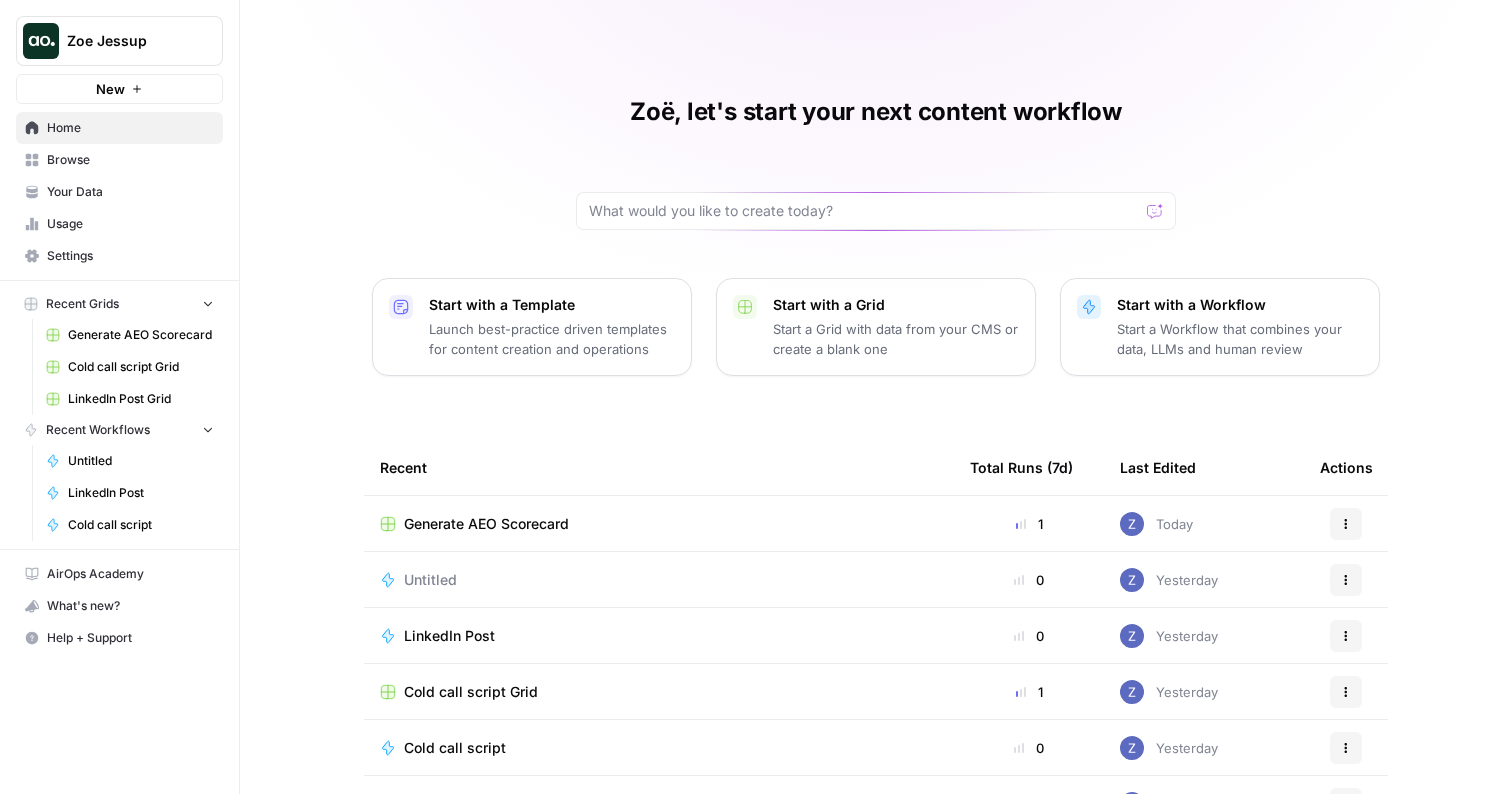 click on "Browse" at bounding box center (130, 160) 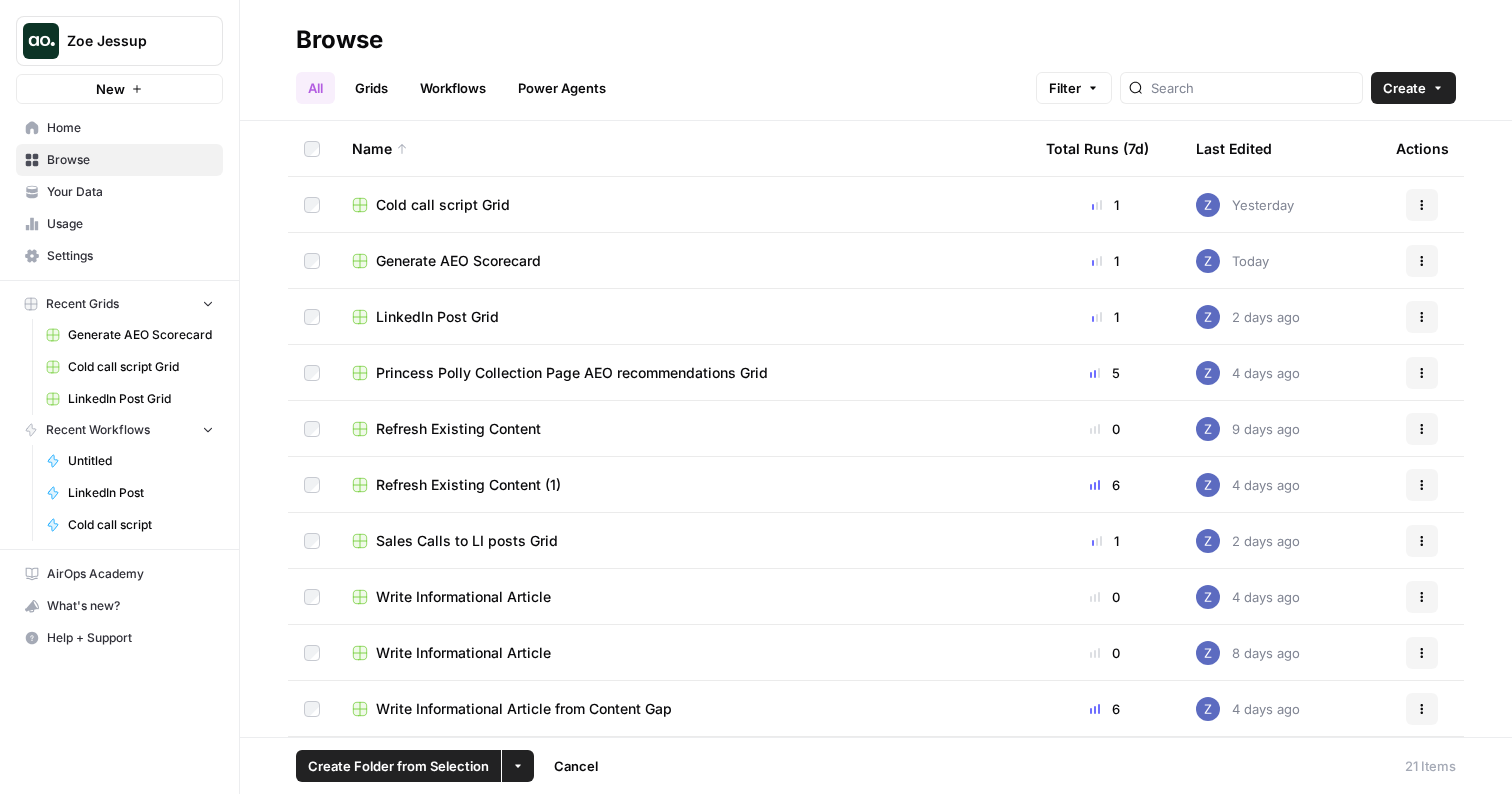 click 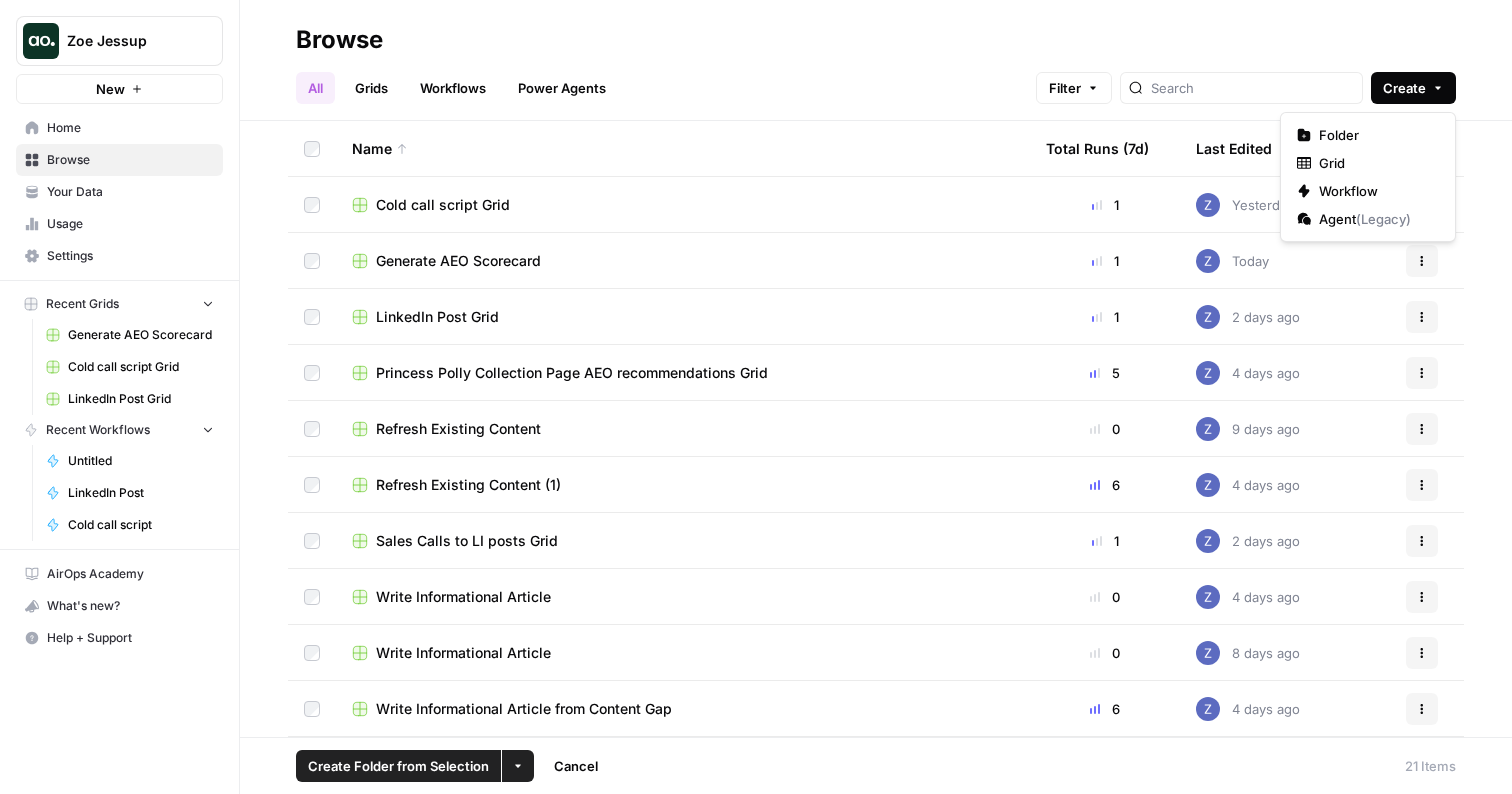 click on "Browse All Grids Workflows Power Agents Filter Create" at bounding box center (876, 60) 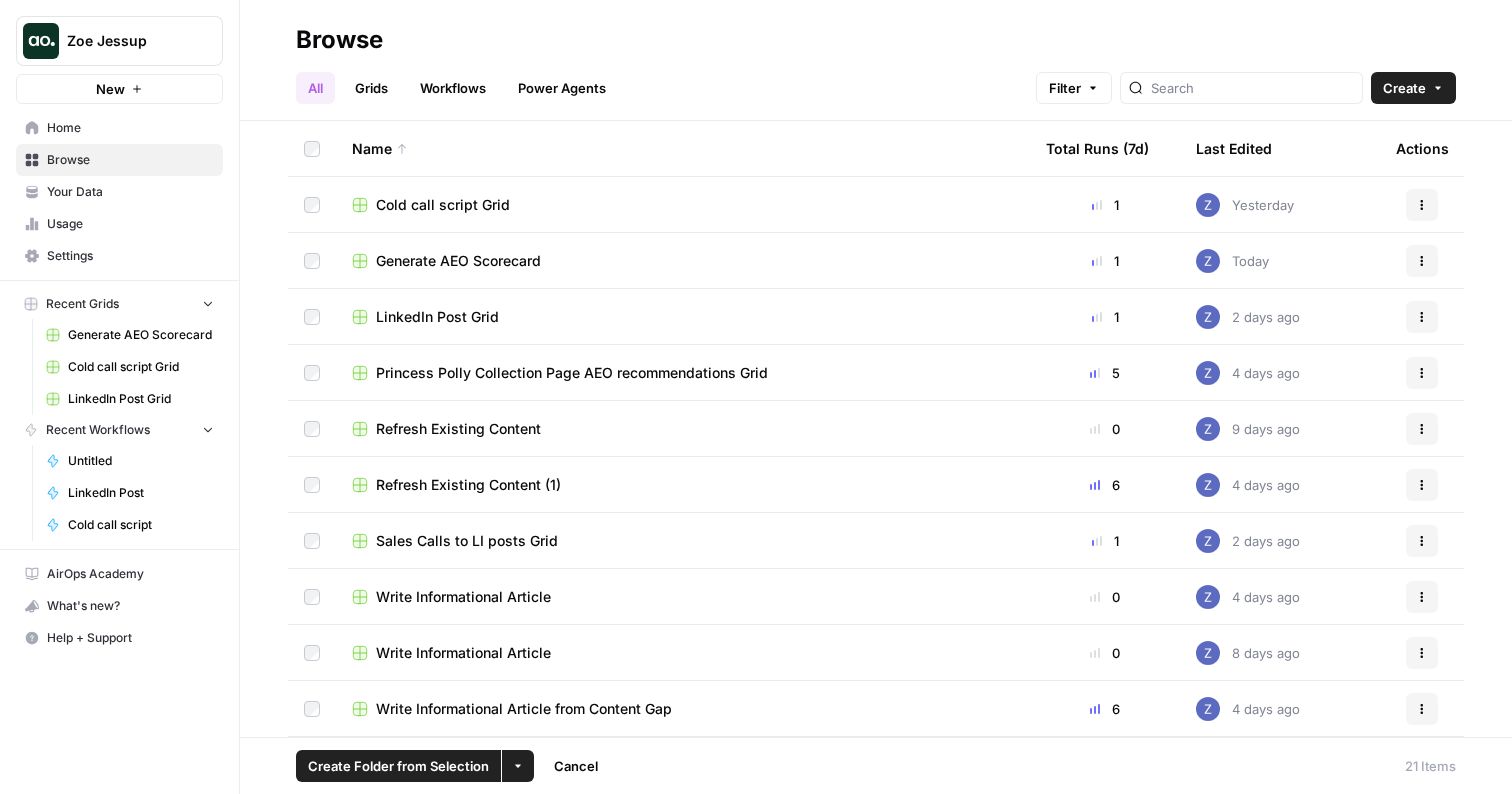 click 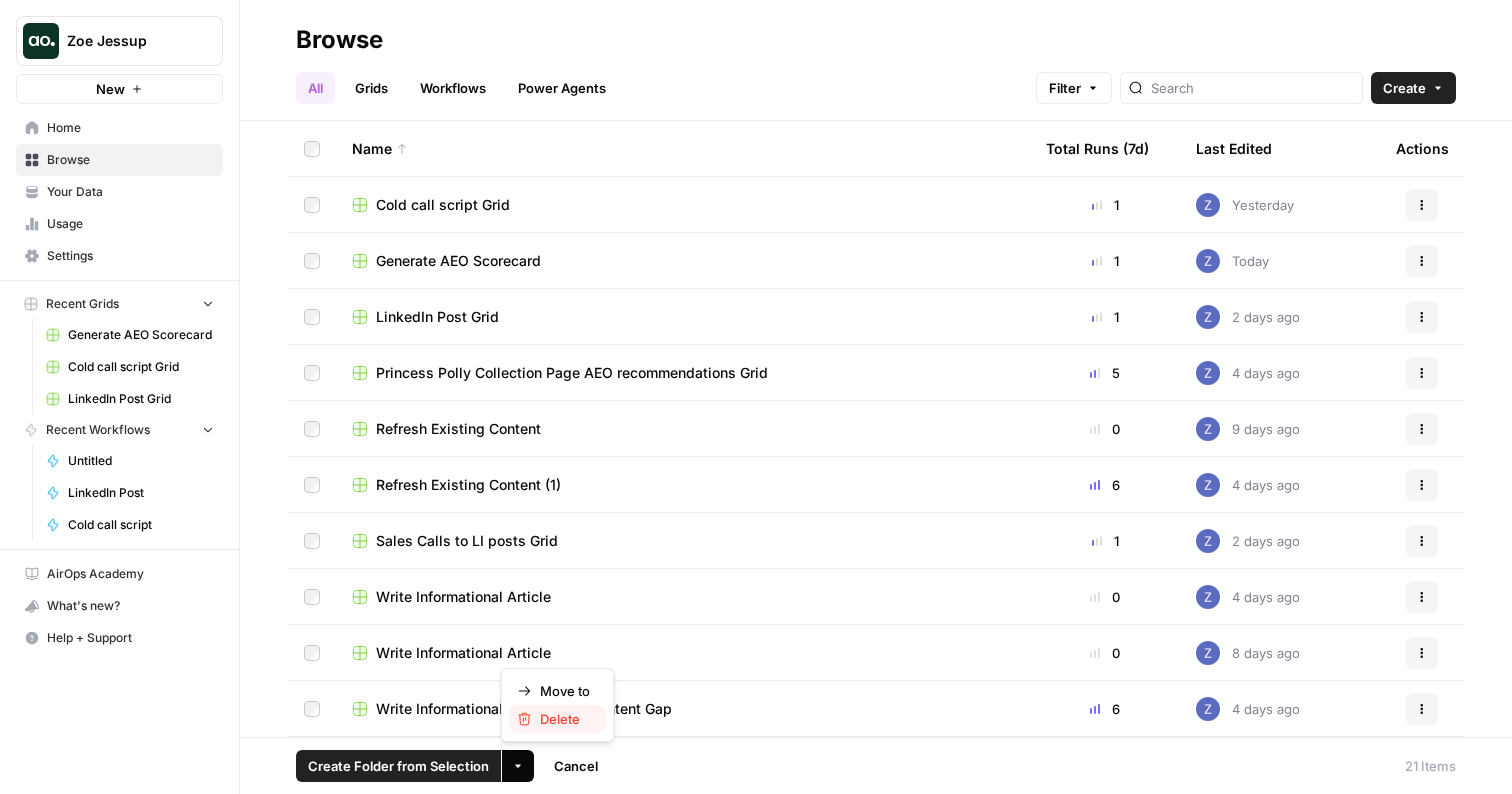 click on "Delete" at bounding box center [565, 719] 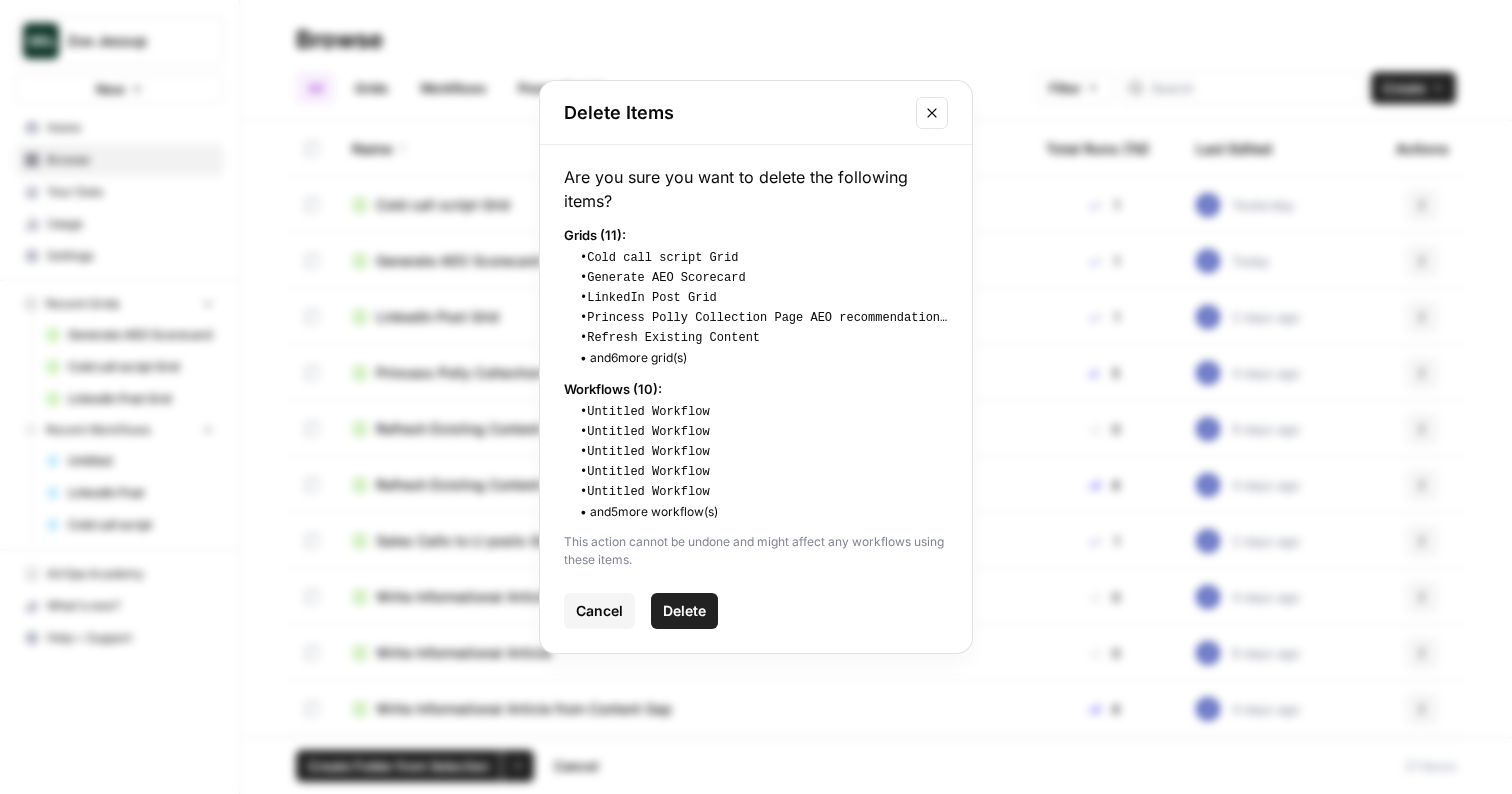 click on "Delete" at bounding box center [684, 611] 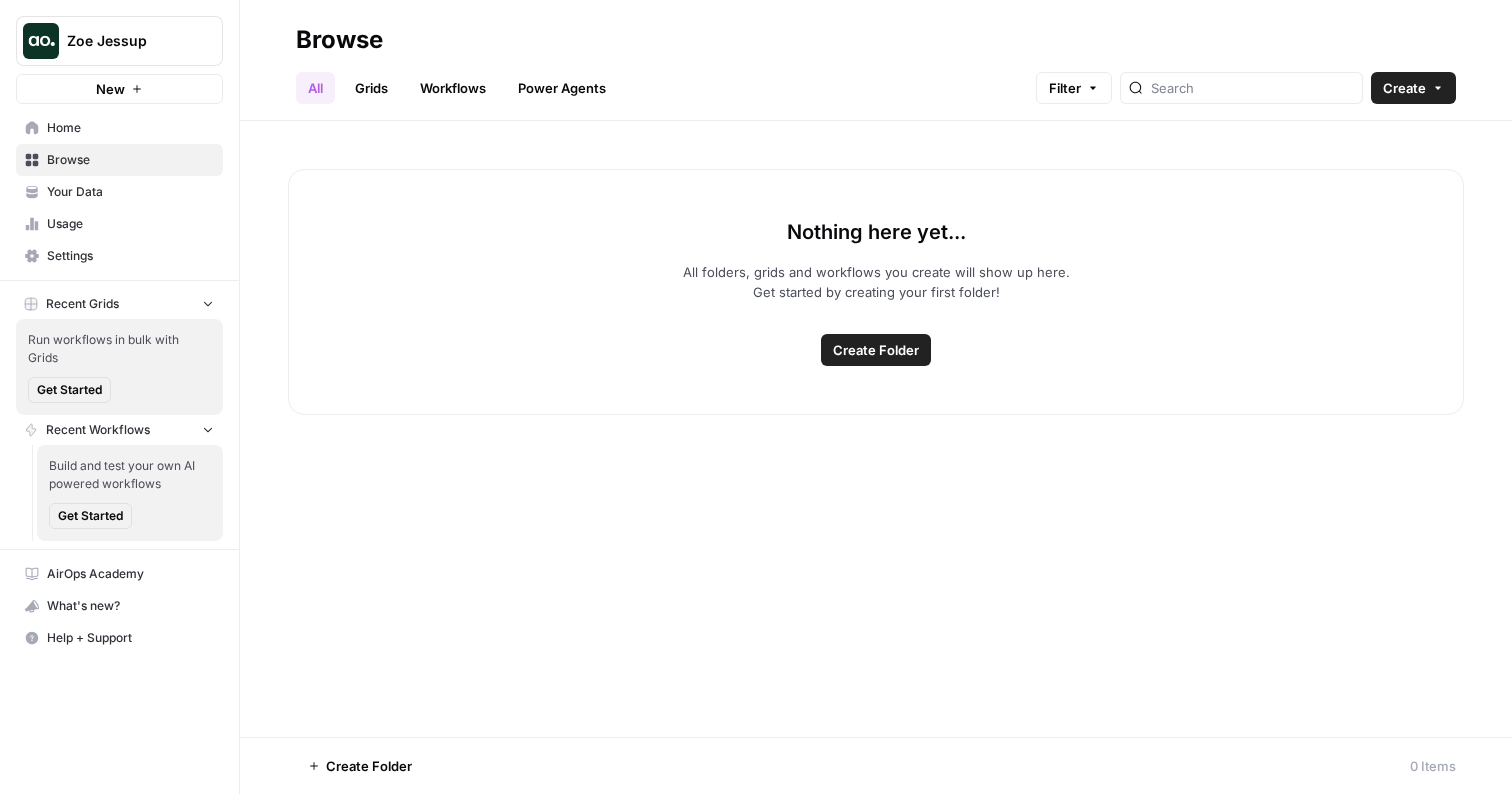 click on "Grids" at bounding box center (371, 88) 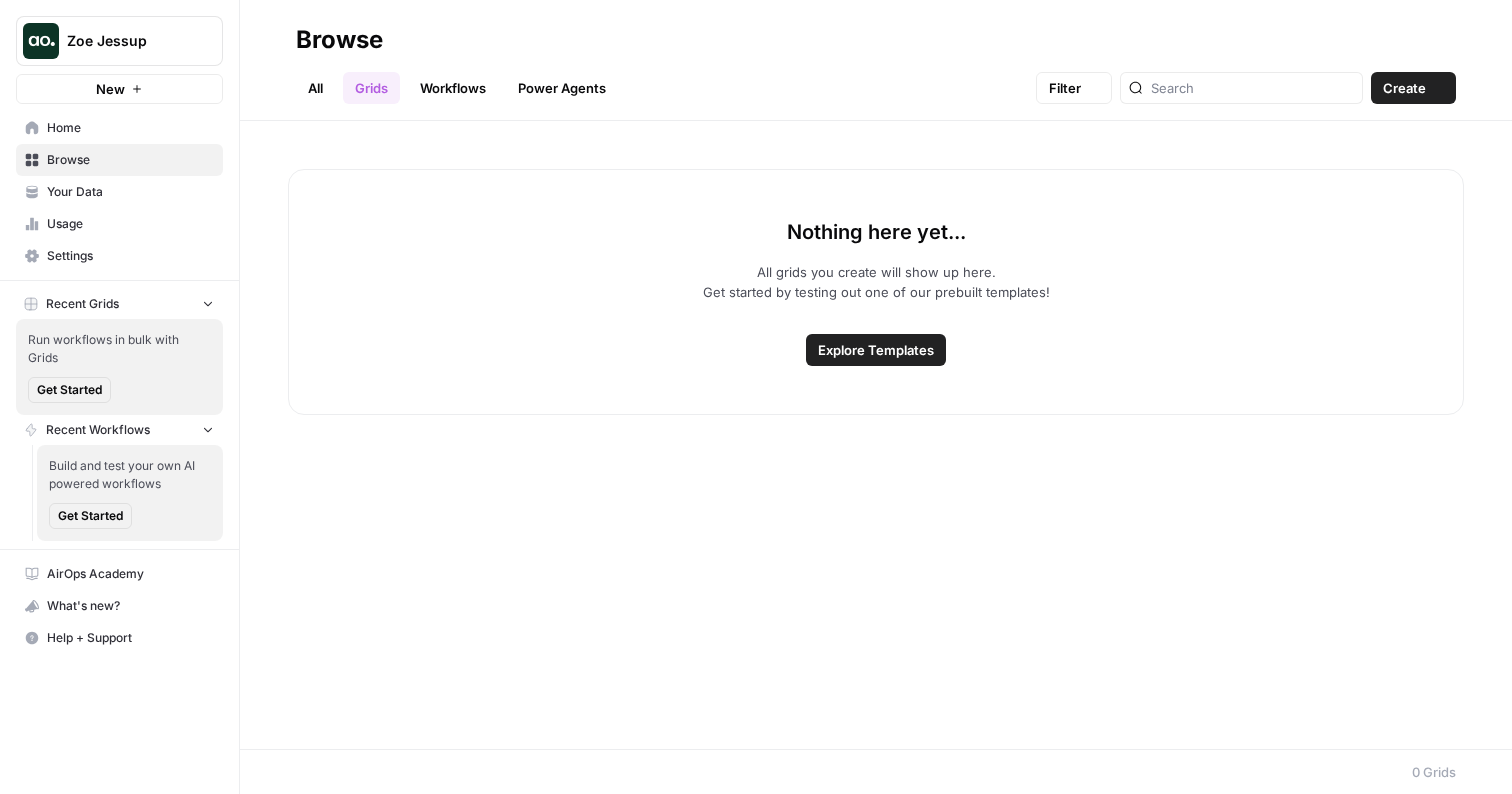 click on "Workflows" at bounding box center [453, 88] 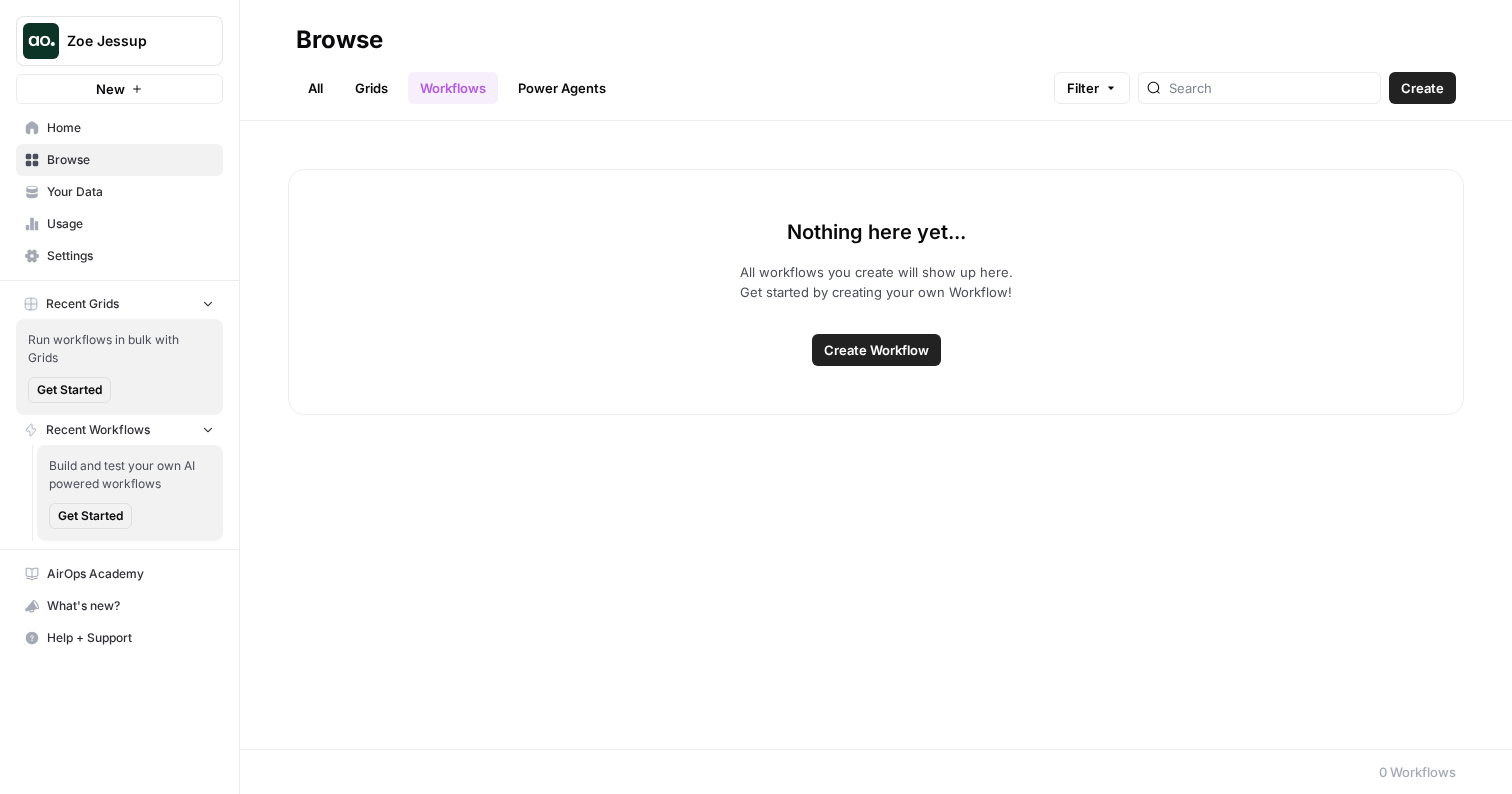 click on "All" at bounding box center [315, 88] 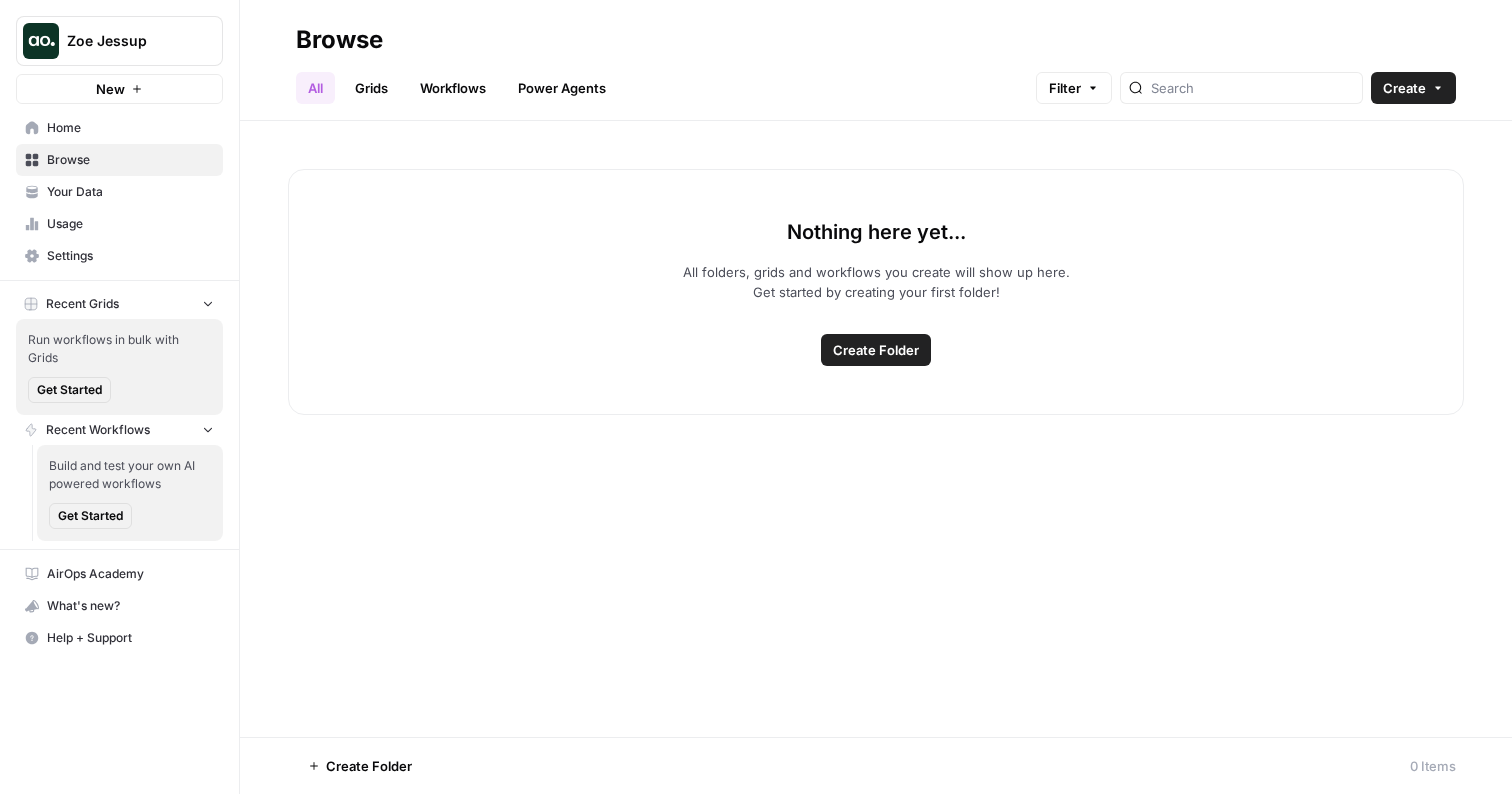 click on "Home" at bounding box center [130, 128] 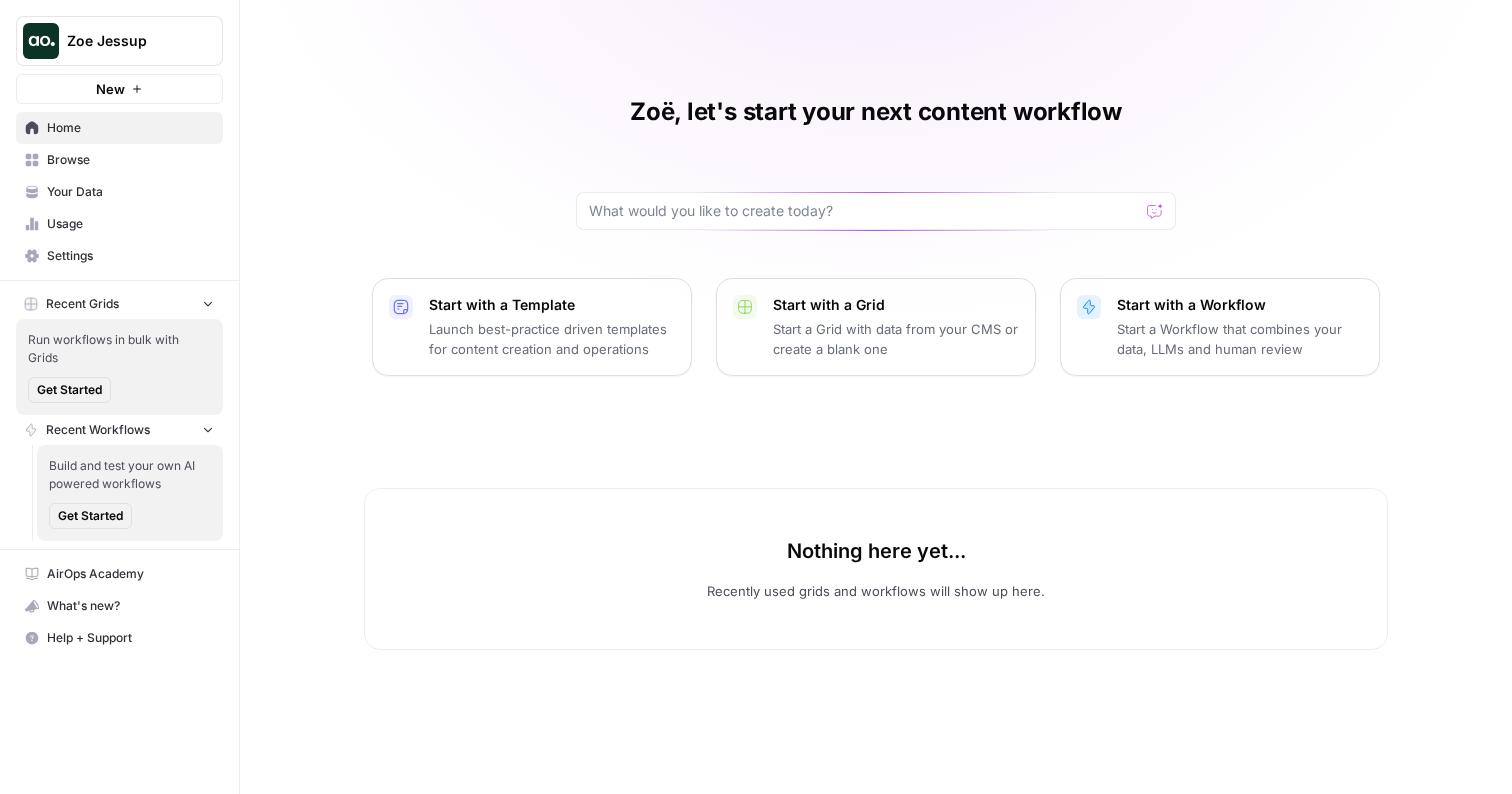 click on "Your Data" at bounding box center [130, 192] 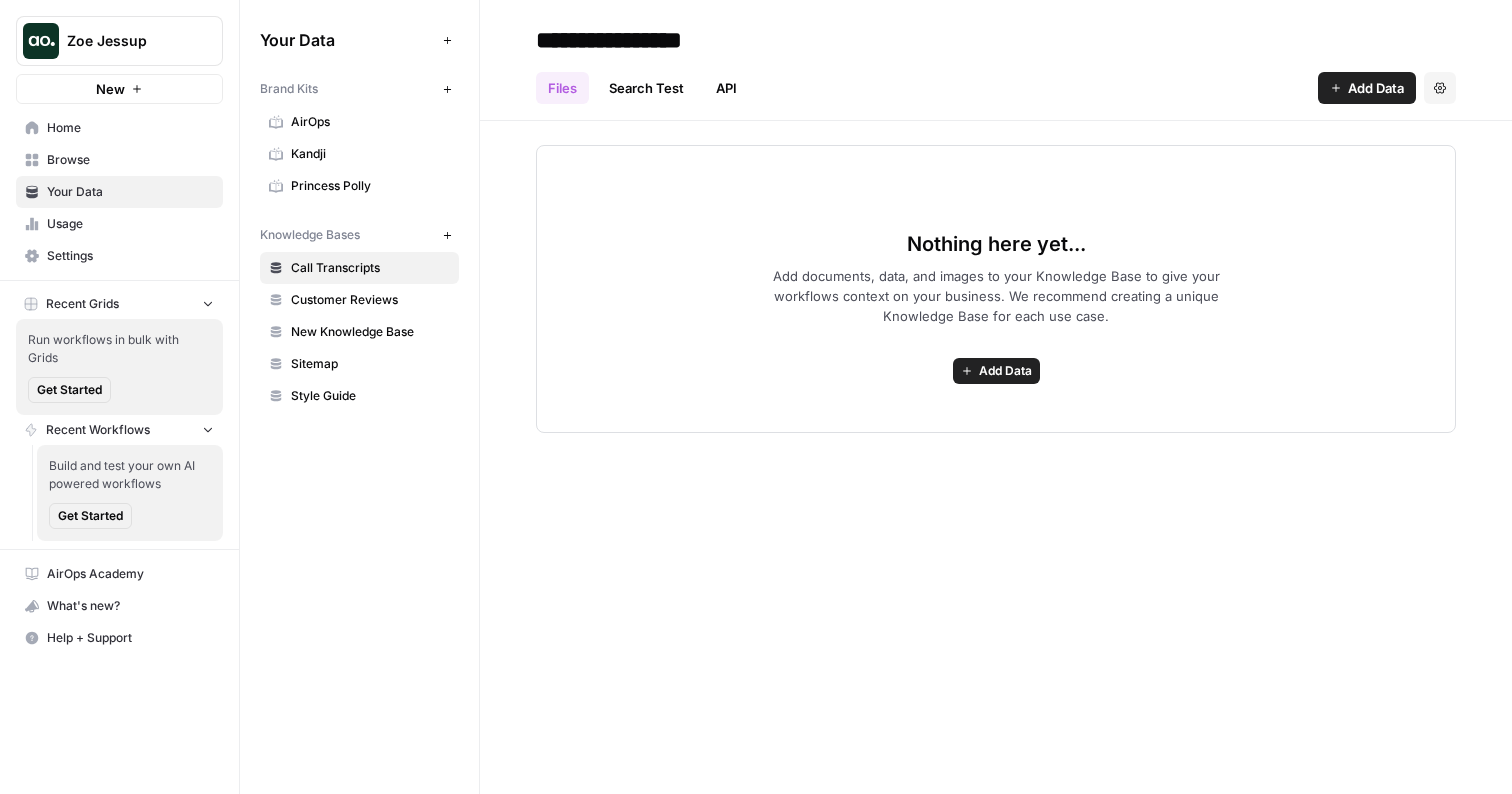 click on "Princess Polly" at bounding box center (370, 186) 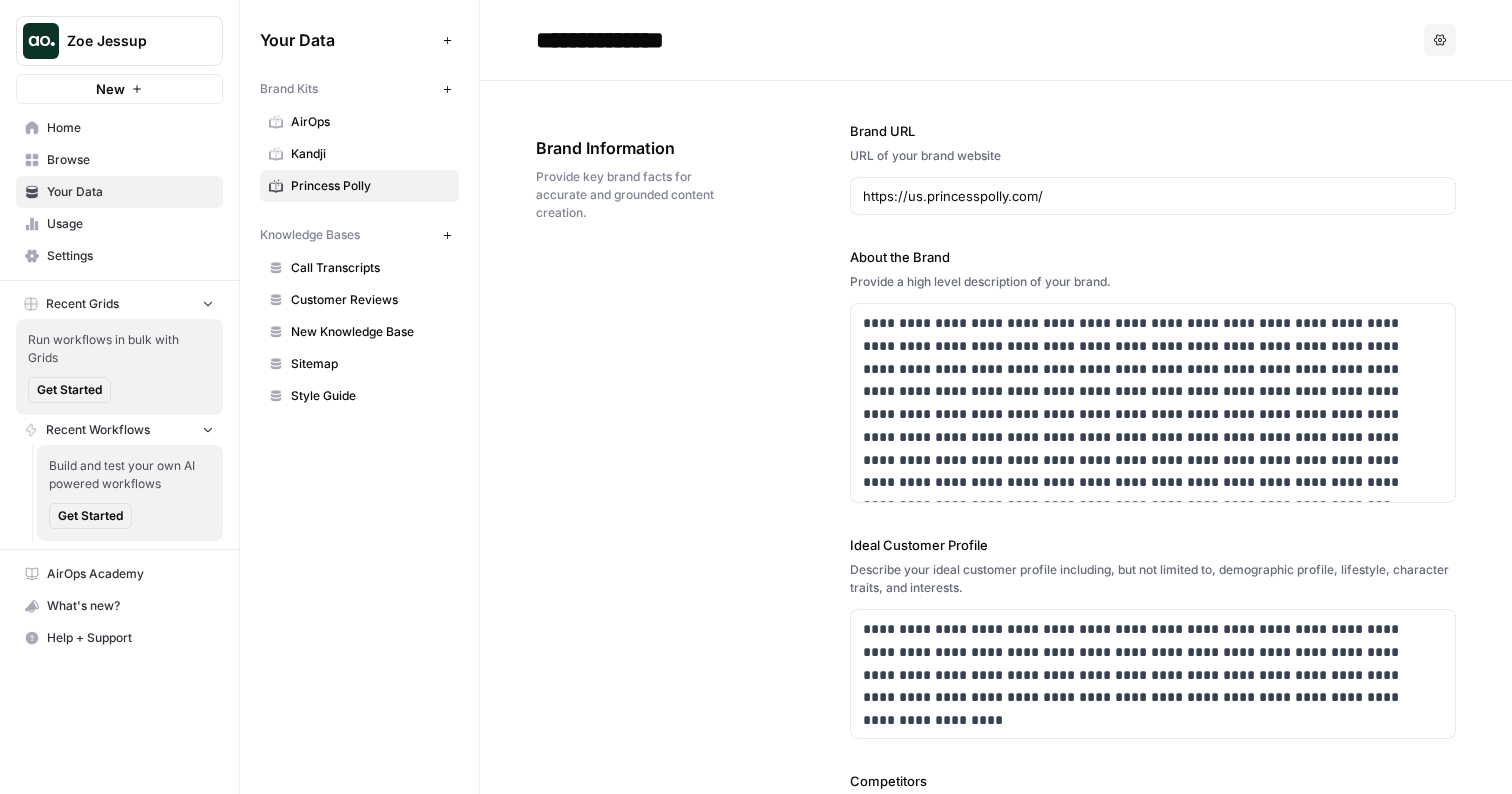 click on "Options" at bounding box center (1440, 40) 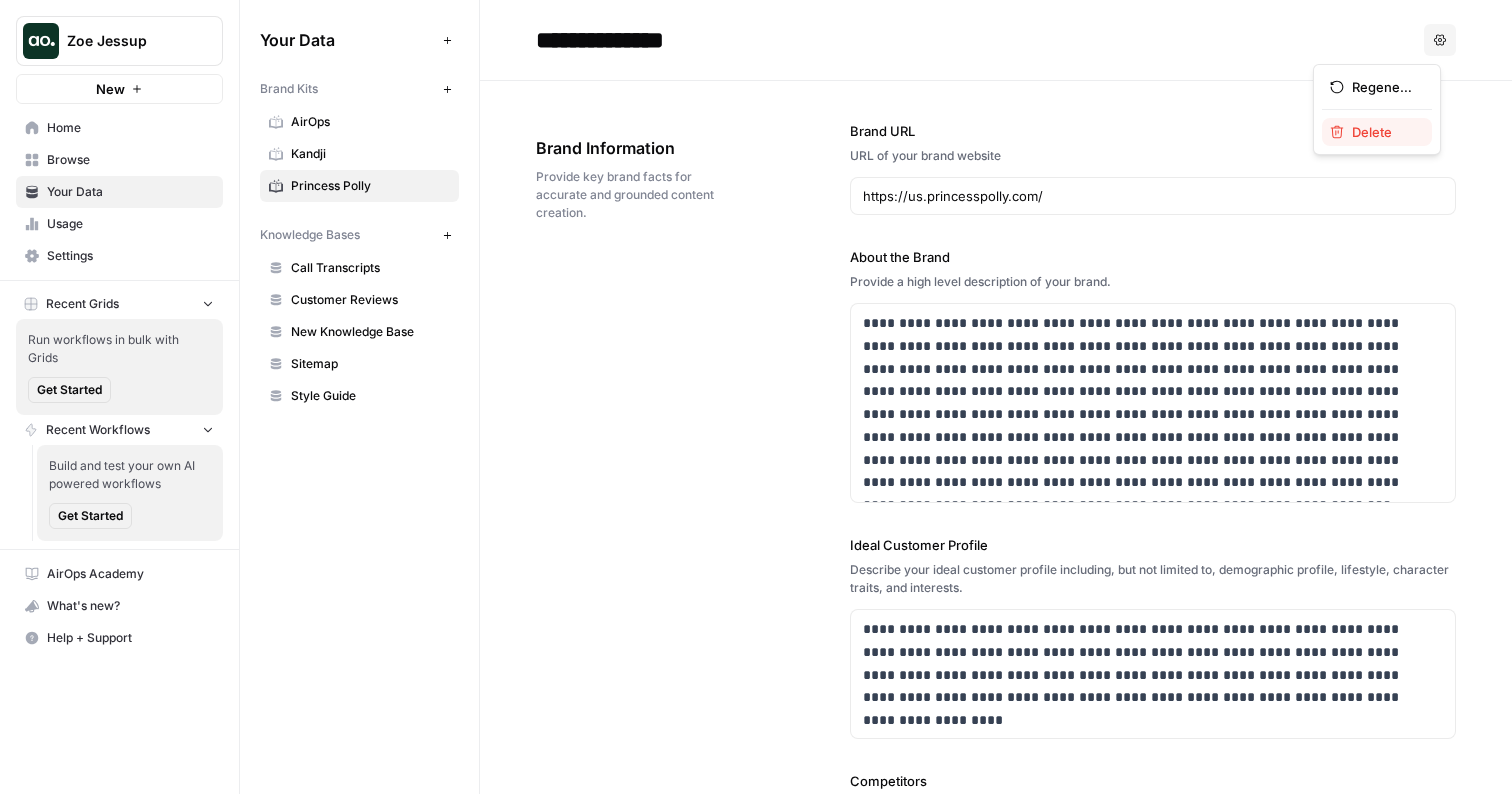 click on "Delete" at bounding box center (1384, 132) 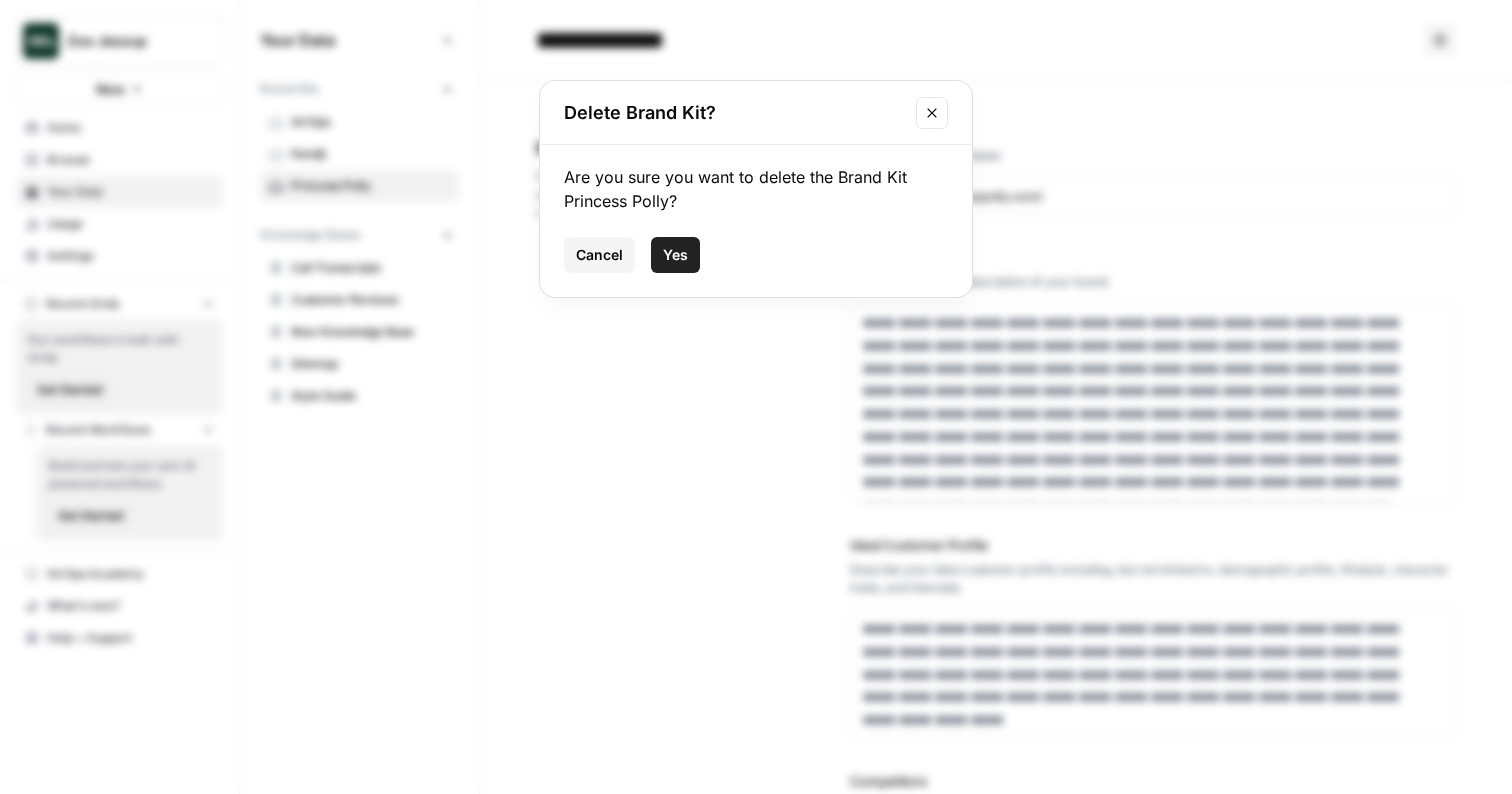 click on "Yes" at bounding box center [675, 255] 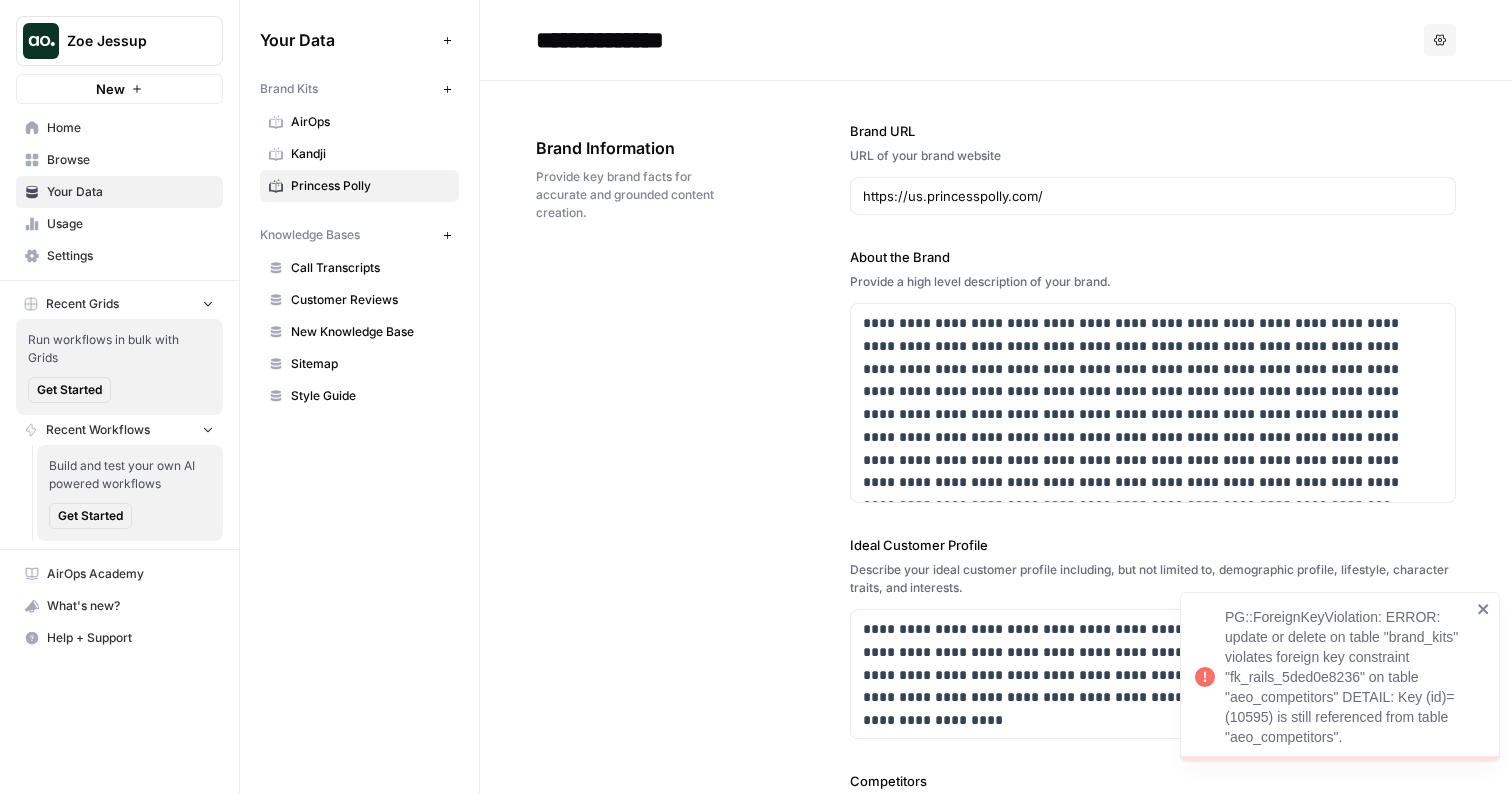 click on "Usage" at bounding box center [130, 224] 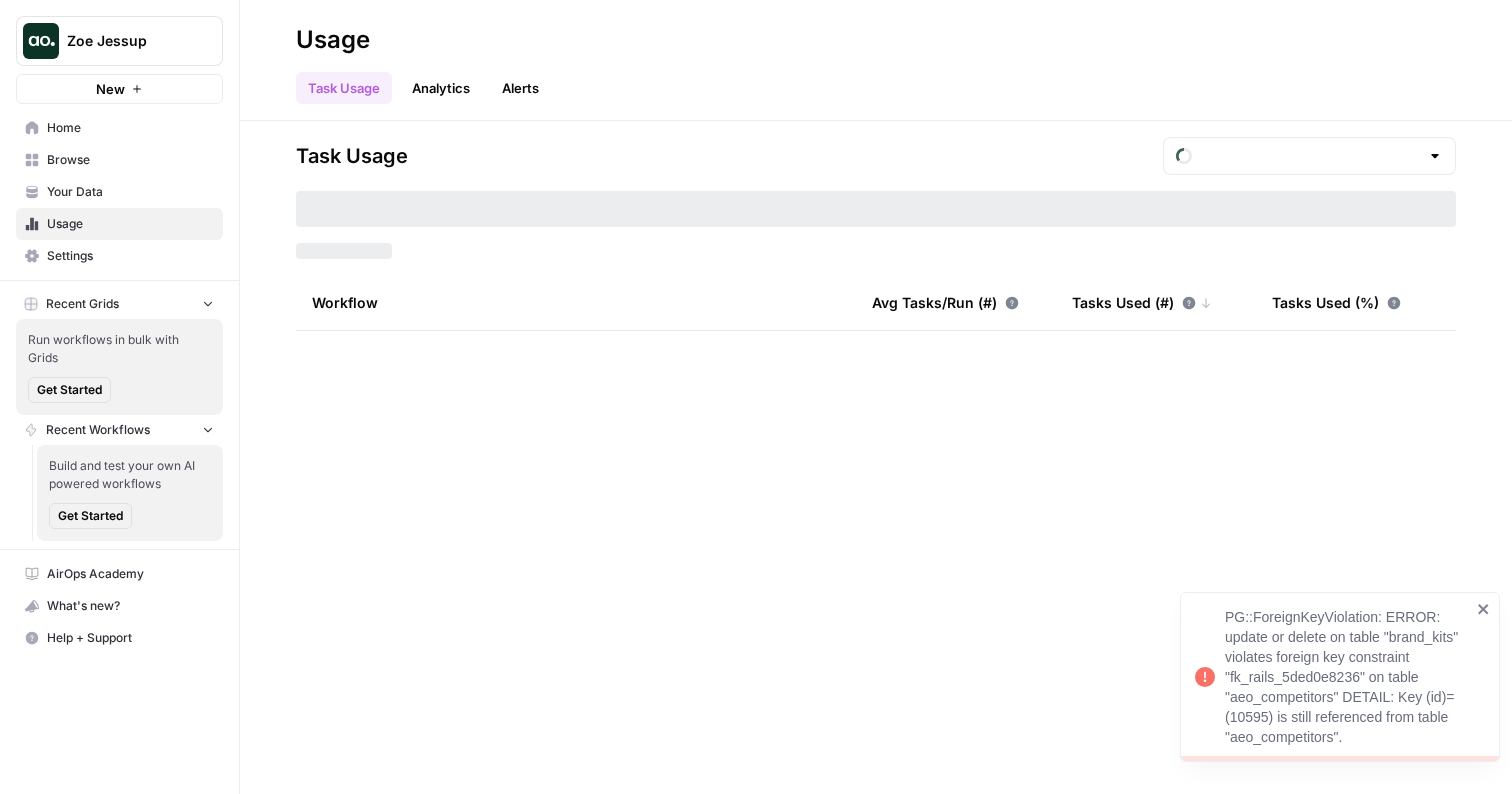 type on "August Tasks" 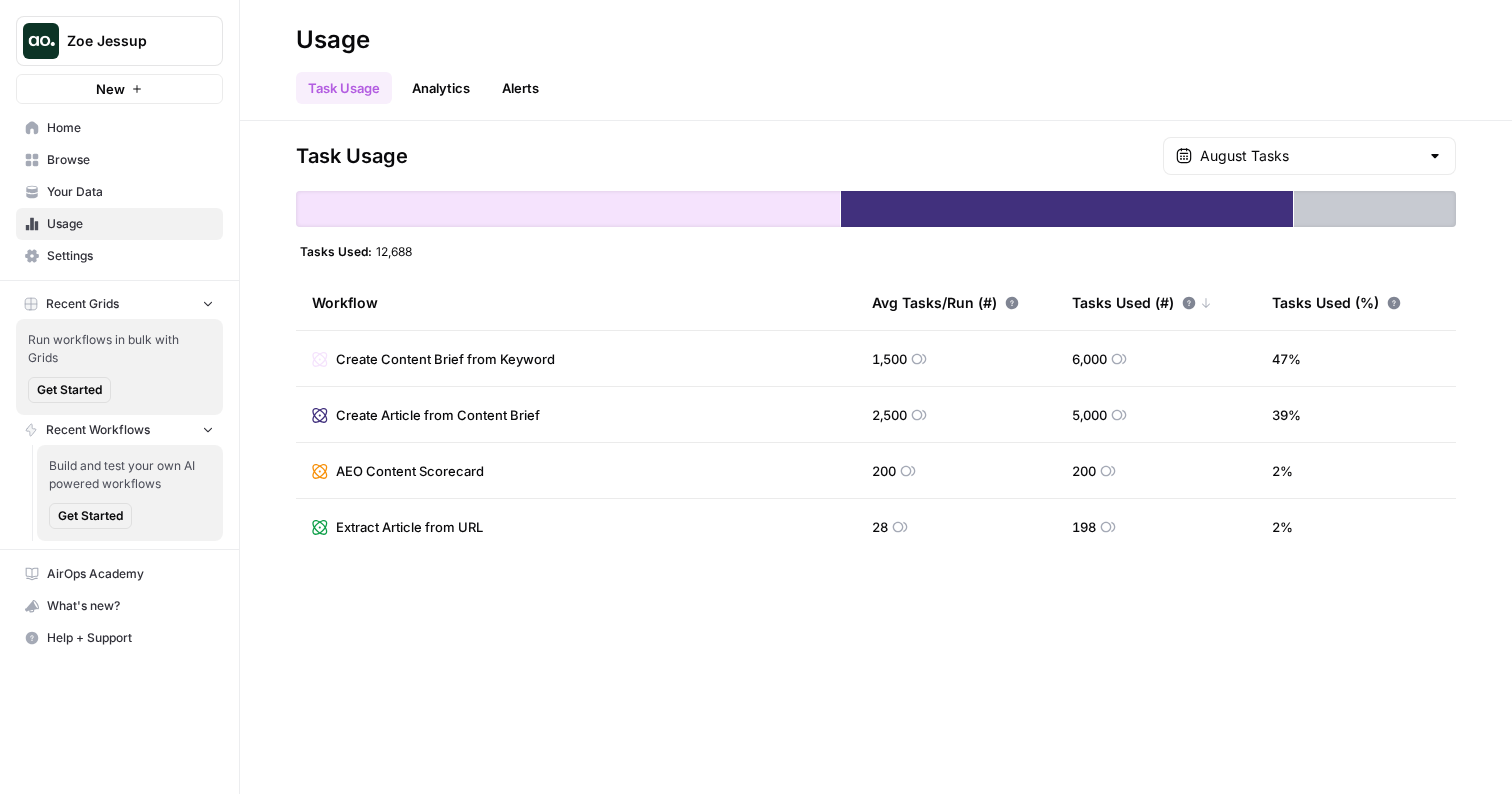 click on "Recent Grids" at bounding box center [82, 304] 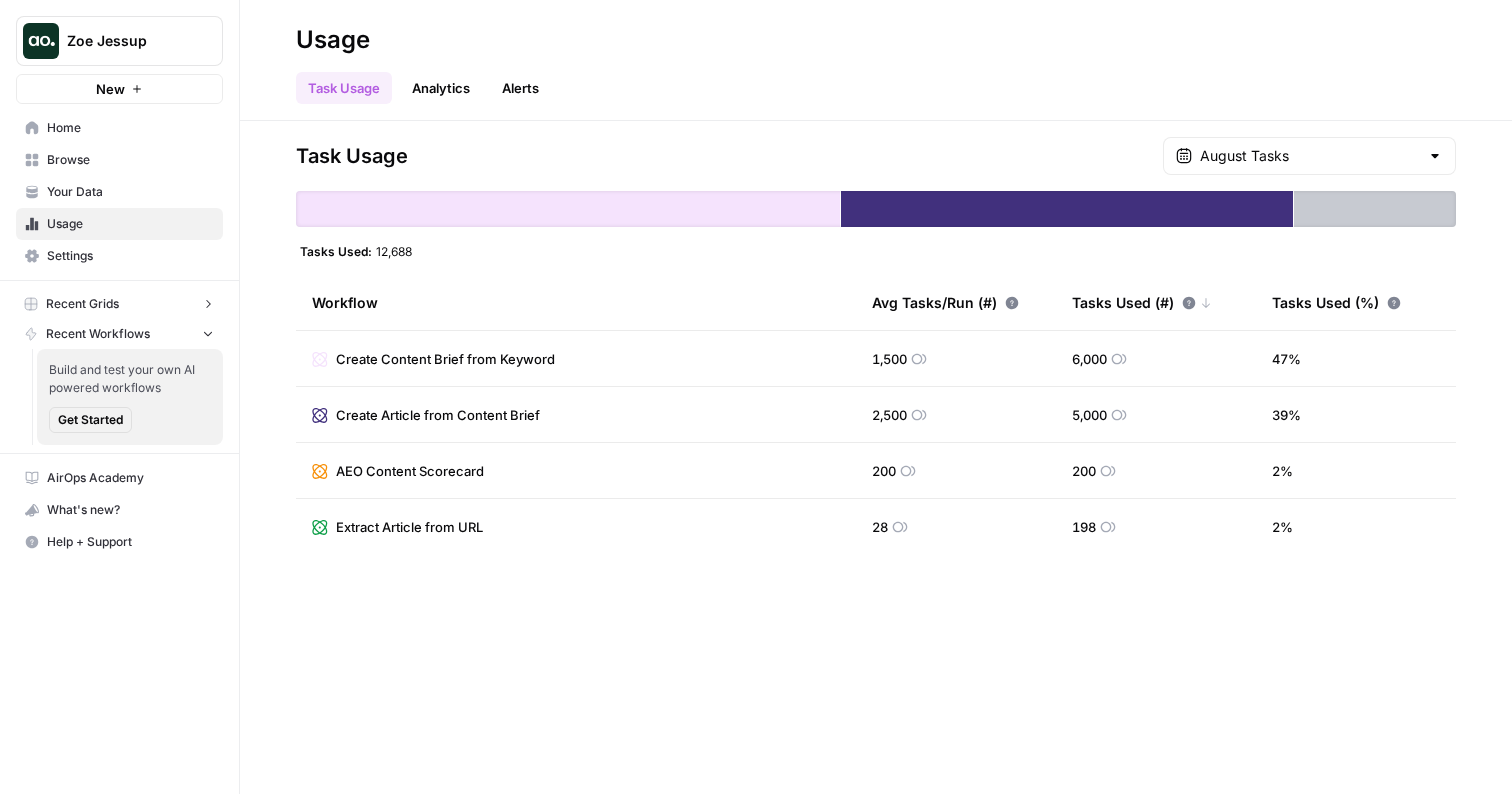 click on "Recent Grids" at bounding box center (82, 304) 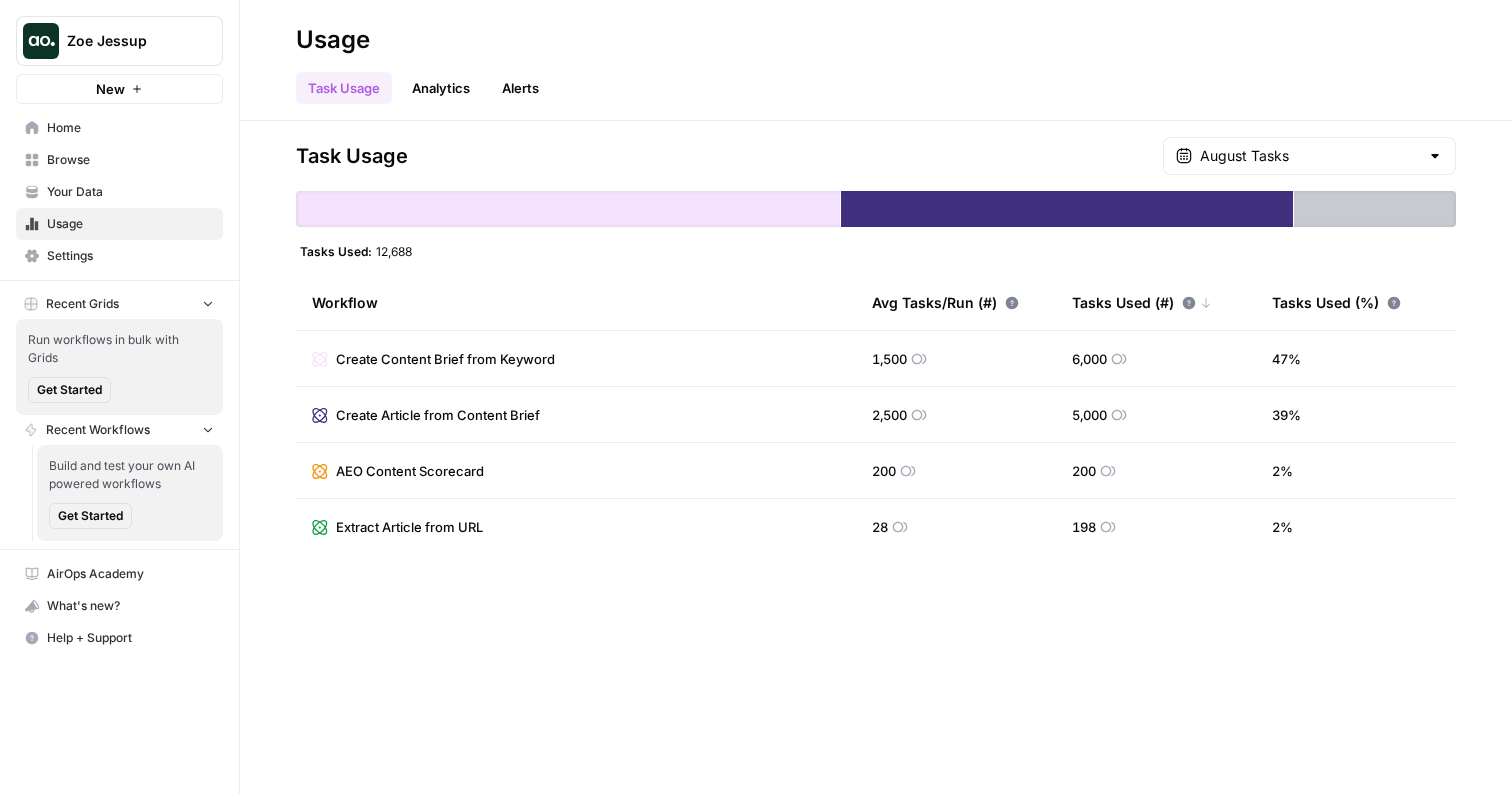 click on "Browse" at bounding box center (130, 160) 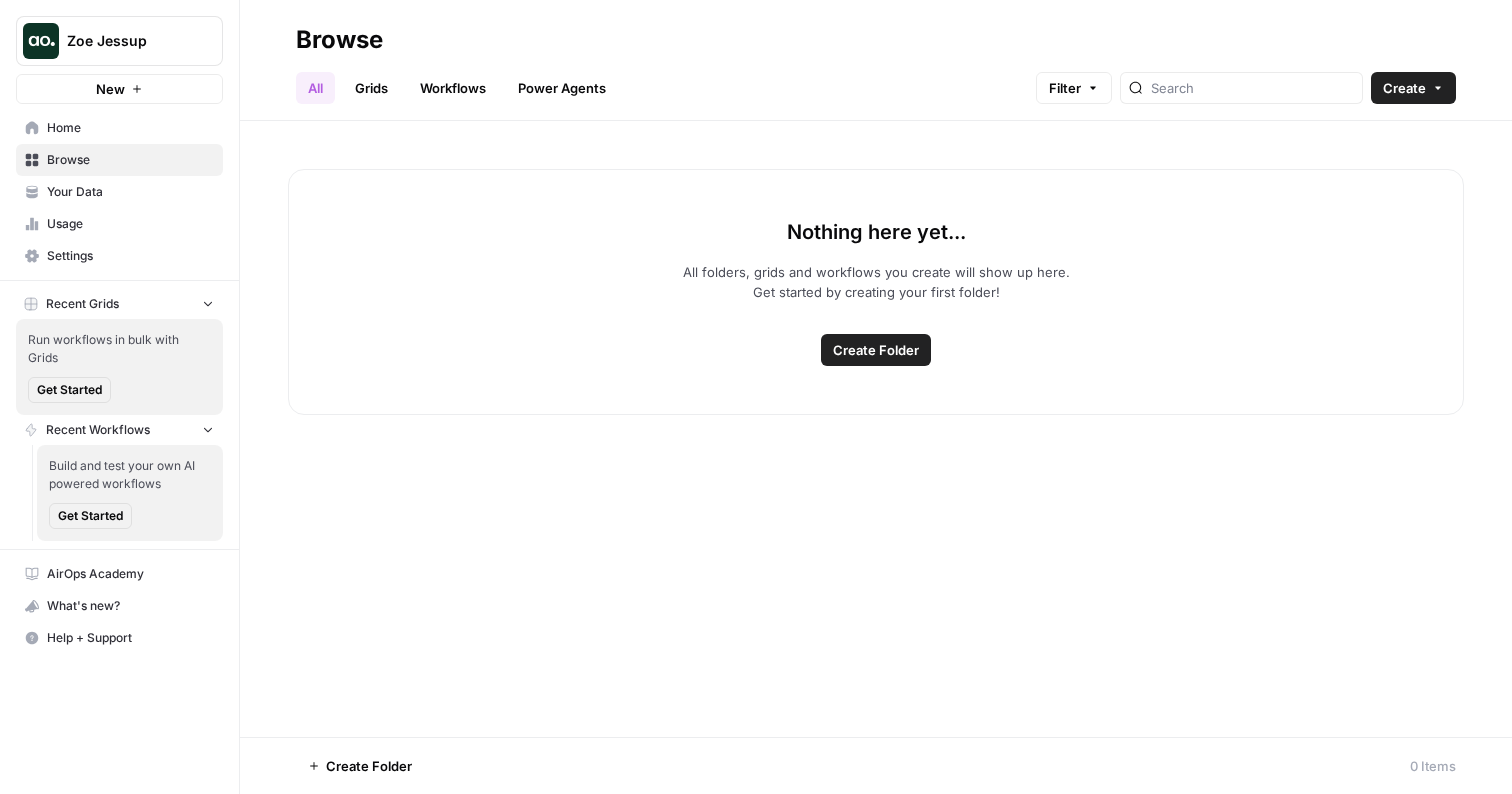 click on "Recent Grids" at bounding box center (82, 304) 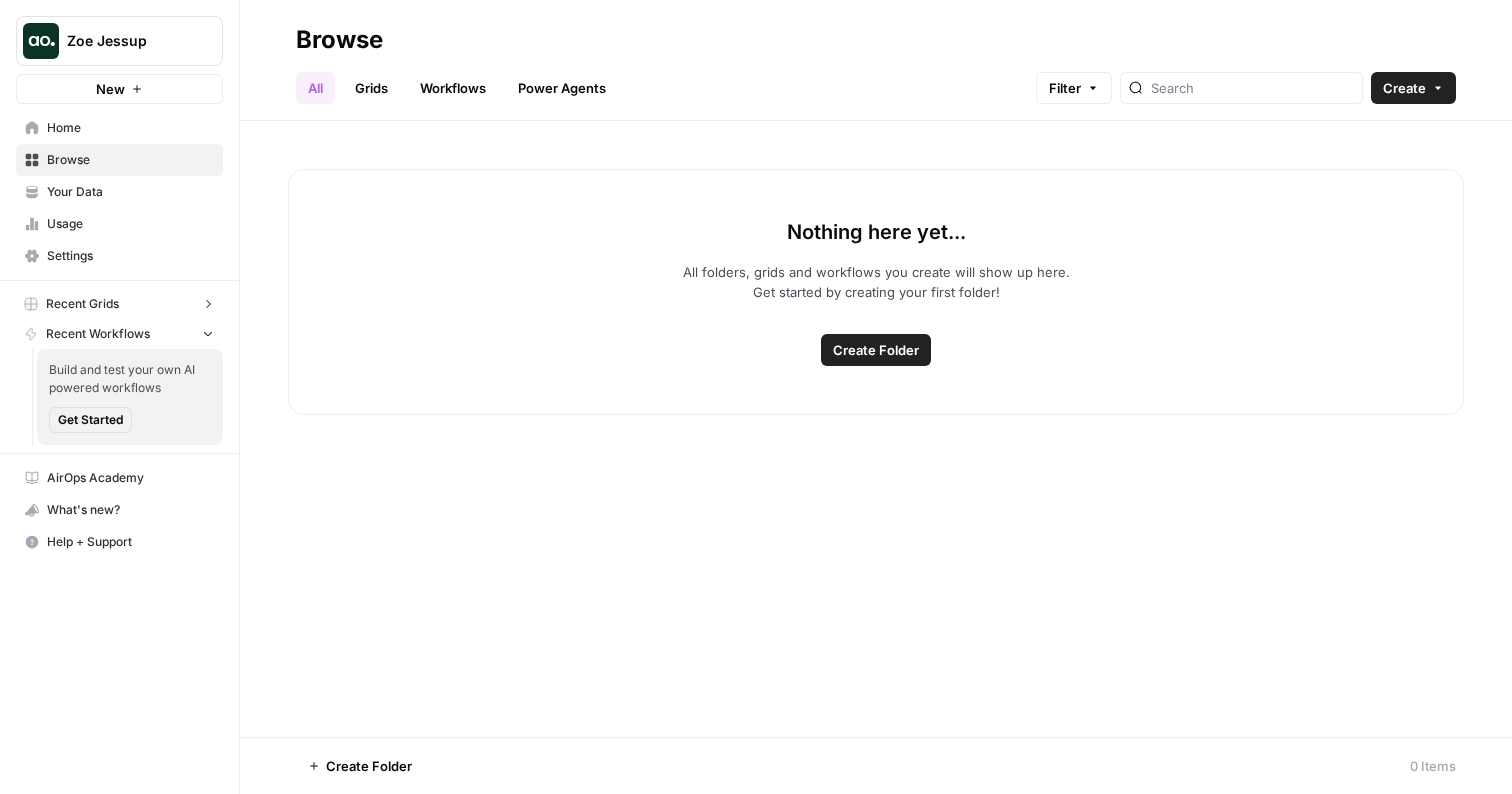 click on "Home" at bounding box center [130, 128] 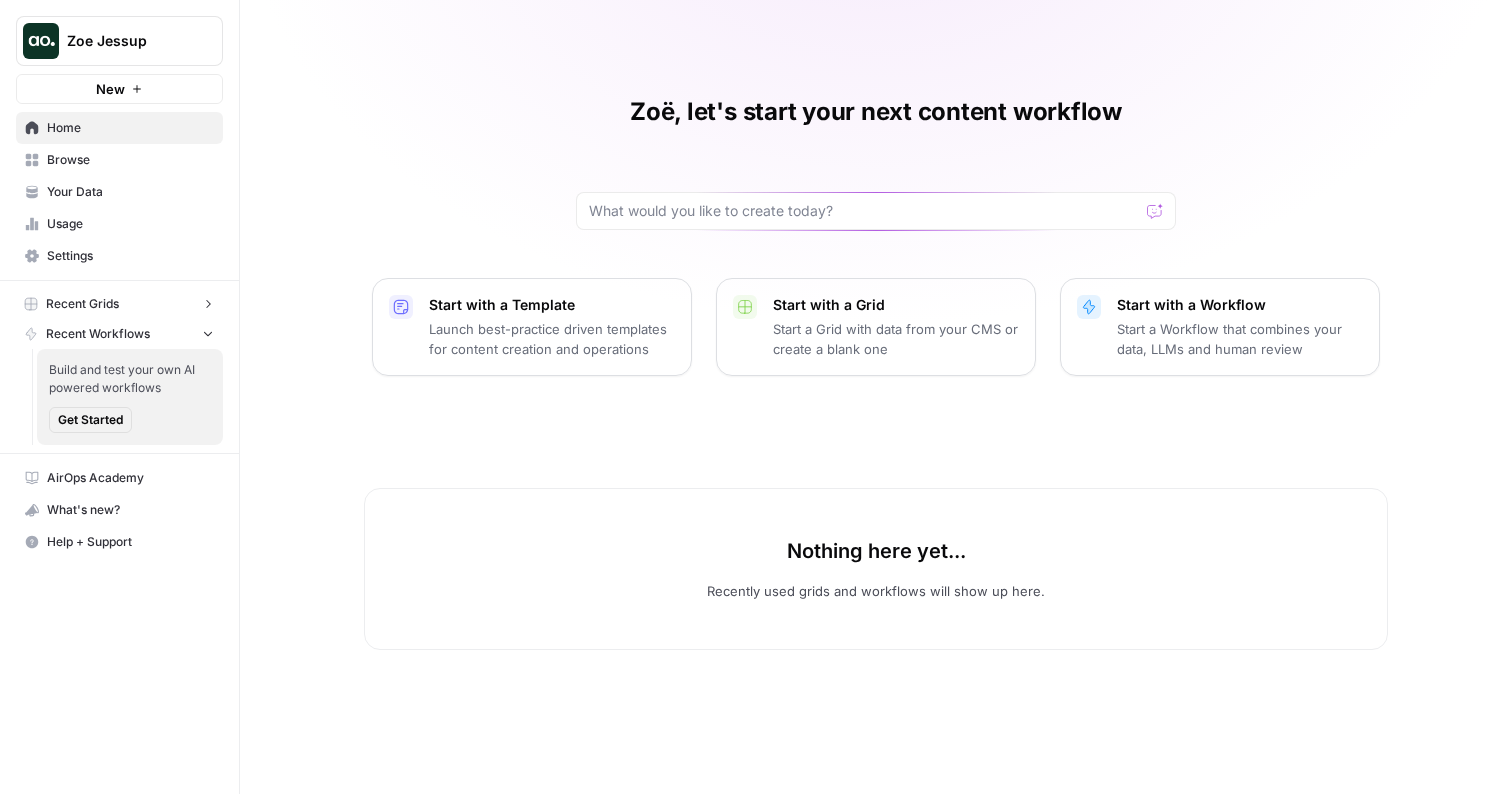 click 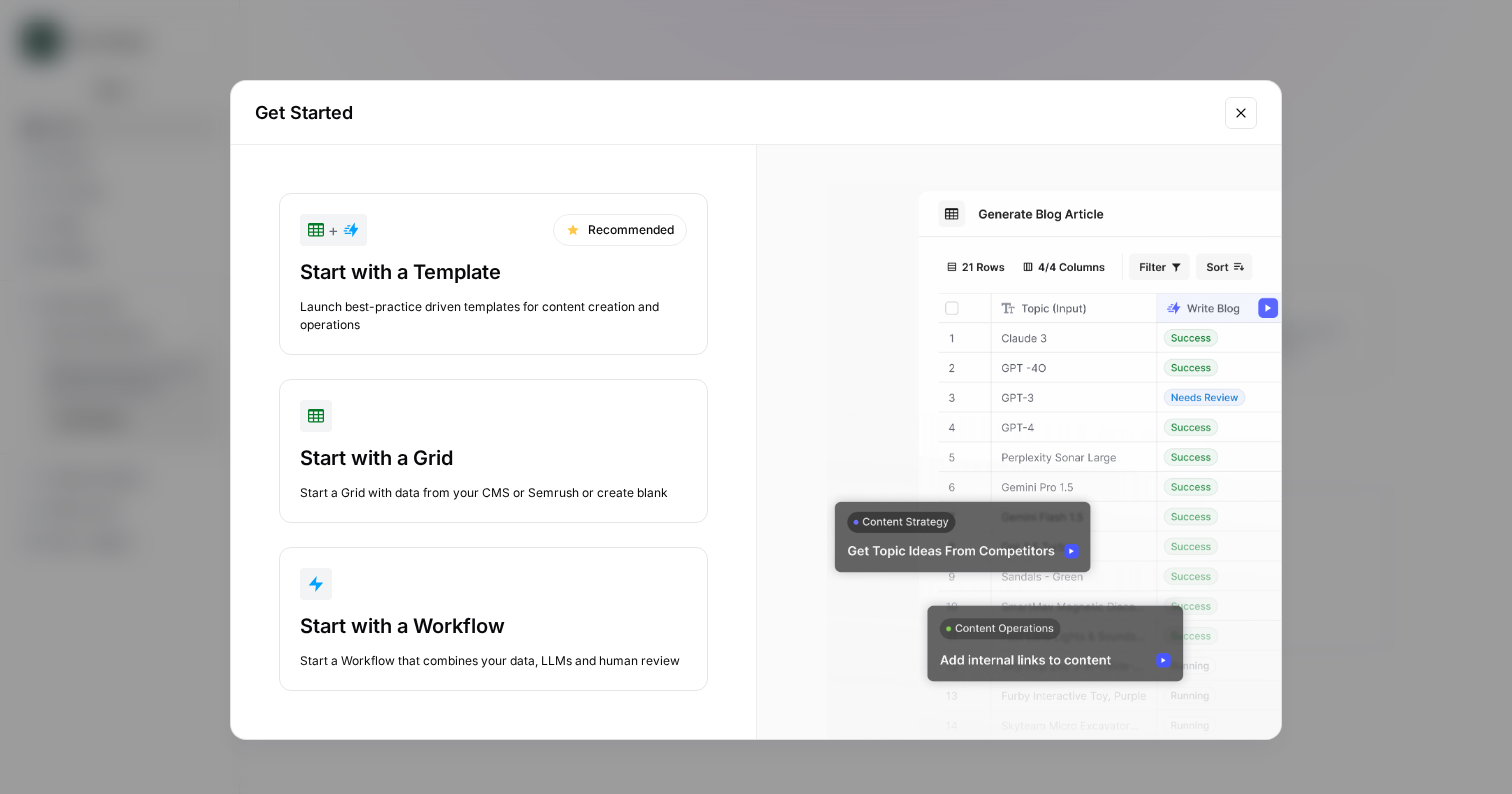 click on "Start with a Template" at bounding box center [493, 272] 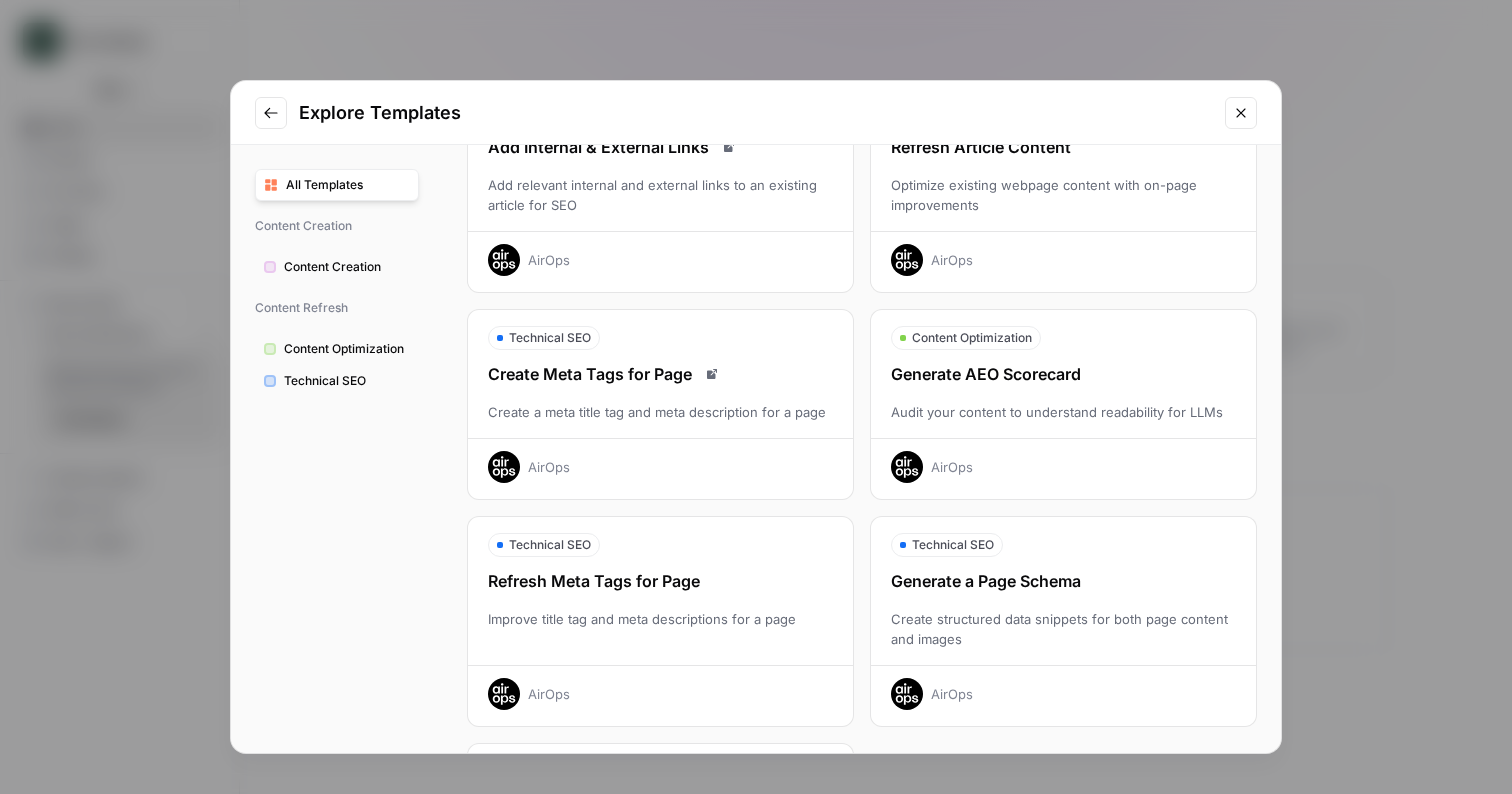 scroll, scrollTop: 373, scrollLeft: 0, axis: vertical 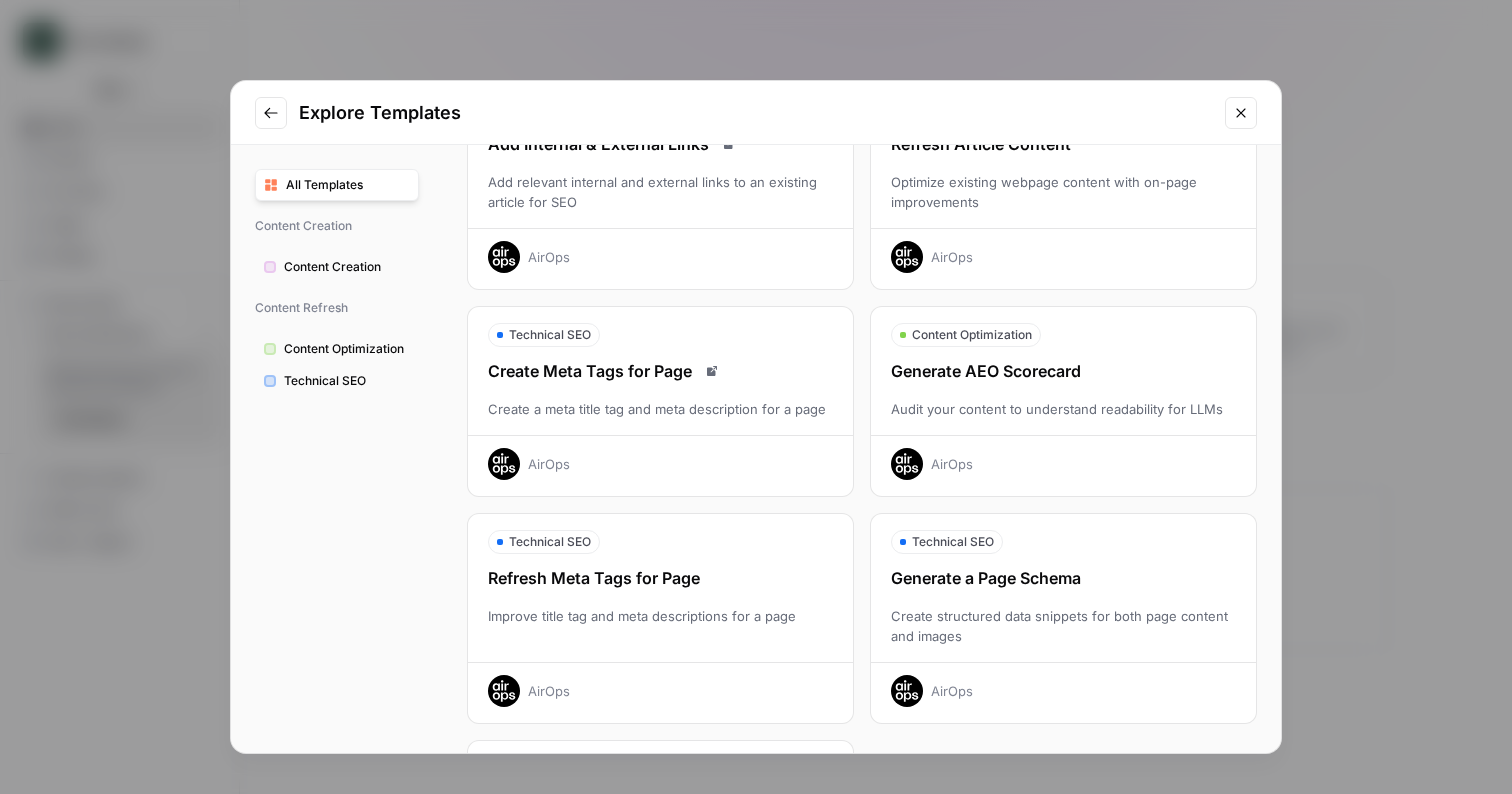 click on "Generate AEO Scorecard" at bounding box center [1063, 371] 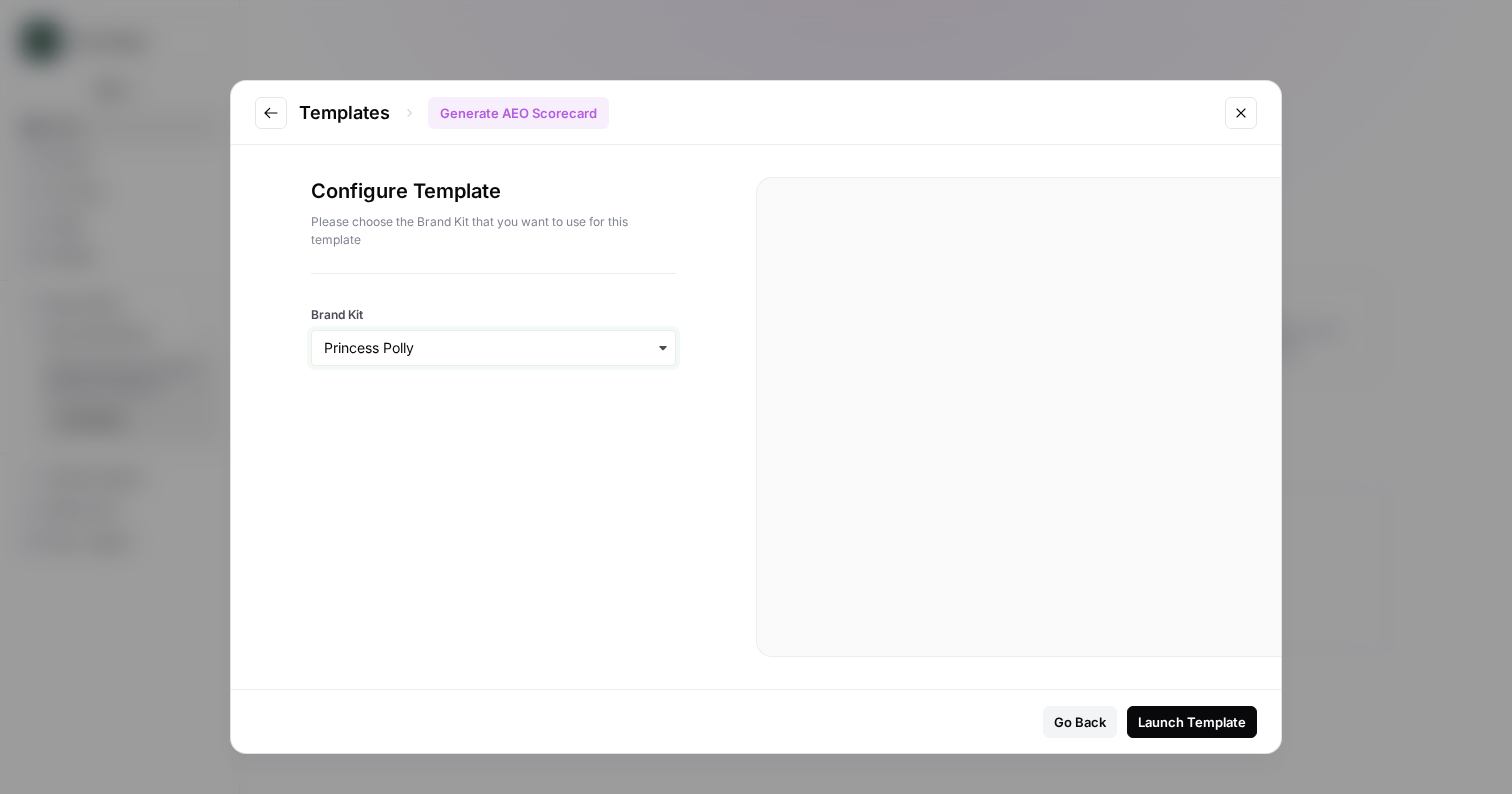 click on "Brand Kit" at bounding box center (493, 348) 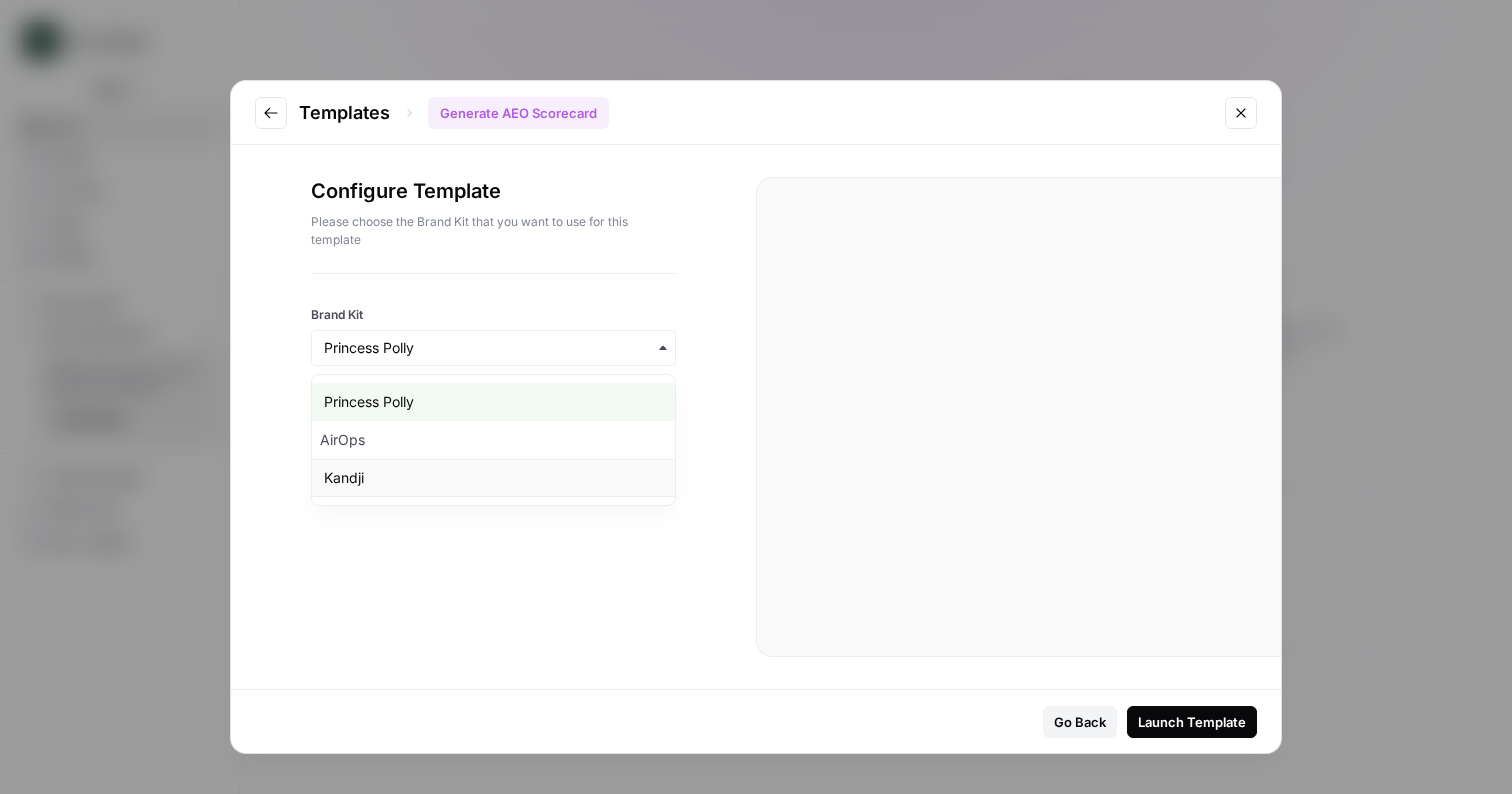 click on "Kandji" at bounding box center (493, 478) 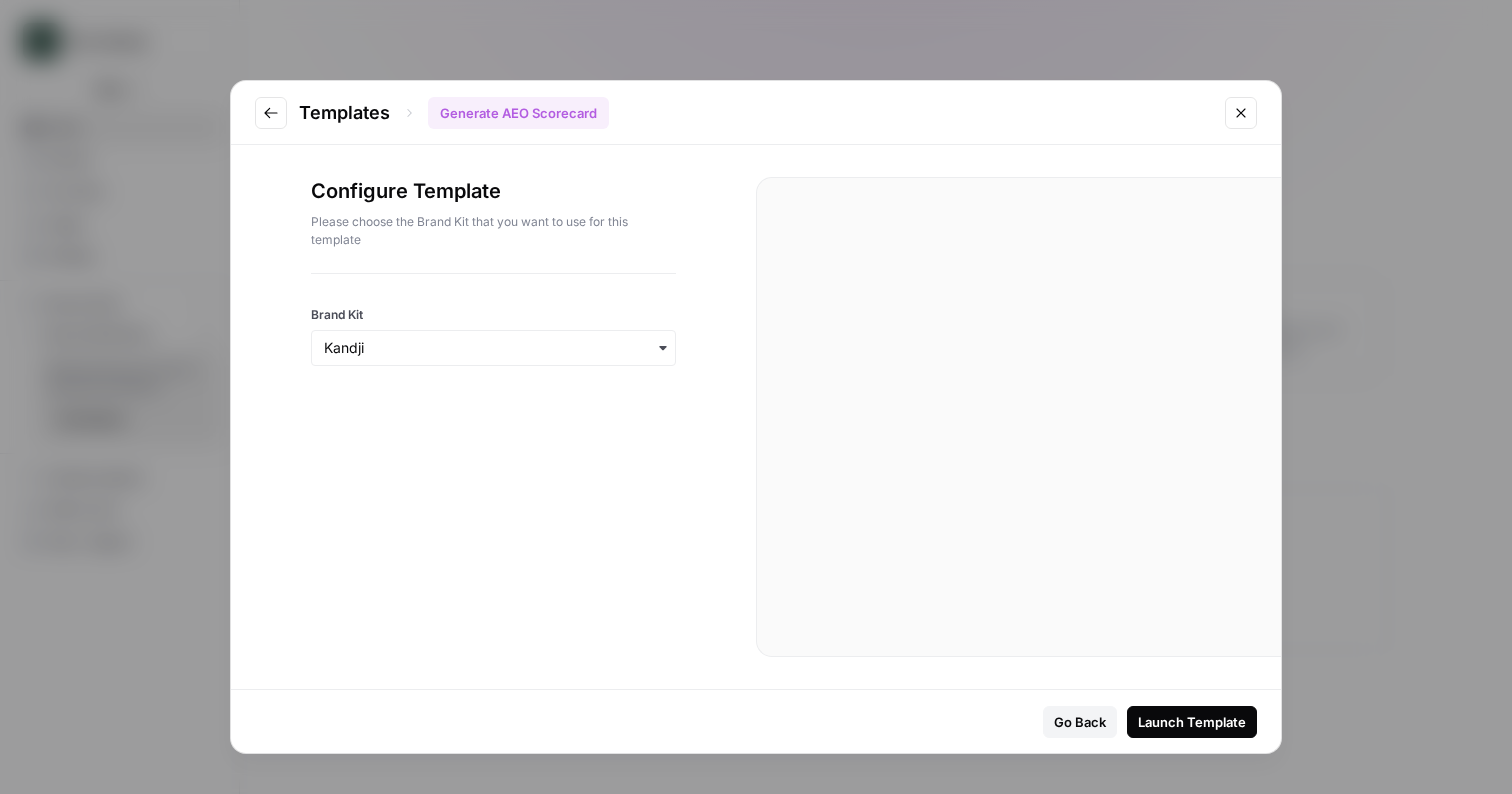 click on "Launch Template" at bounding box center [1192, 722] 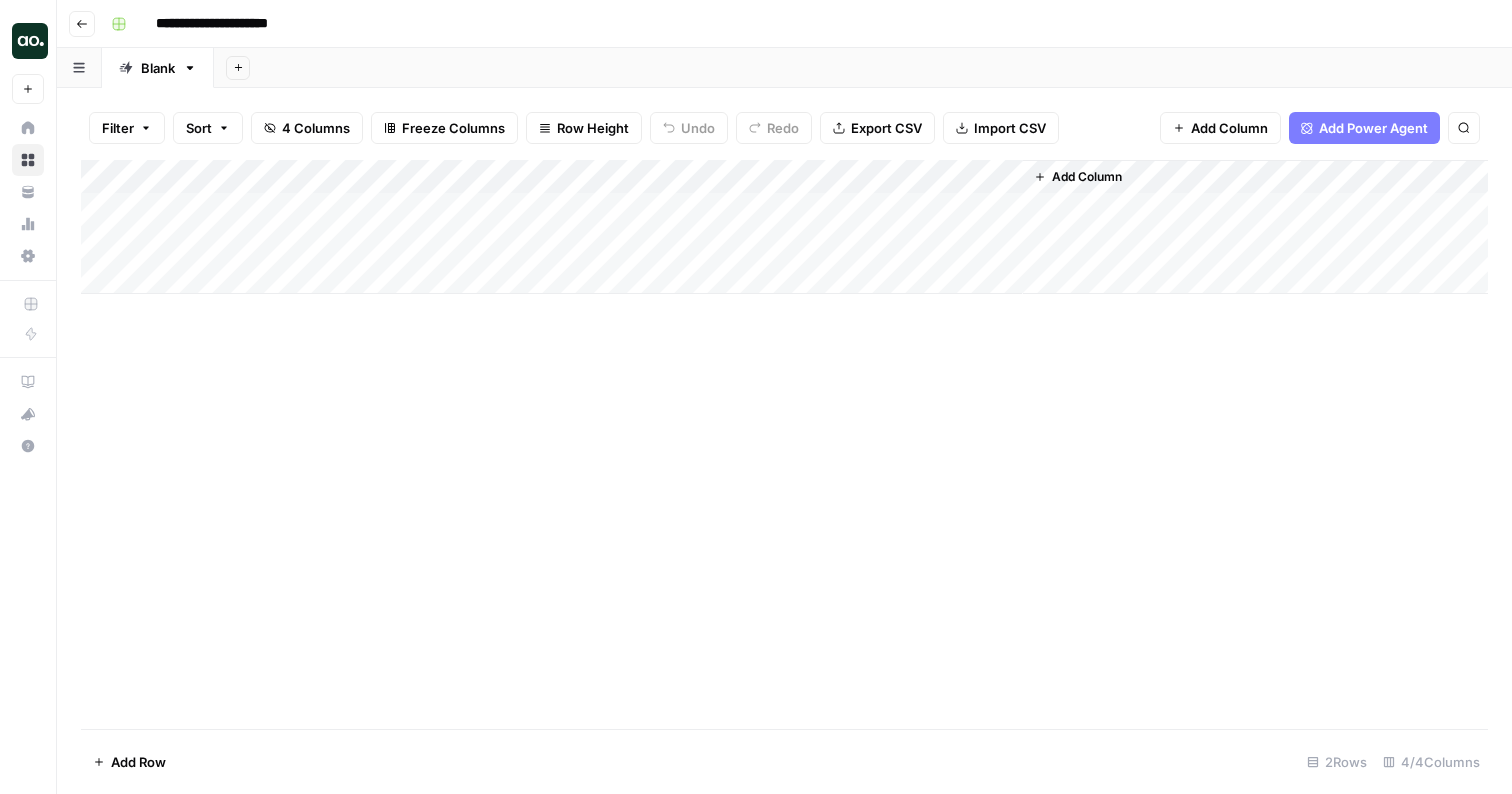 click on "Add Column" at bounding box center (784, 227) 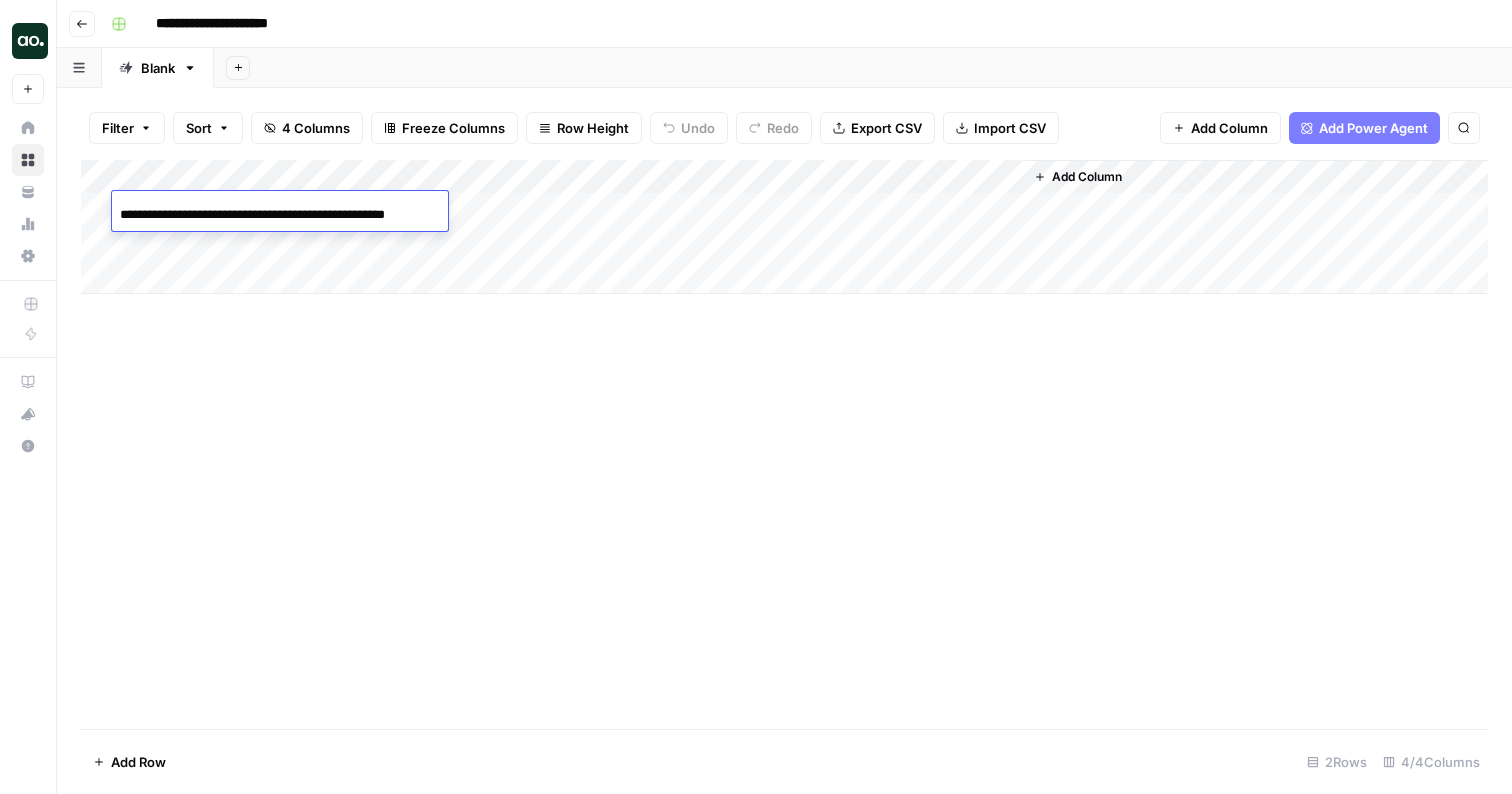 scroll, scrollTop: 0, scrollLeft: 17, axis: horizontal 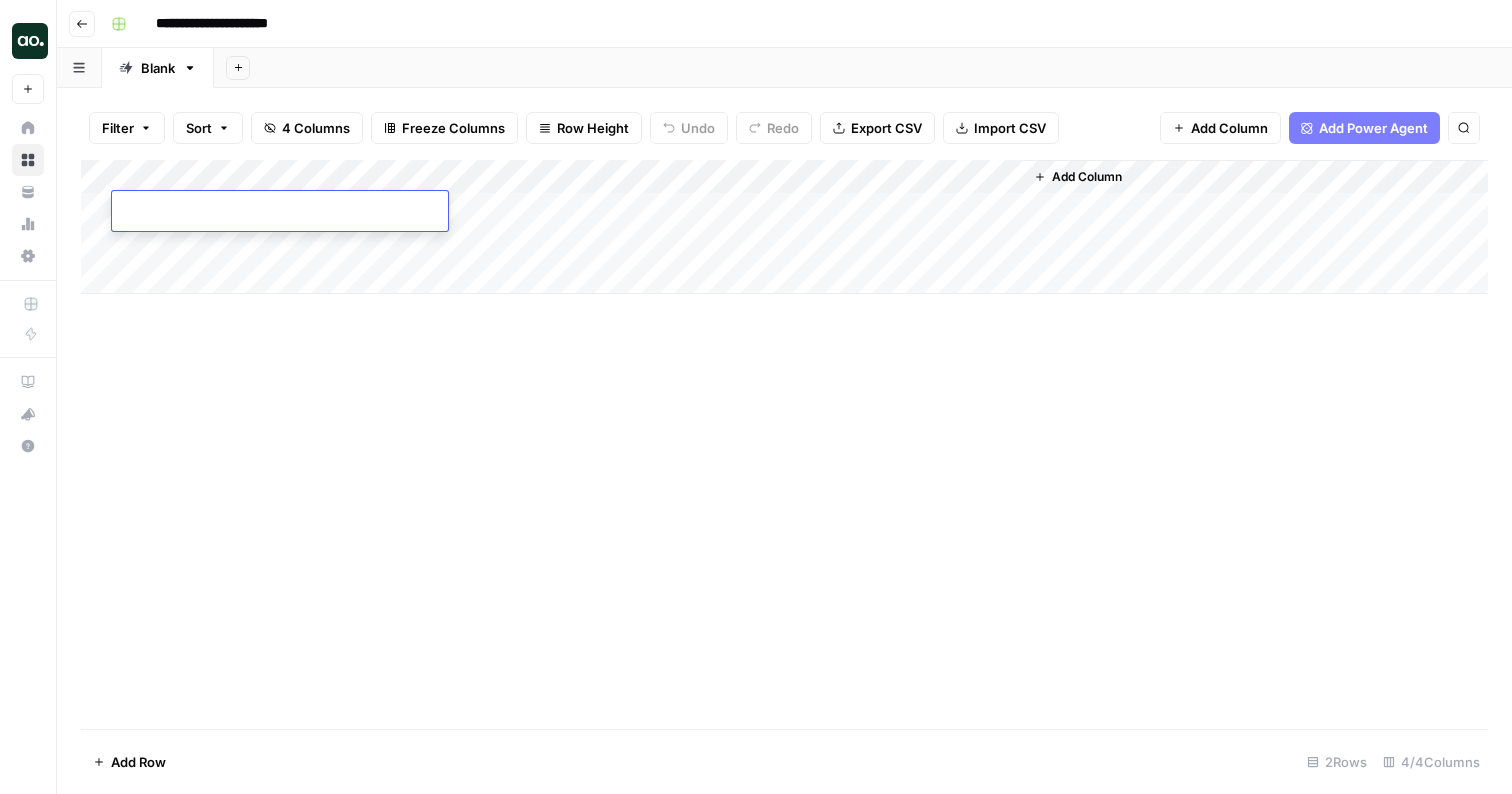 paste on "**********" 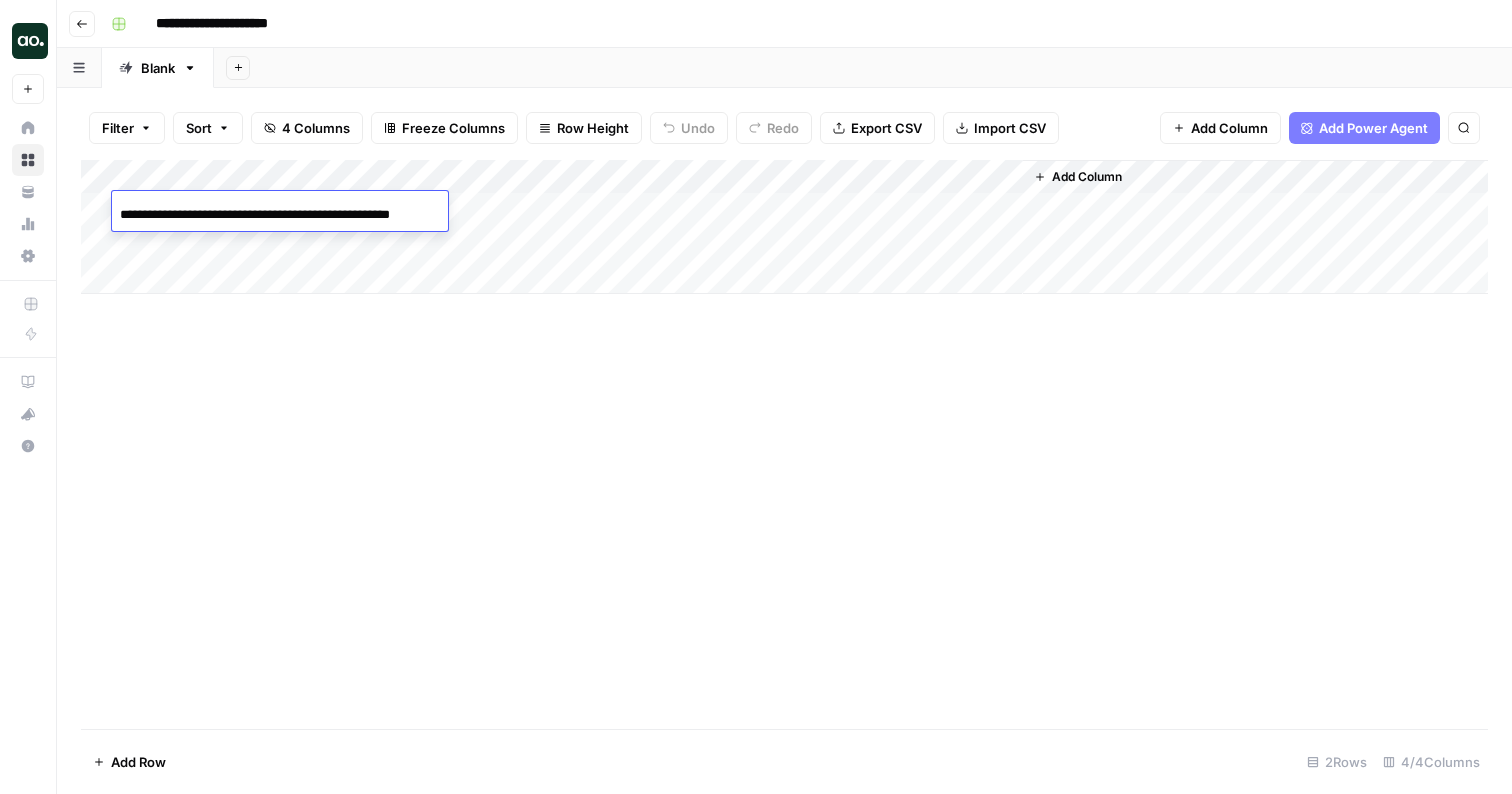 scroll, scrollTop: 0, scrollLeft: 17, axis: horizontal 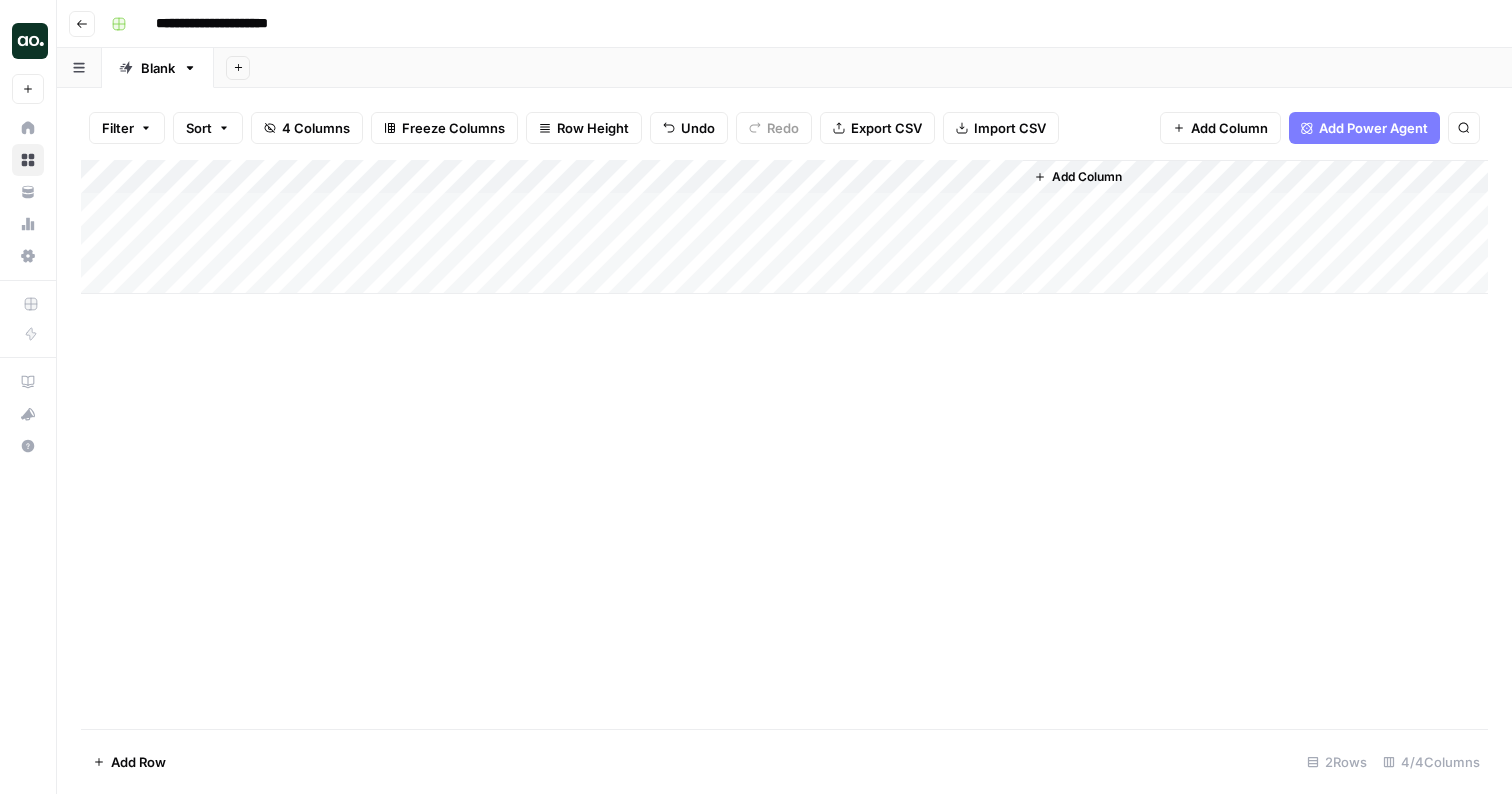 click on "Add Column" at bounding box center [784, 227] 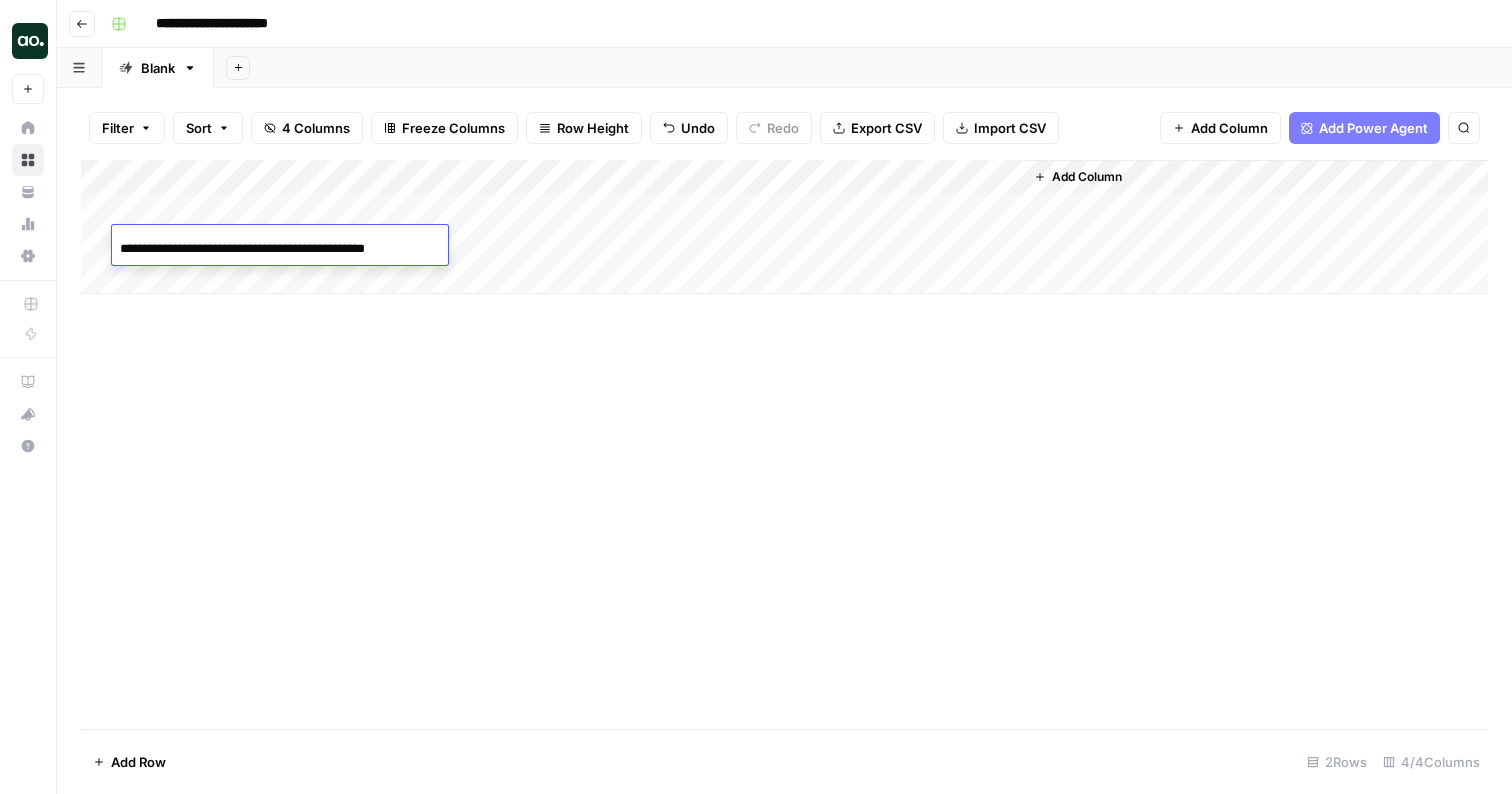 click on "**********" at bounding box center [280, 249] 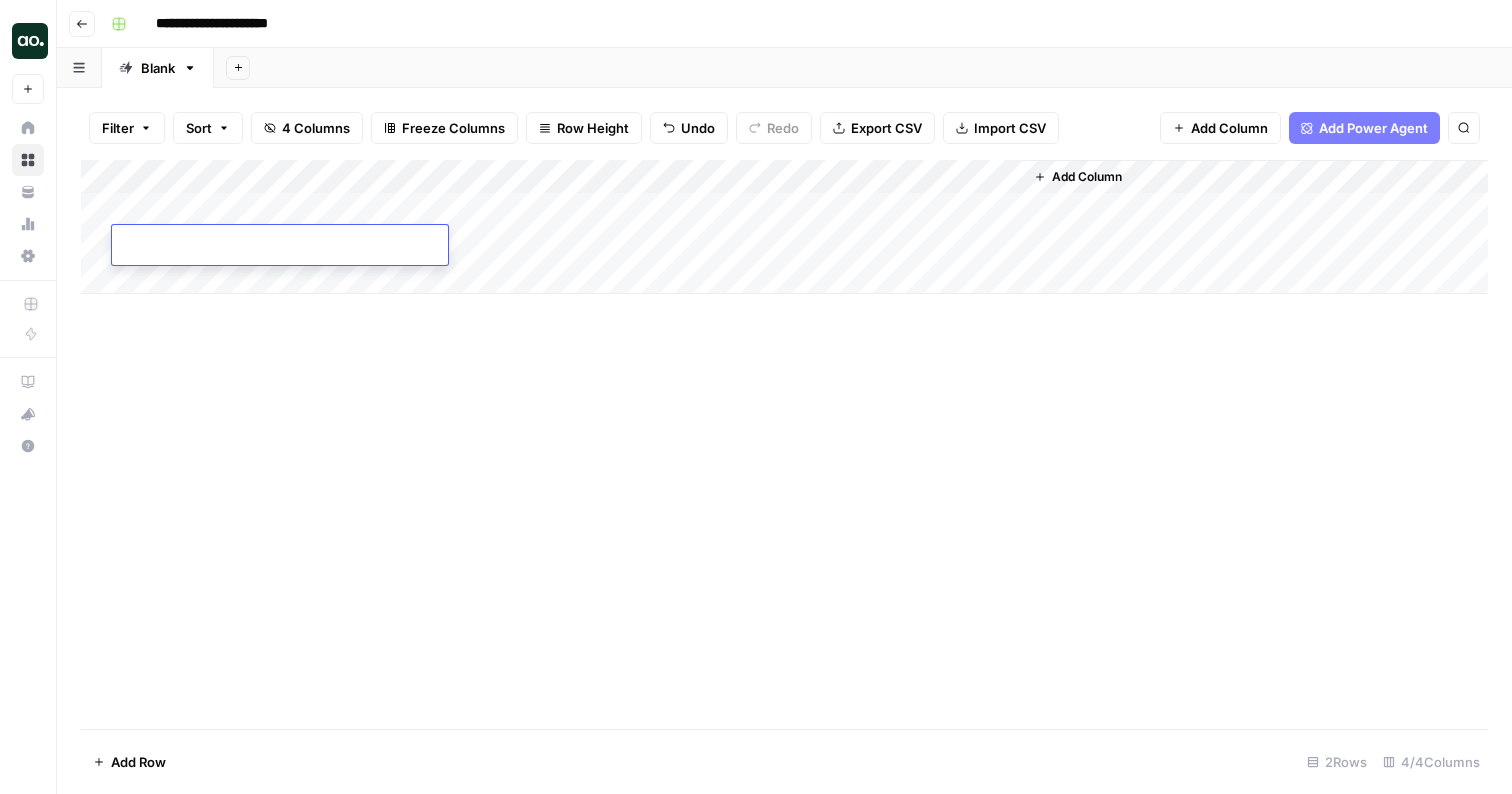paste on "**********" 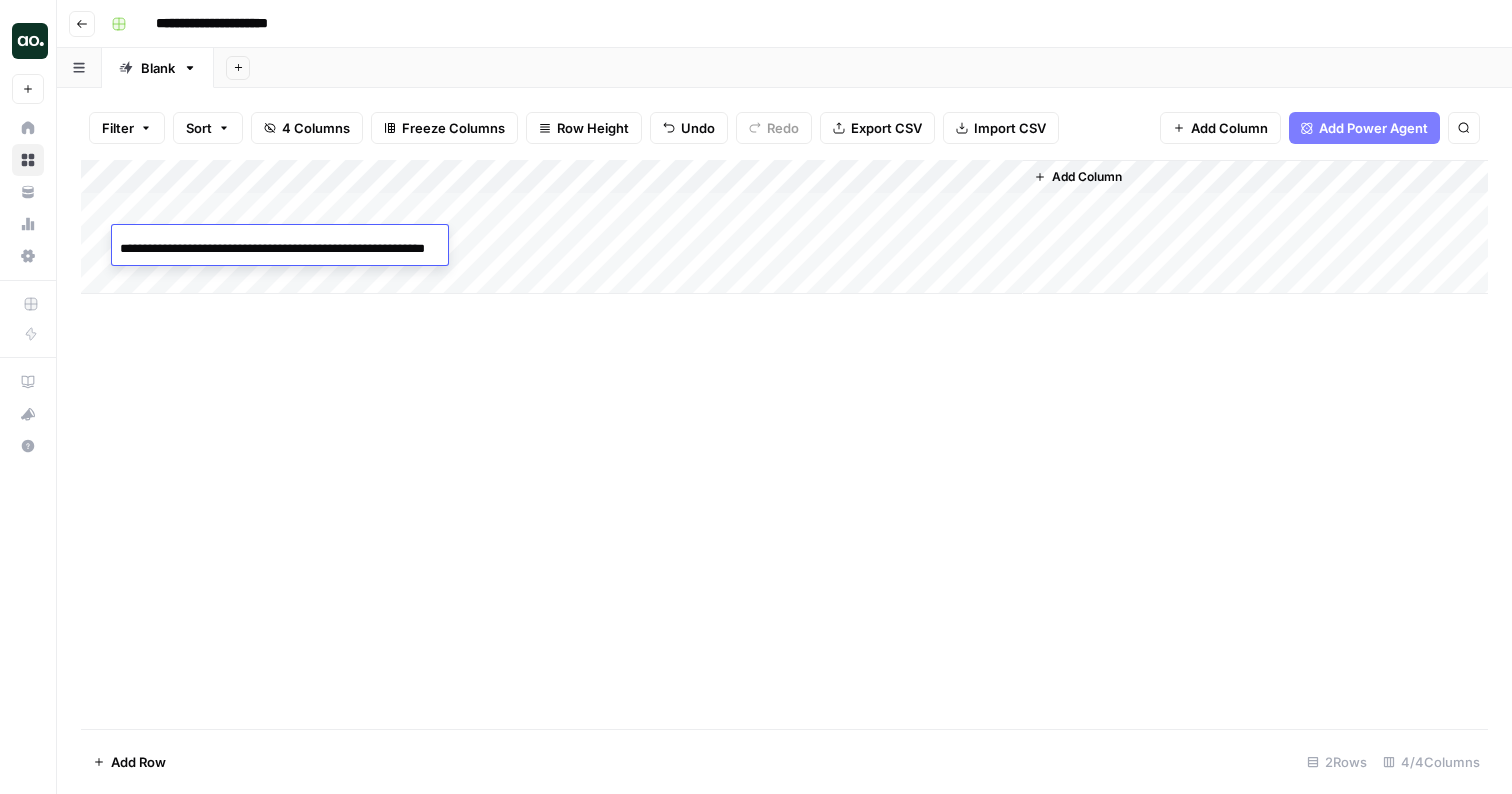 scroll, scrollTop: 0, scrollLeft: 58, axis: horizontal 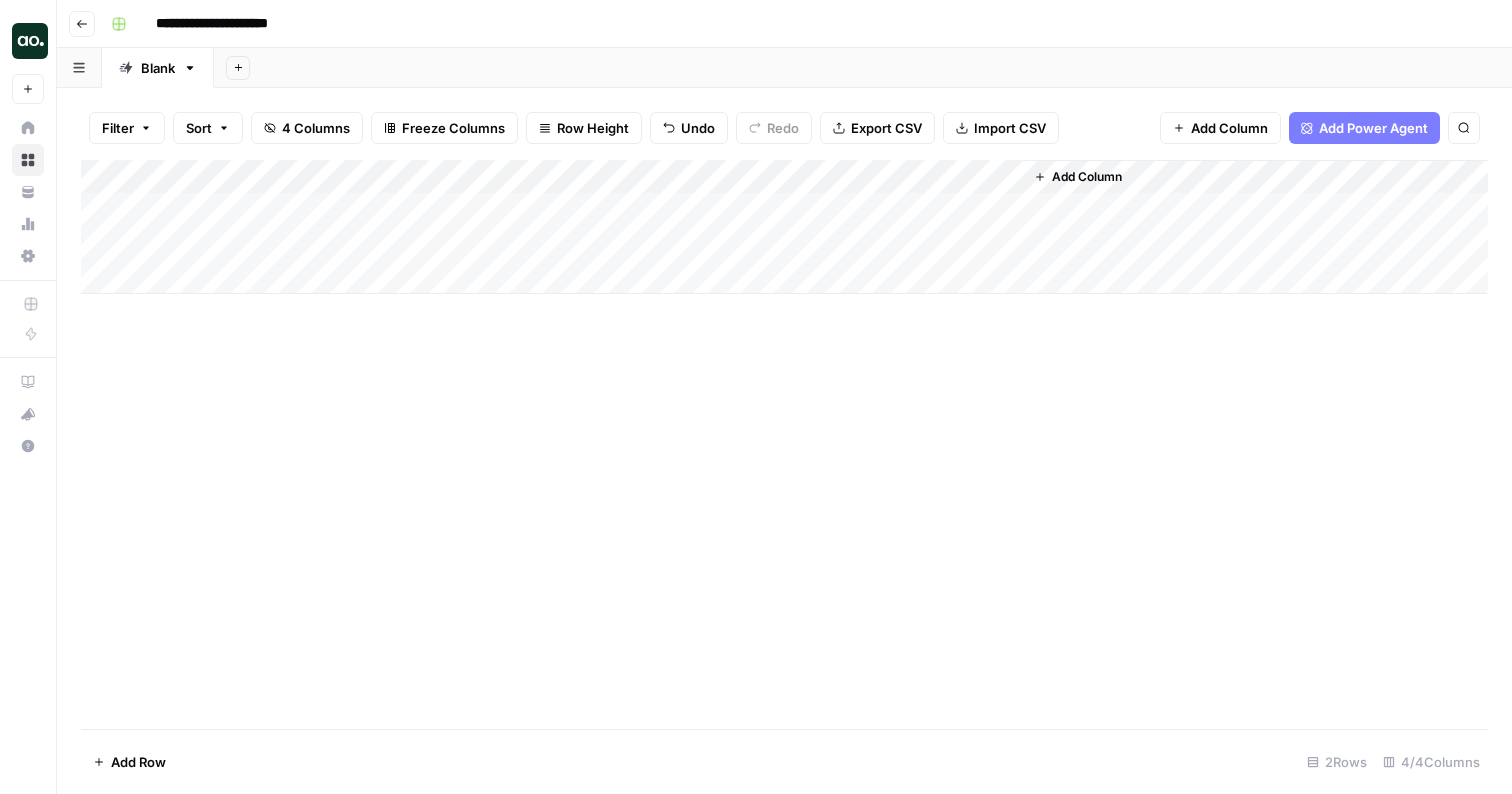 click on "Add Column" at bounding box center (784, 227) 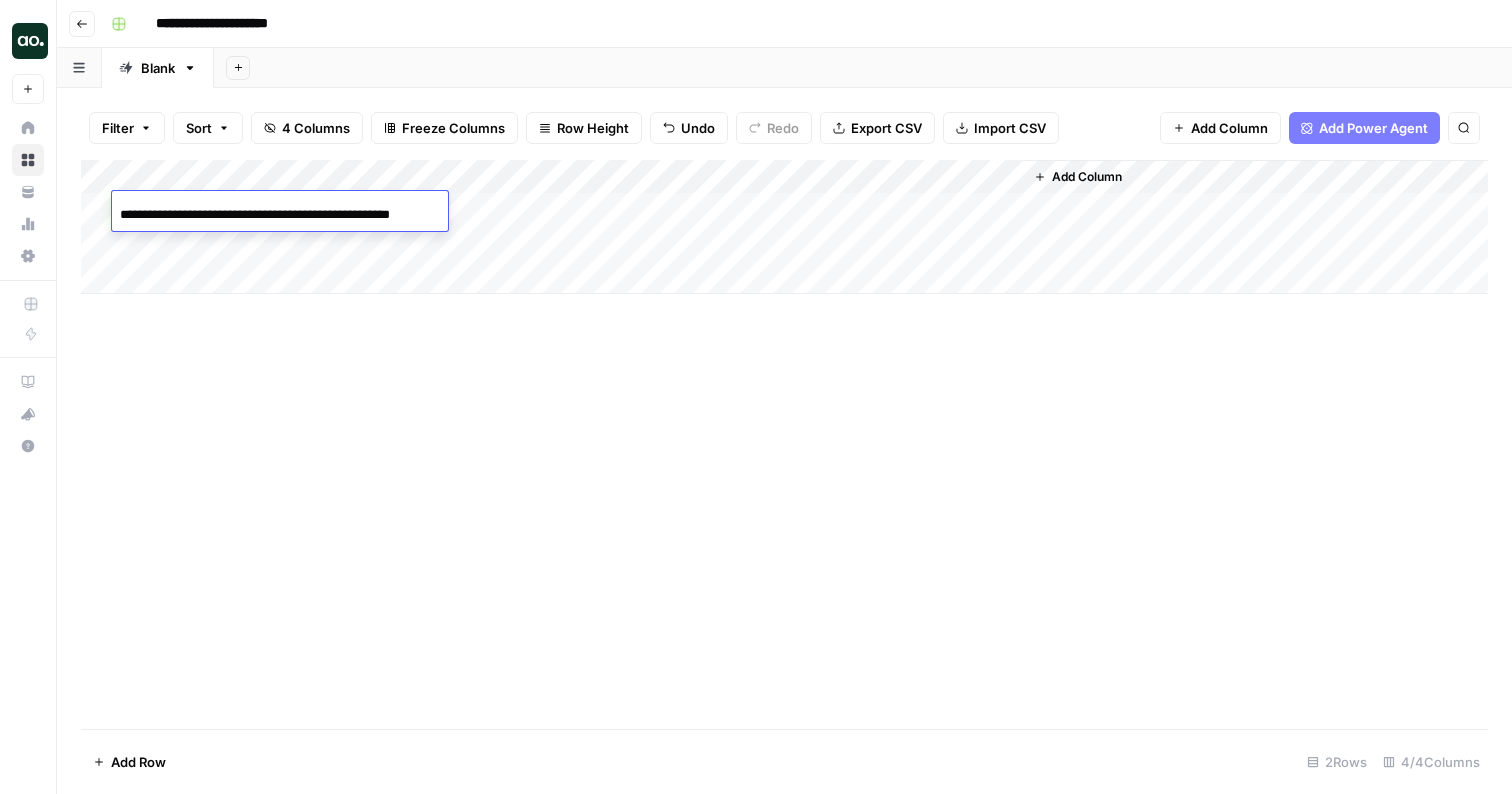scroll, scrollTop: 0, scrollLeft: 18, axis: horizontal 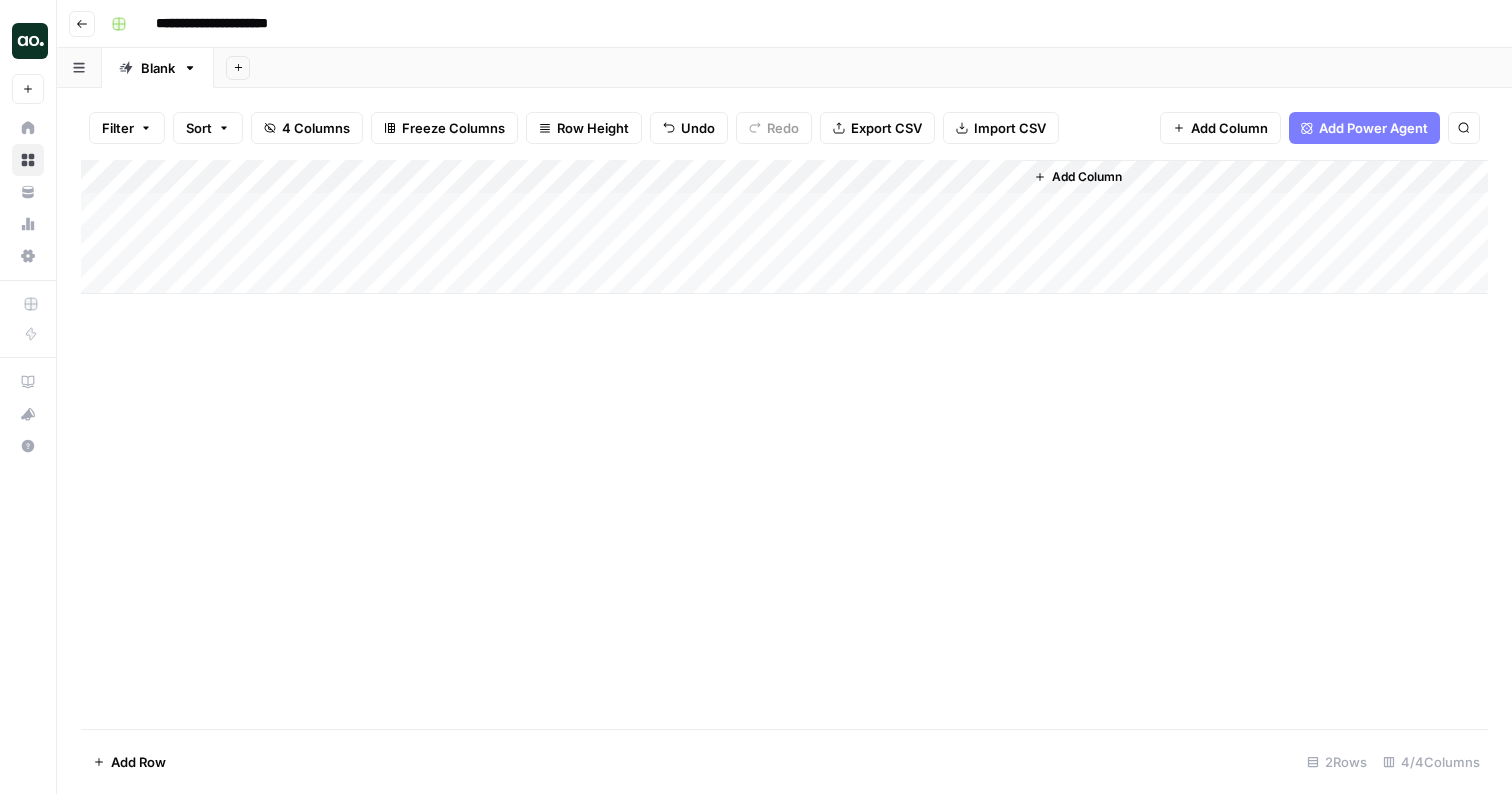 click on "Add Column" at bounding box center [784, 227] 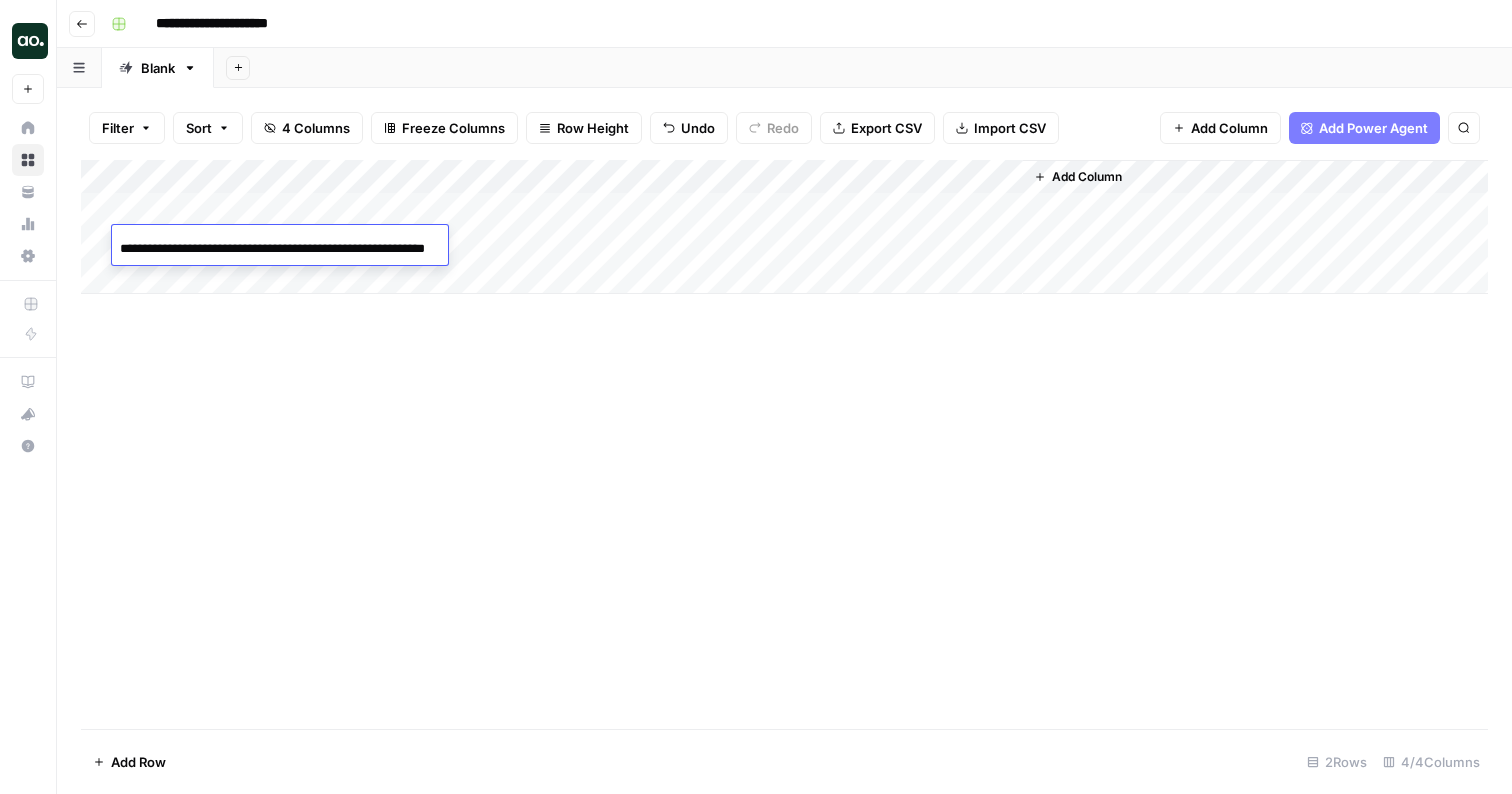 scroll, scrollTop: 0, scrollLeft: 58, axis: horizontal 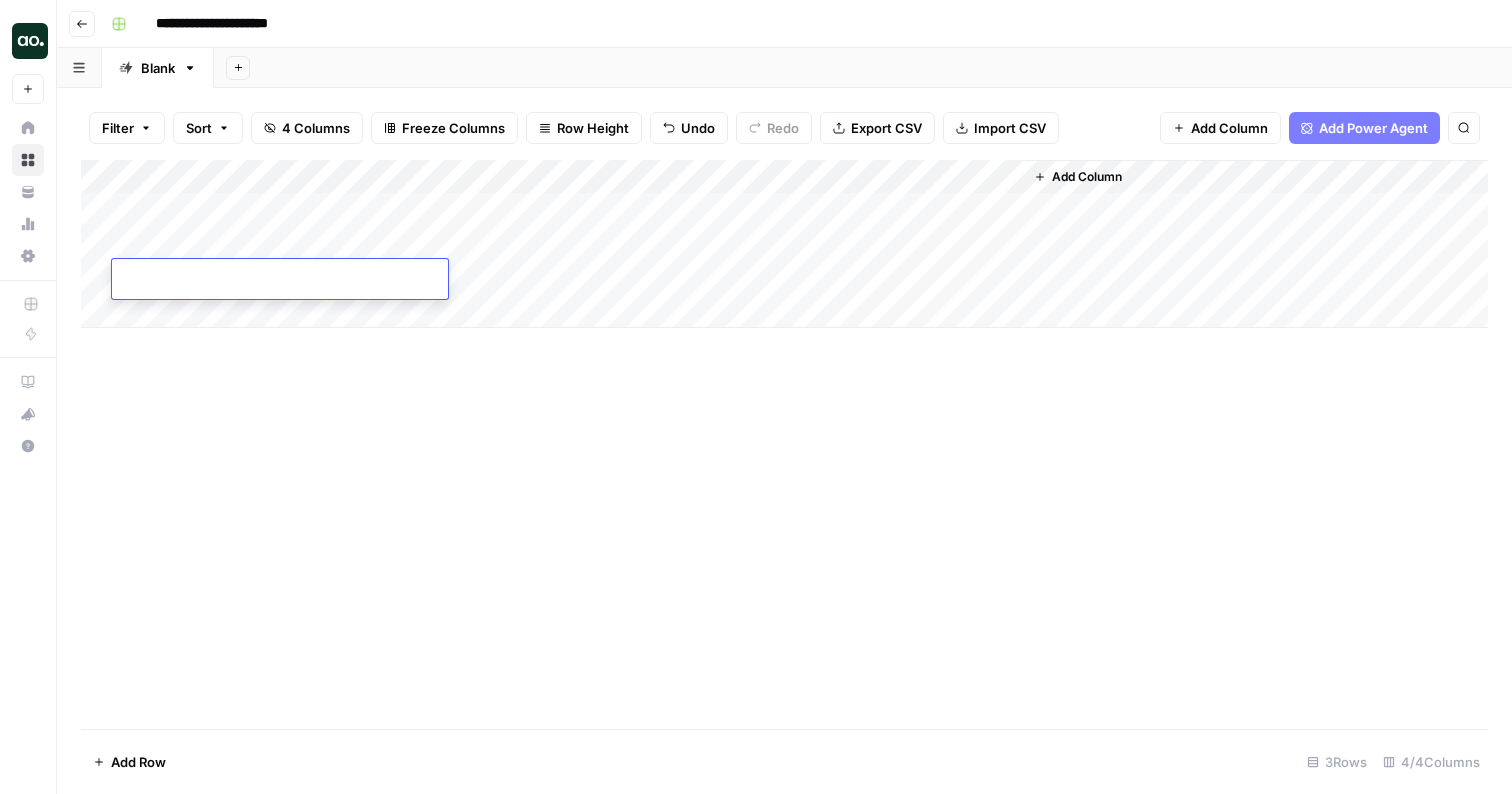 click at bounding box center (280, 283) 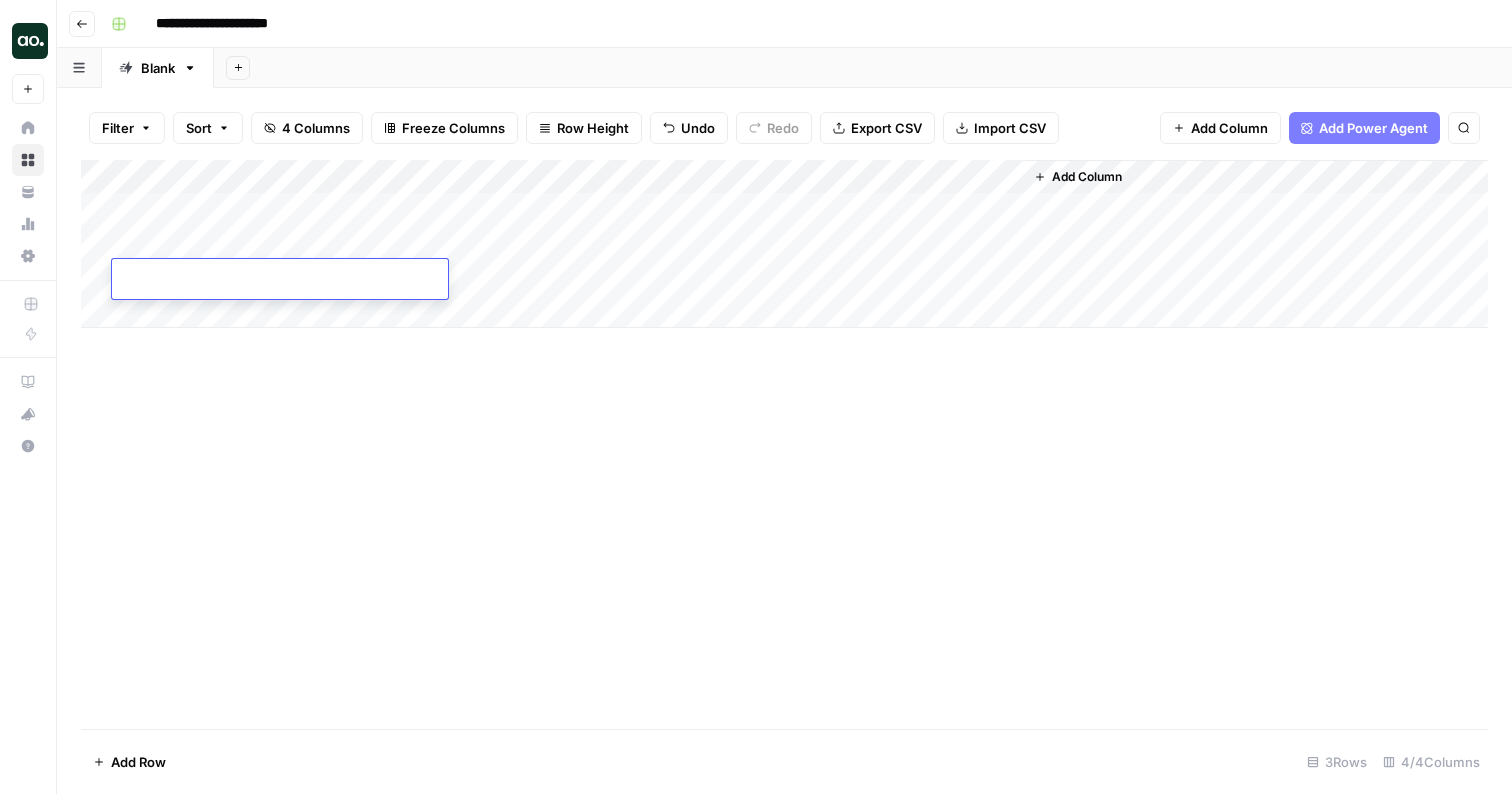 click at bounding box center (280, 283) 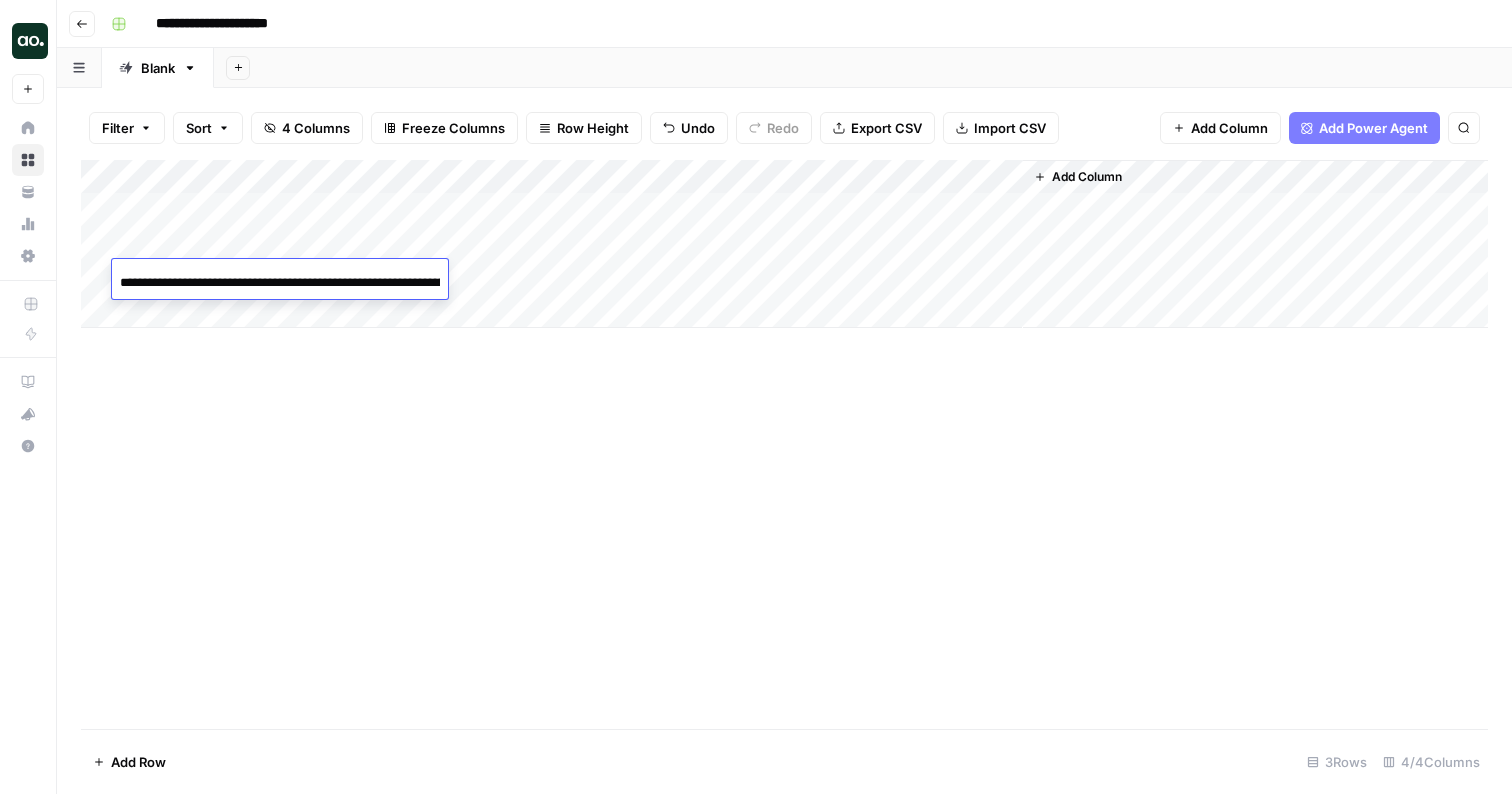 scroll, scrollTop: 0, scrollLeft: 182, axis: horizontal 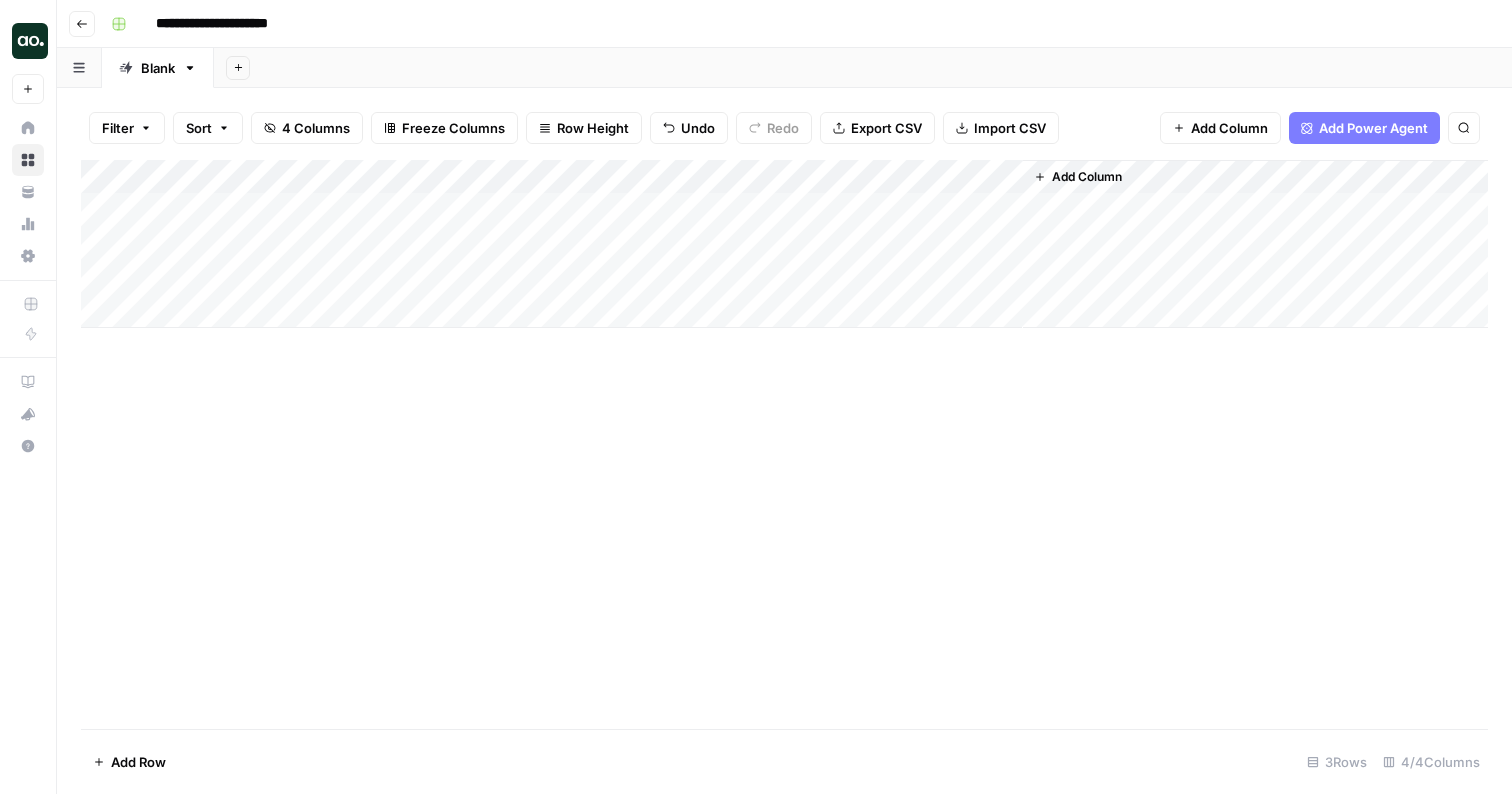 click on "Add Column" at bounding box center [784, 244] 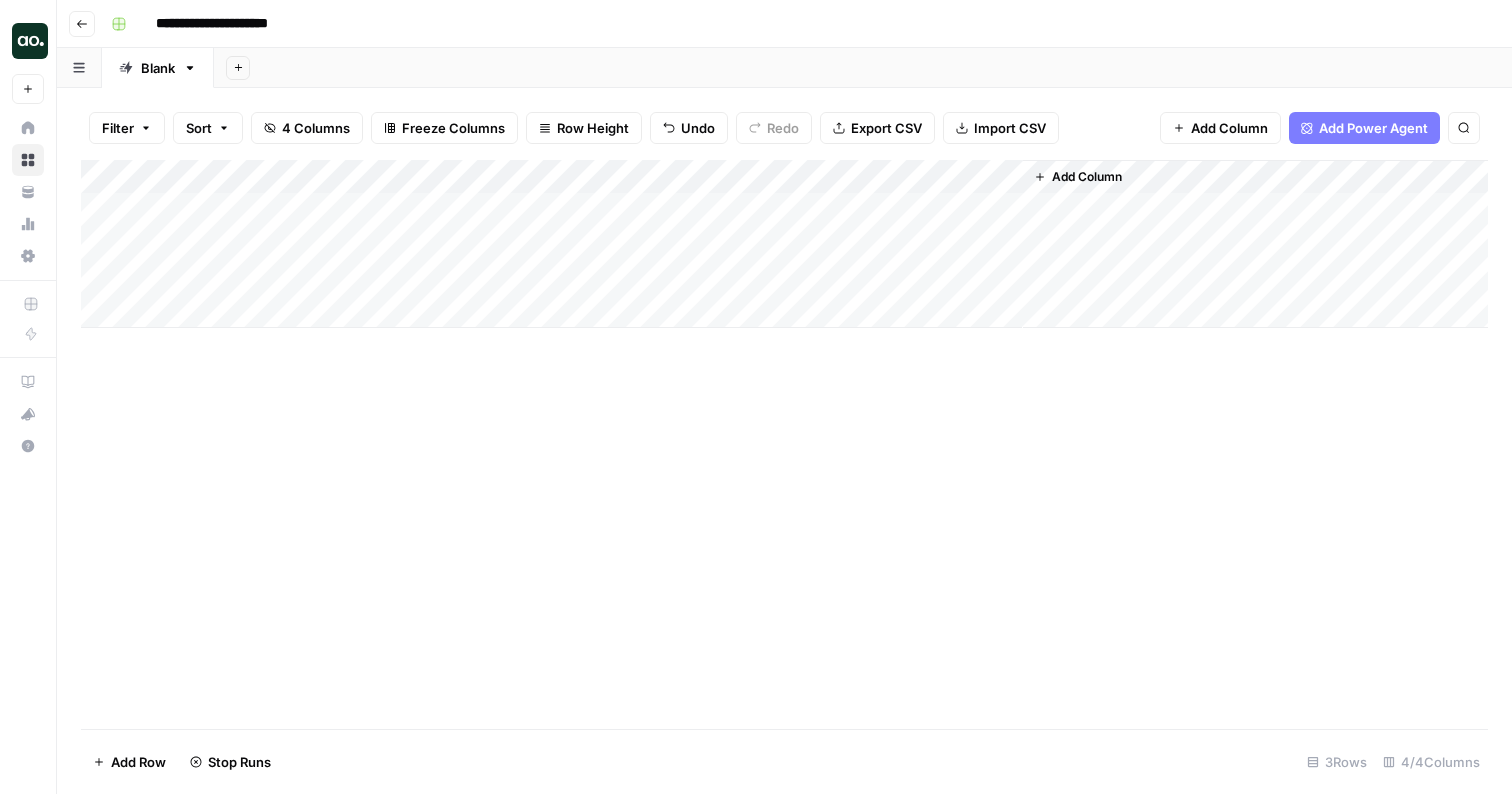 click on "Add Column" at bounding box center [784, 244] 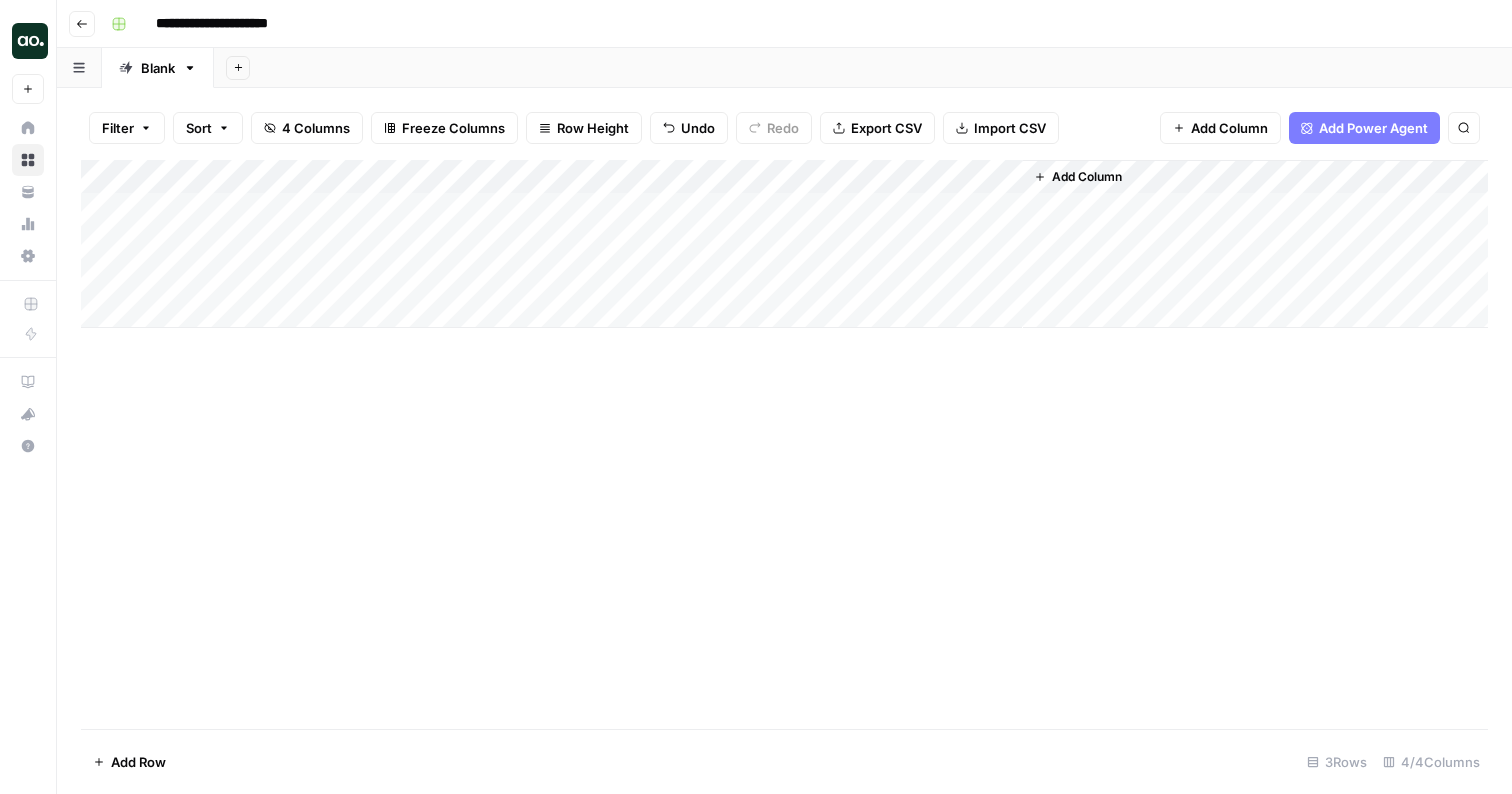 click on "**********" at bounding box center (240, 24) 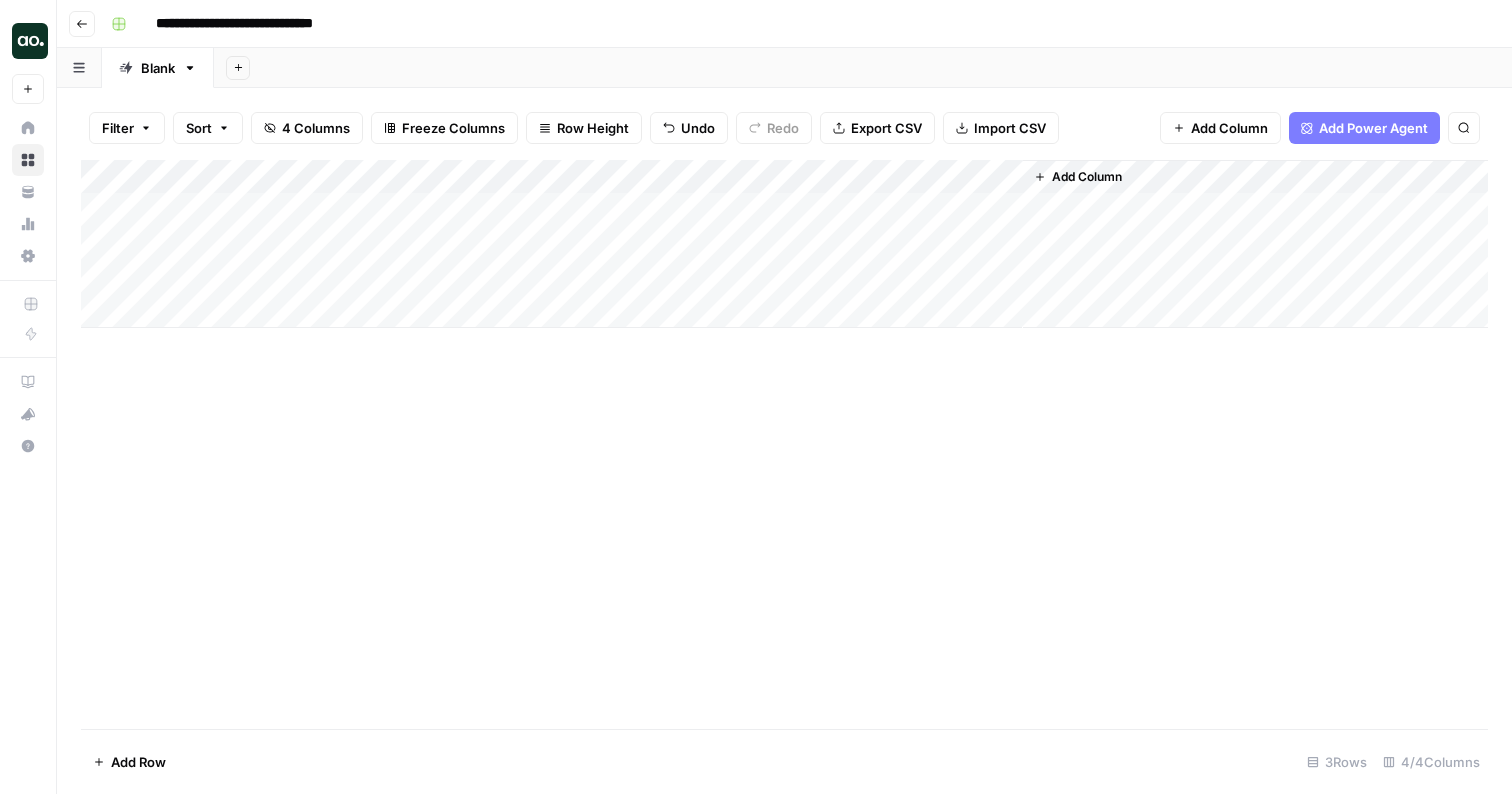type on "**********" 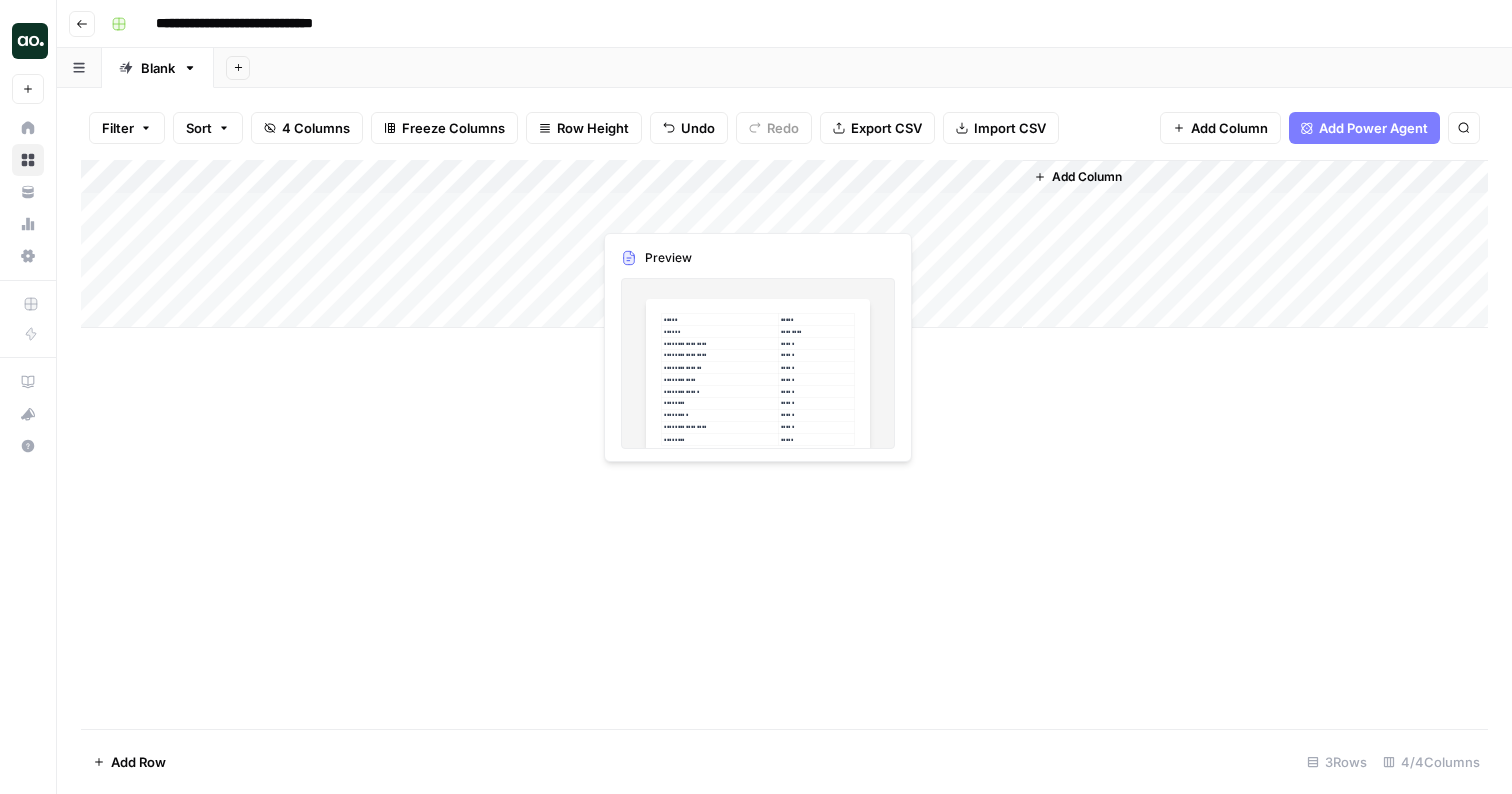click on "Add Column" at bounding box center [784, 244] 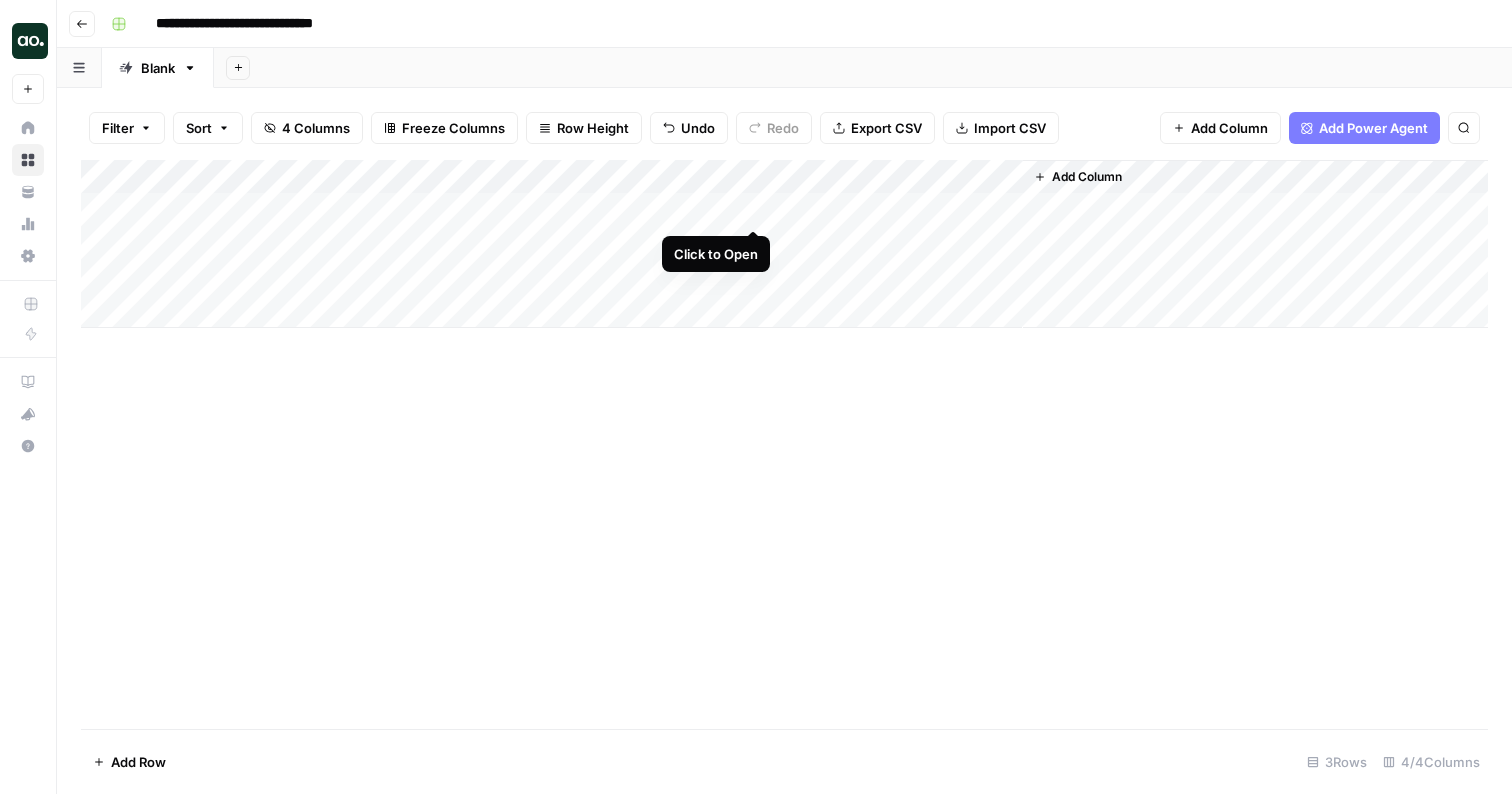 click on "Add Column" at bounding box center [784, 244] 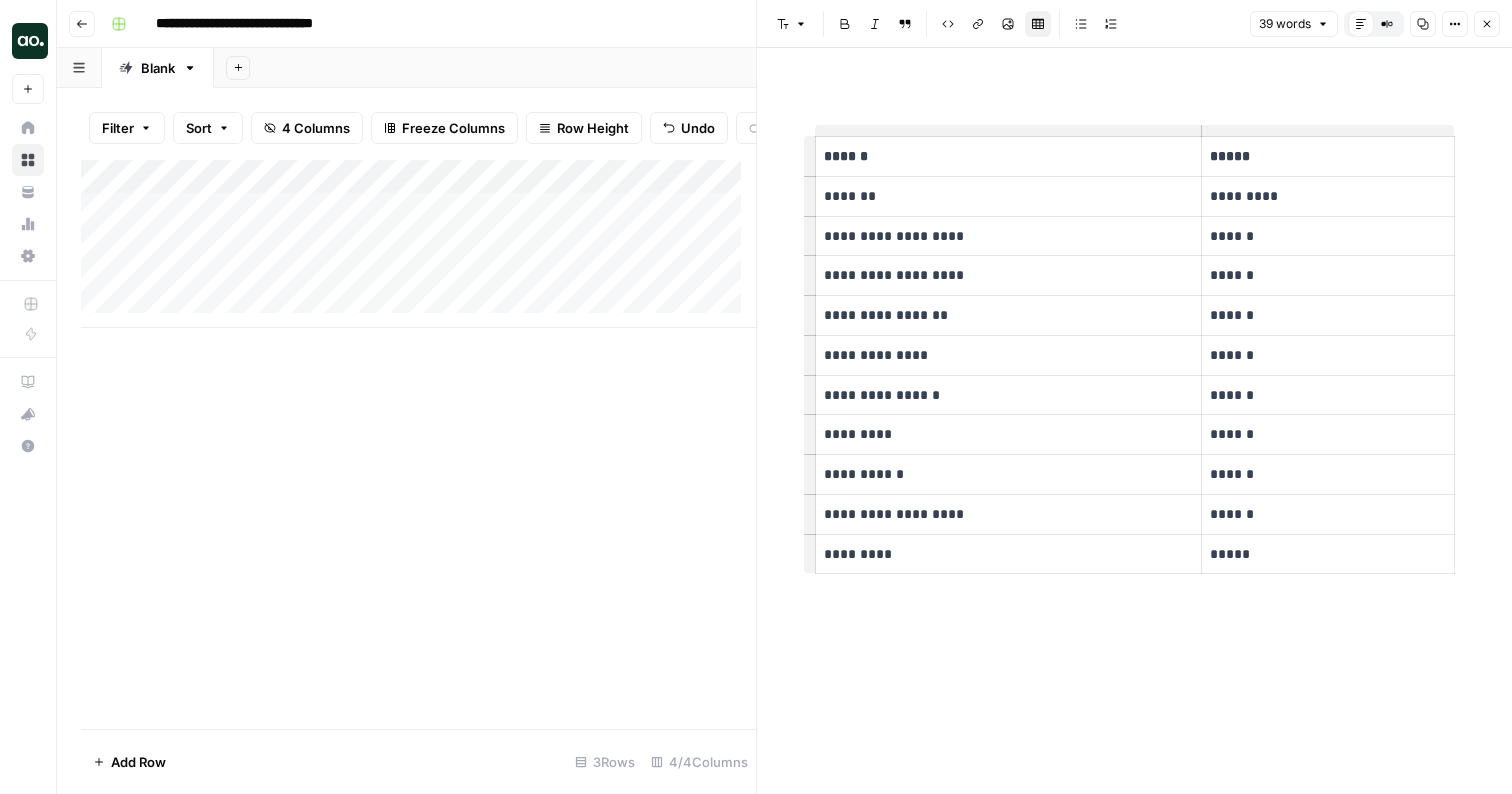 click 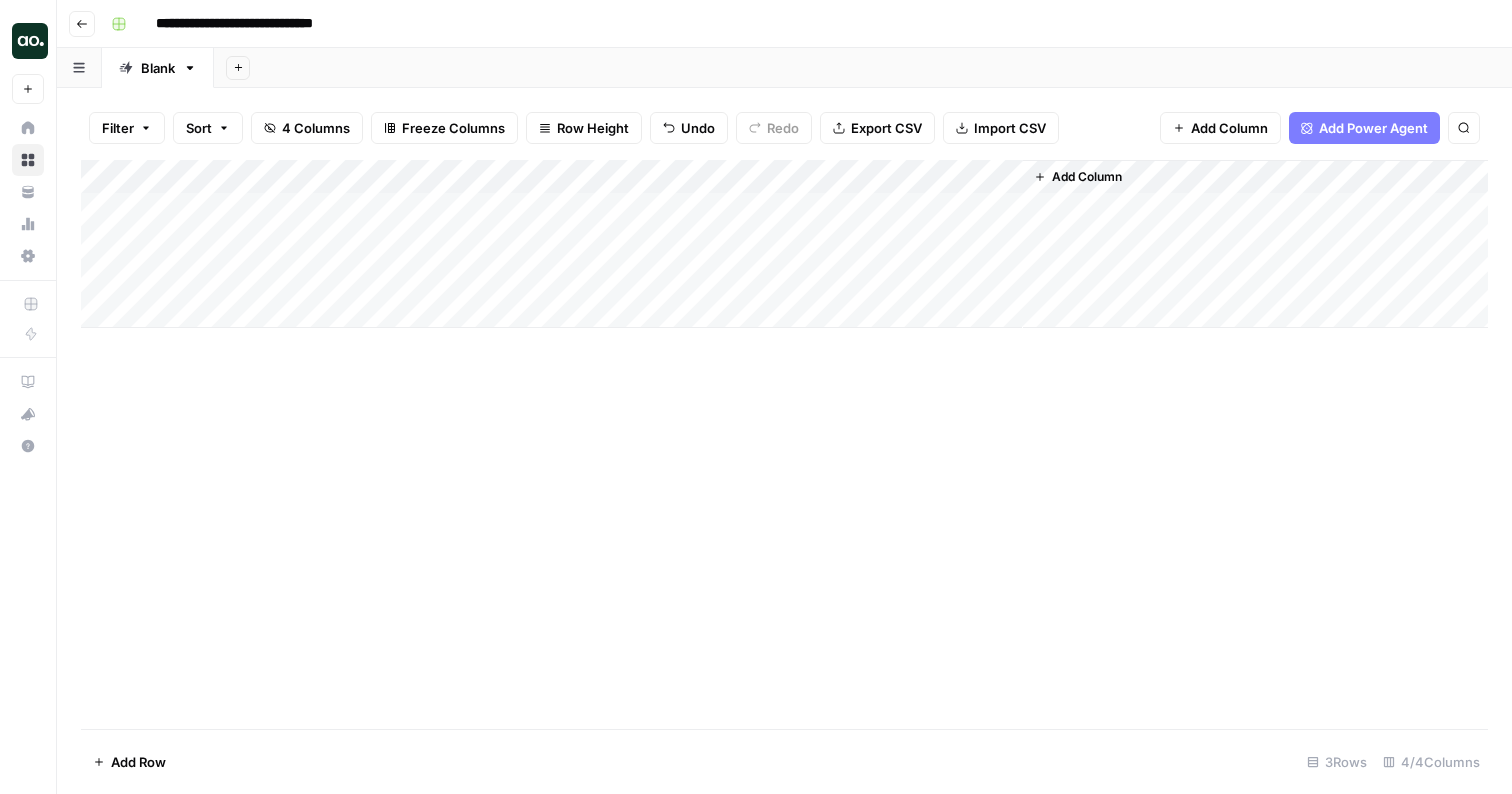 click on "Add Column" at bounding box center (784, 244) 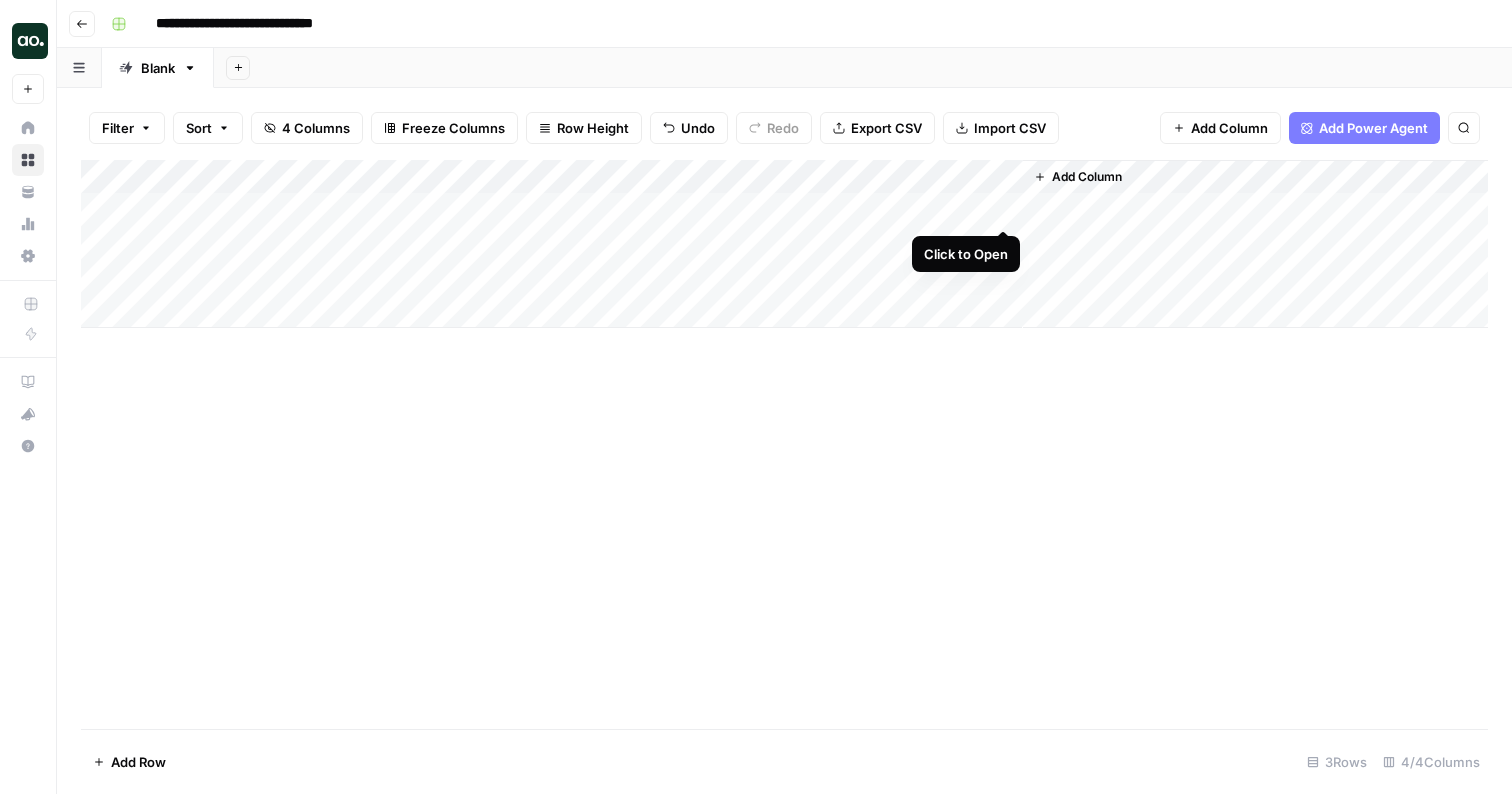 click on "Add Column" at bounding box center [784, 244] 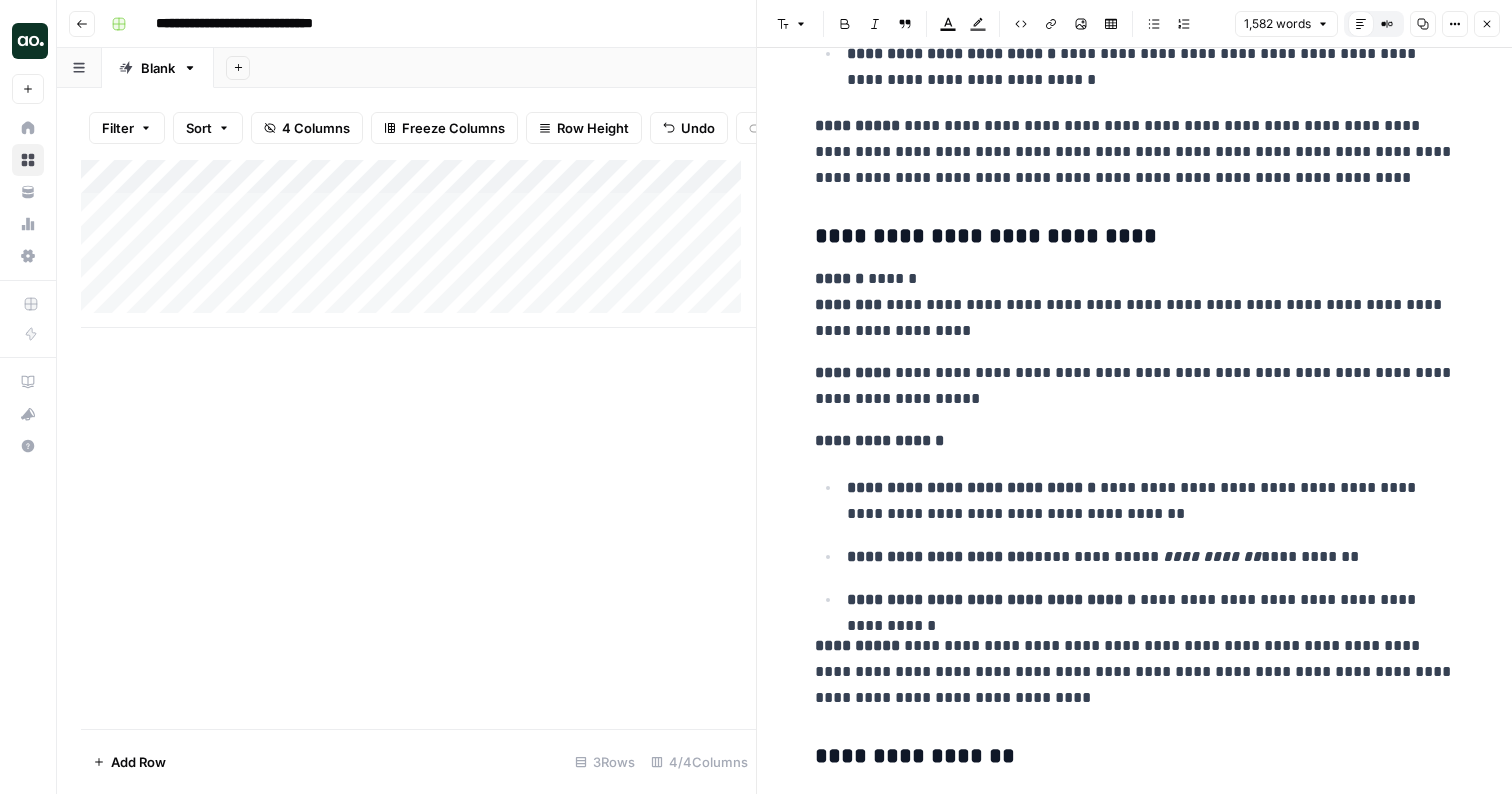 scroll, scrollTop: 6356, scrollLeft: 0, axis: vertical 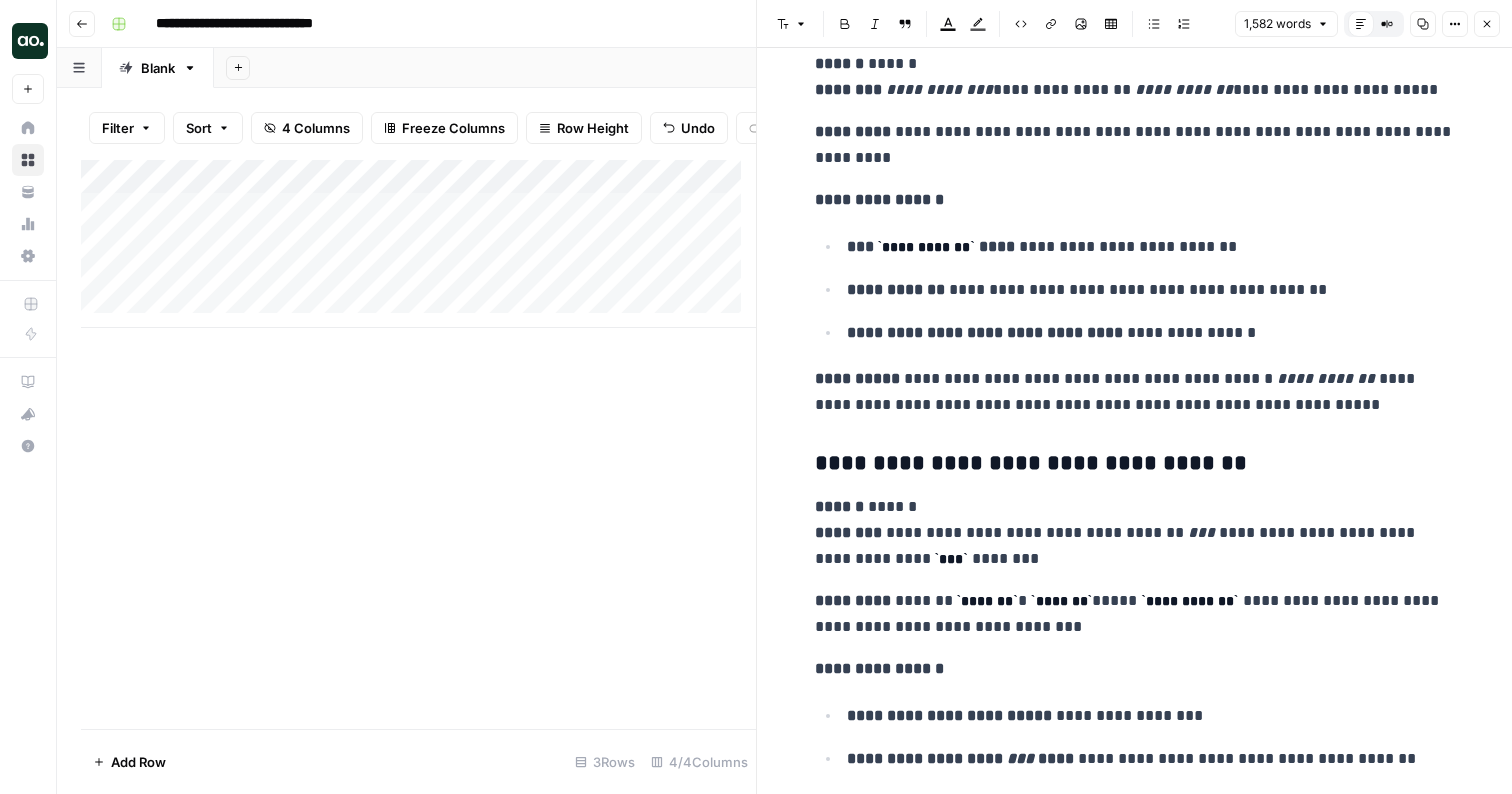 click 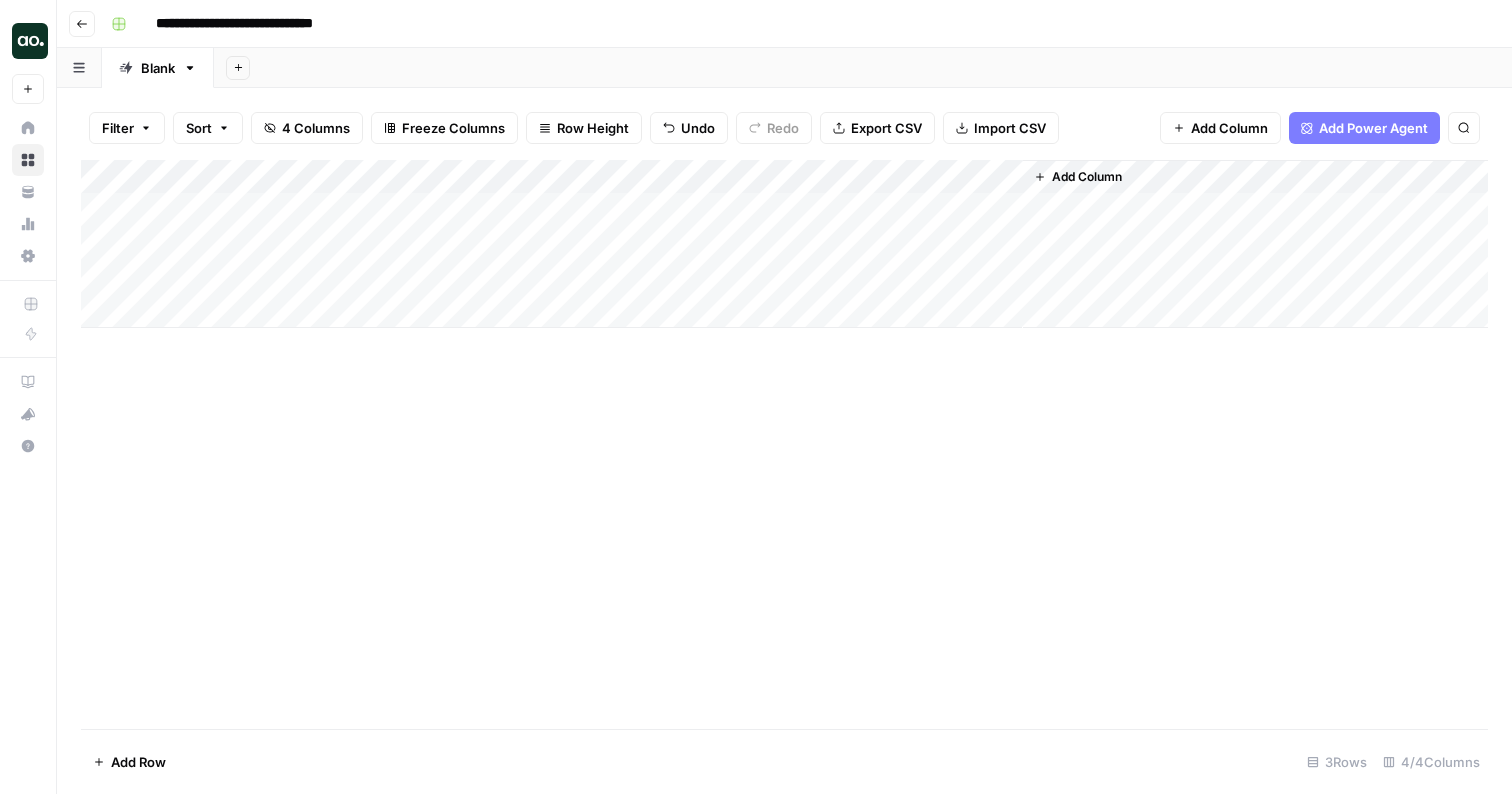 click on "Add Column" at bounding box center (784, 244) 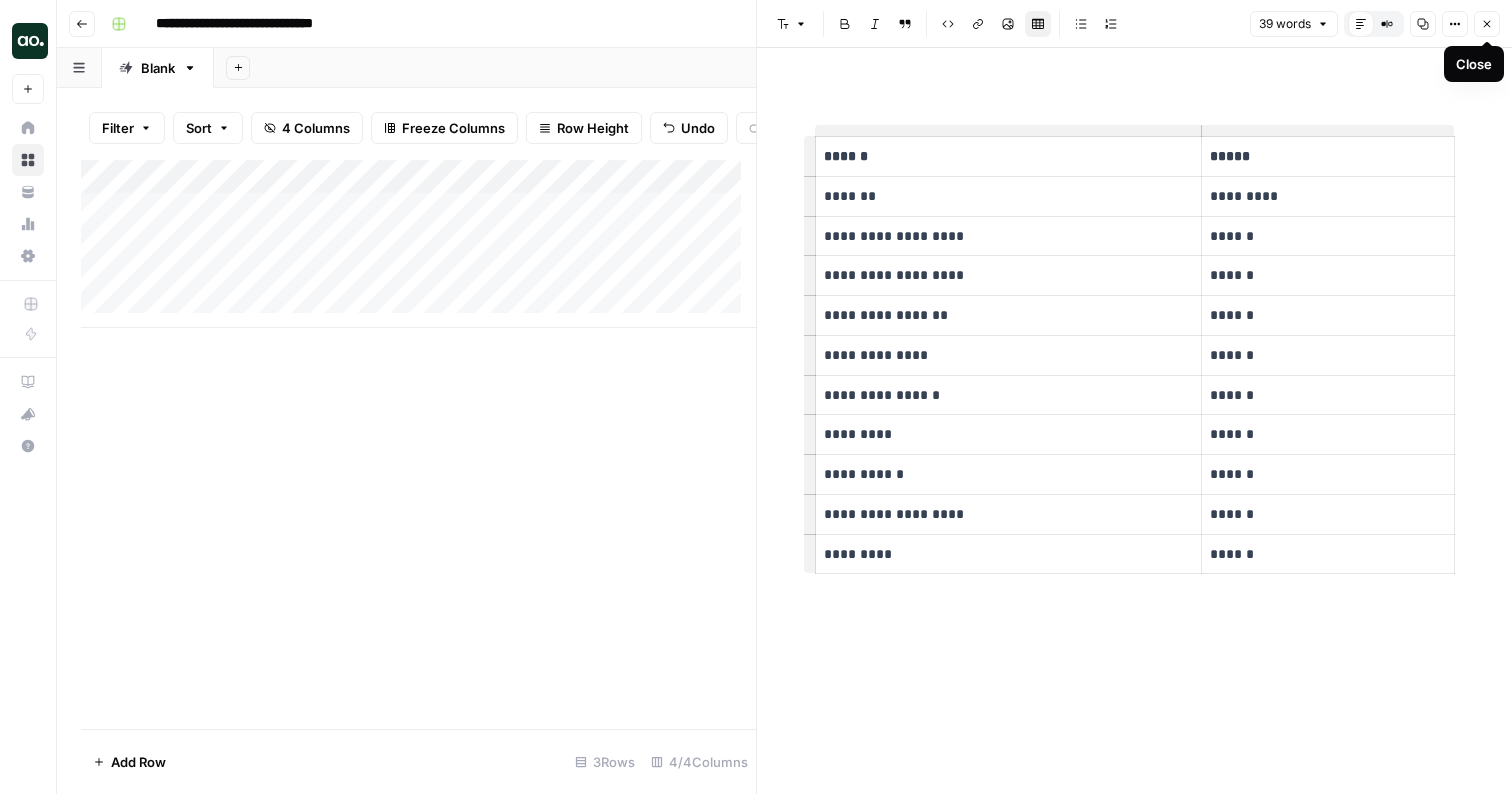 click on "Close" at bounding box center (1487, 24) 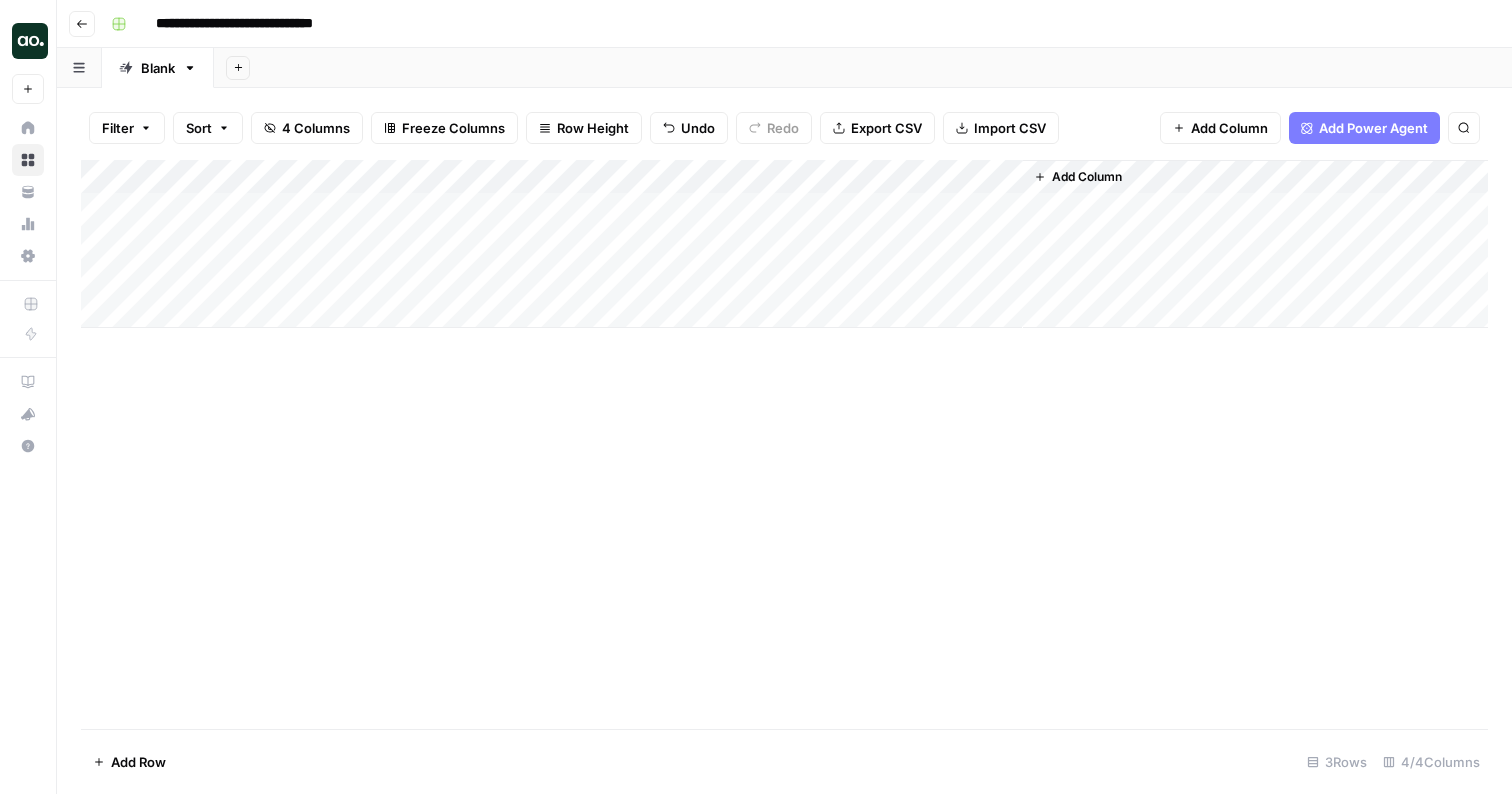 click on "Add Column" at bounding box center [784, 244] 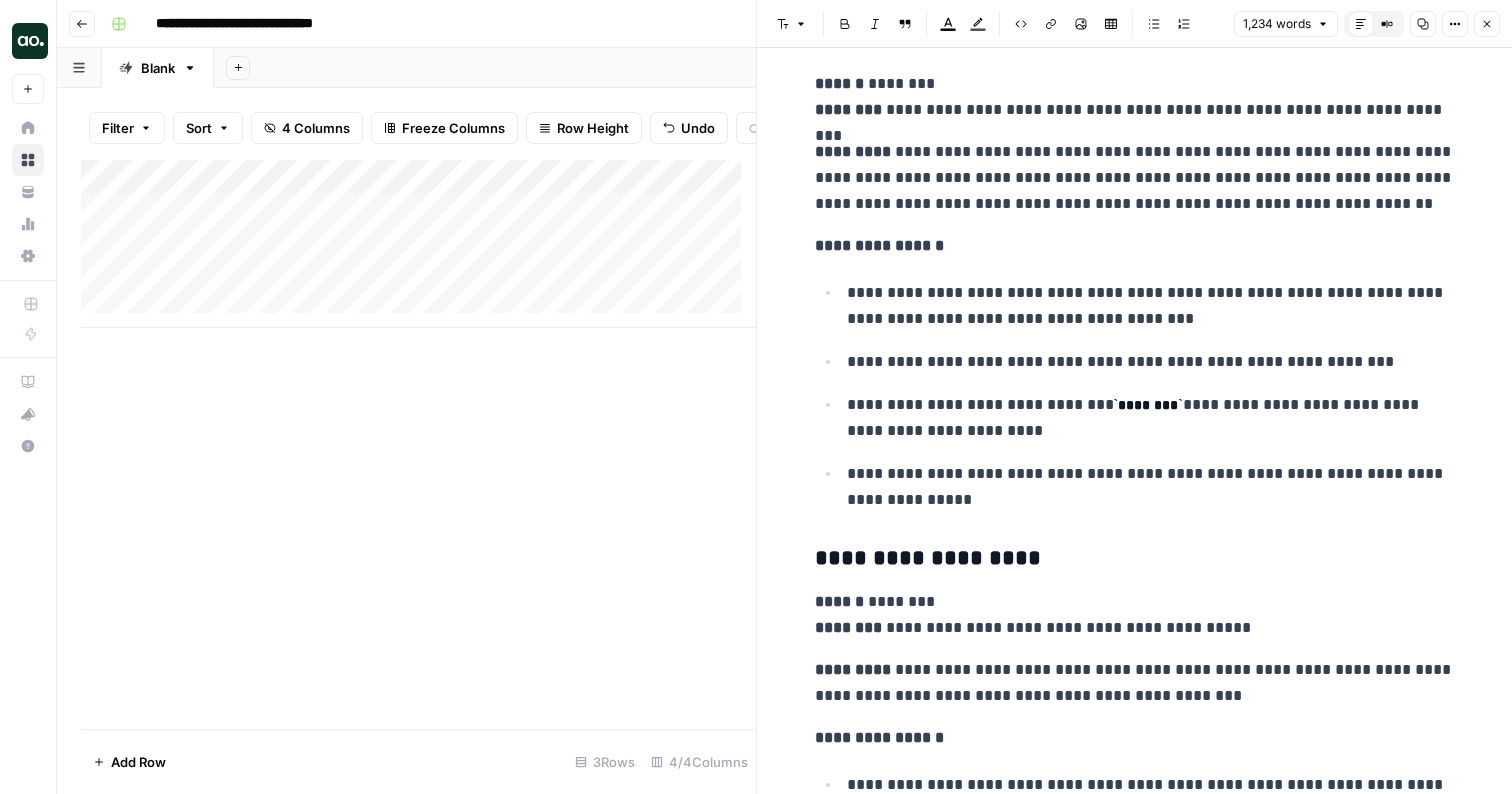 scroll, scrollTop: 3855, scrollLeft: 0, axis: vertical 